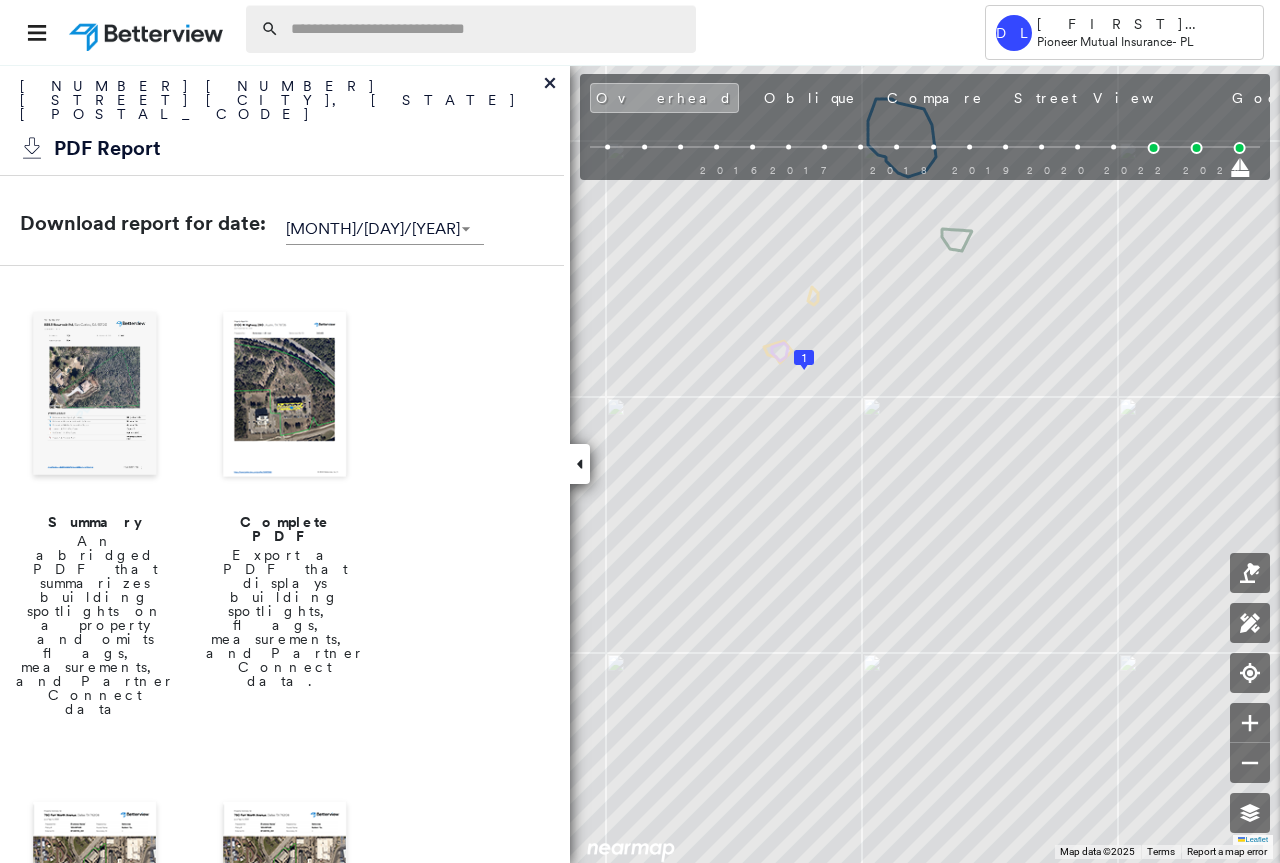 scroll, scrollTop: 0, scrollLeft: 0, axis: both 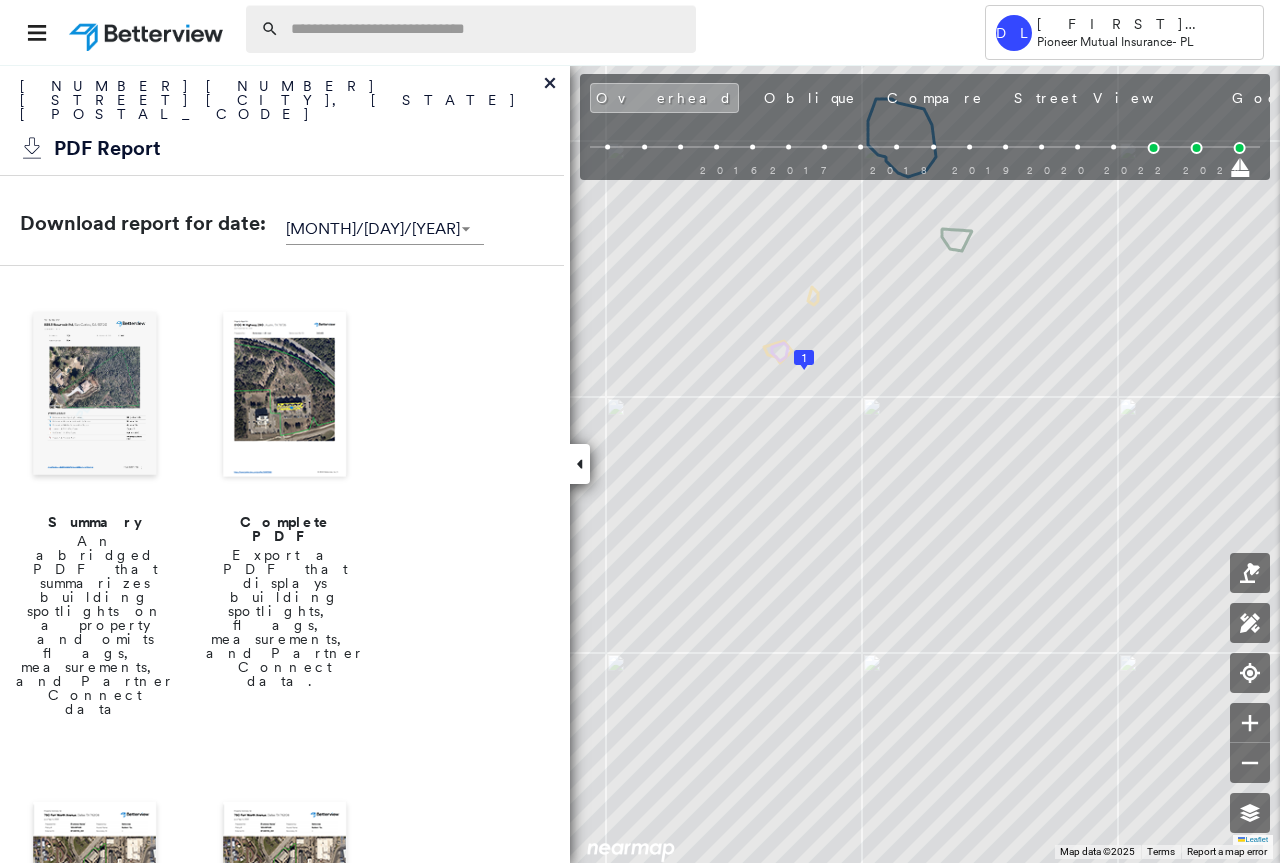 click at bounding box center [487, 29] 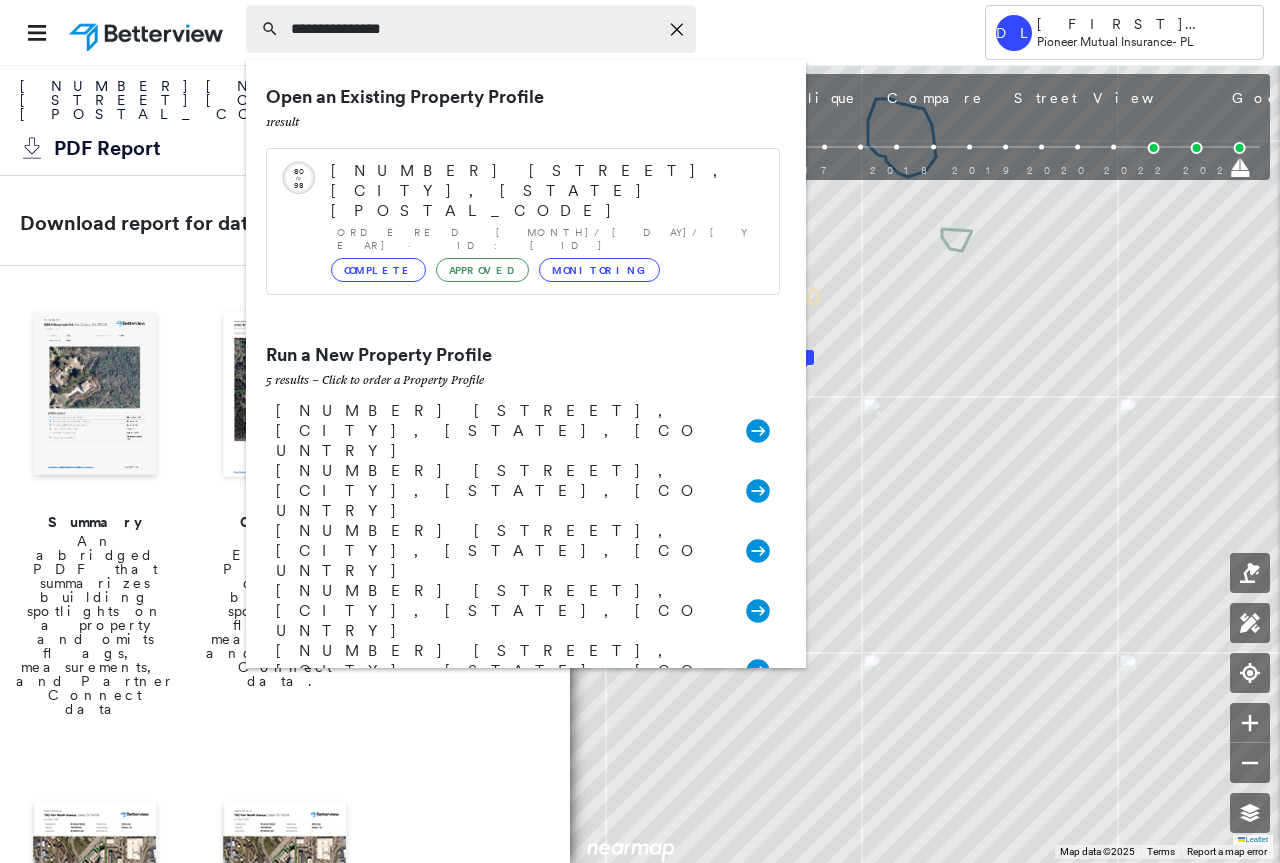 click on "**********" at bounding box center [474, 29] 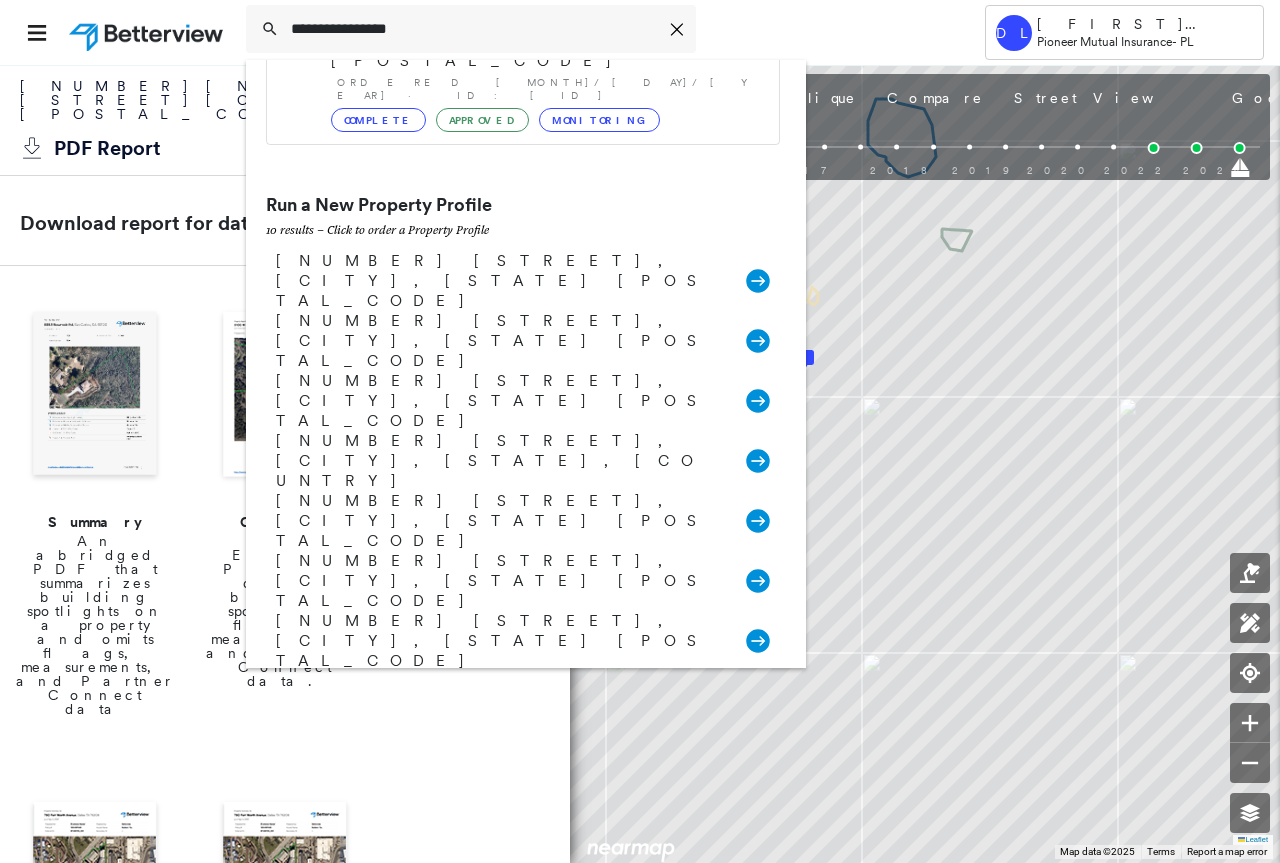 scroll, scrollTop: 0, scrollLeft: 0, axis: both 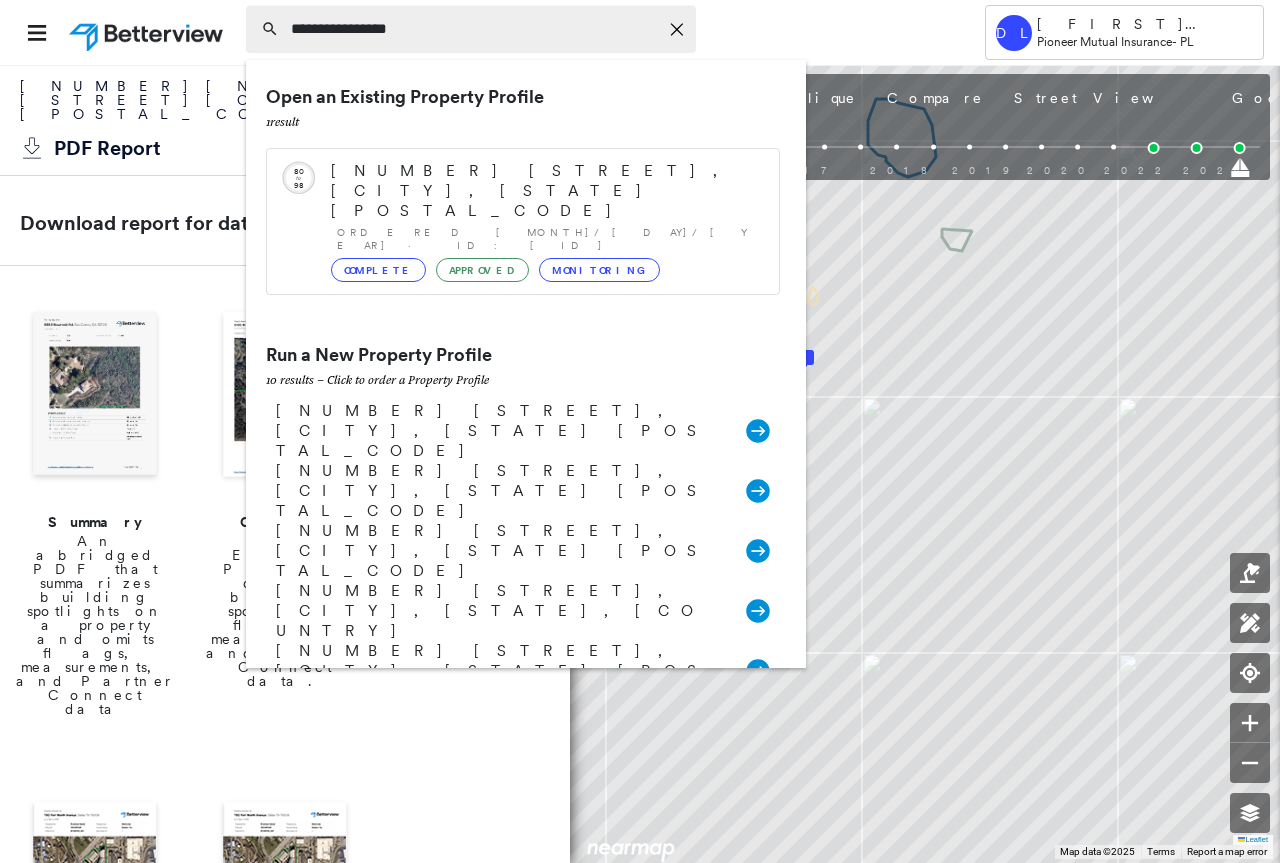 click on "**********" at bounding box center (474, 29) 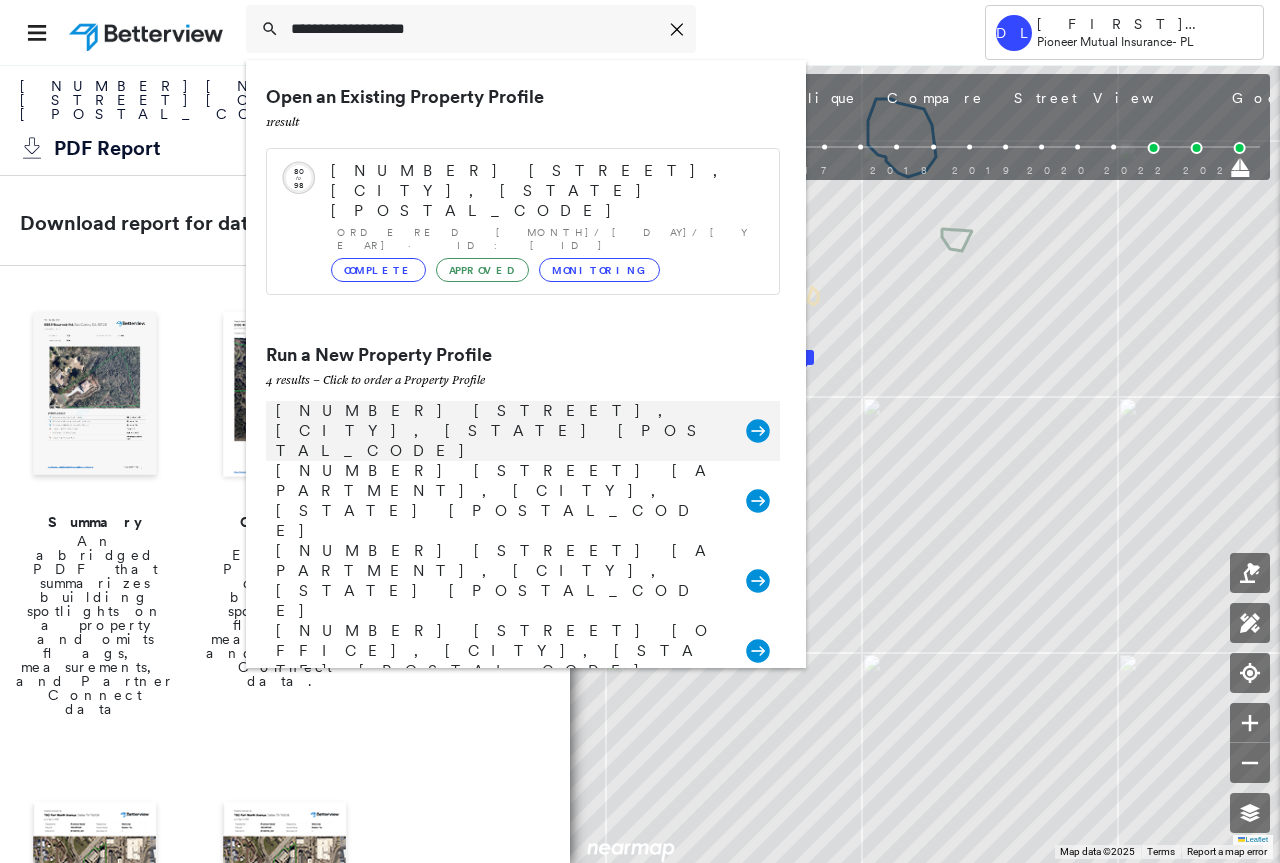 type on "**********" 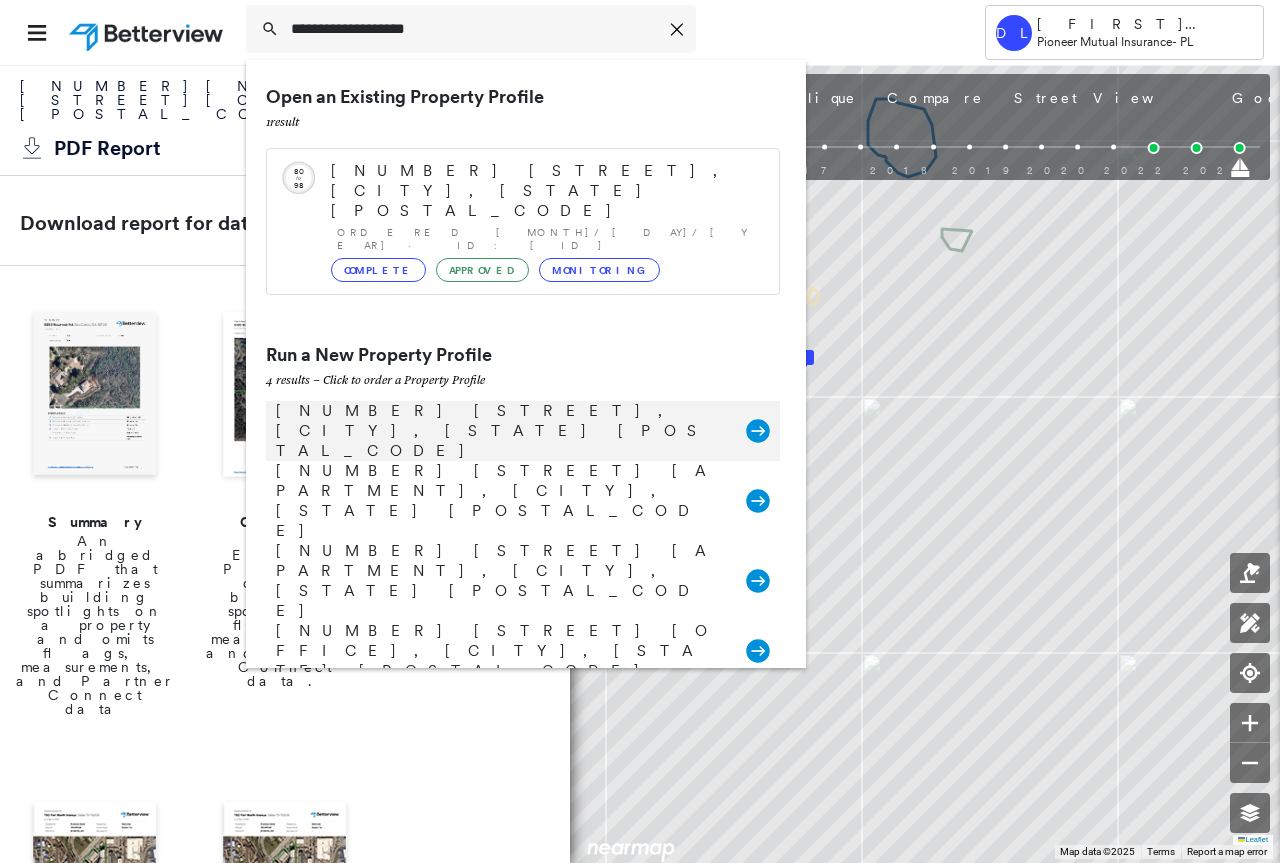 click on "[NUMBER] [STREET], [CITY], [STATE] [POSTAL_CODE]" at bounding box center (501, 431) 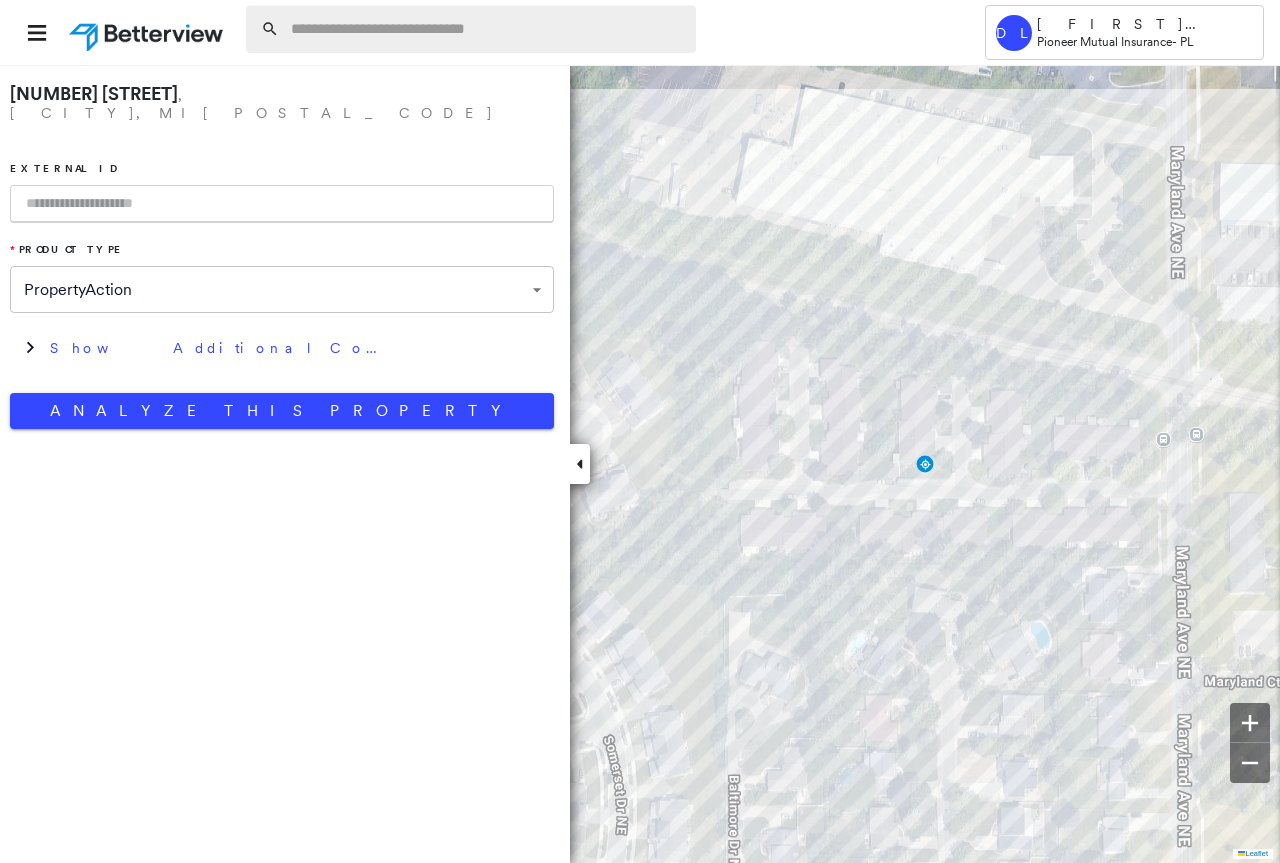 click at bounding box center (487, 29) 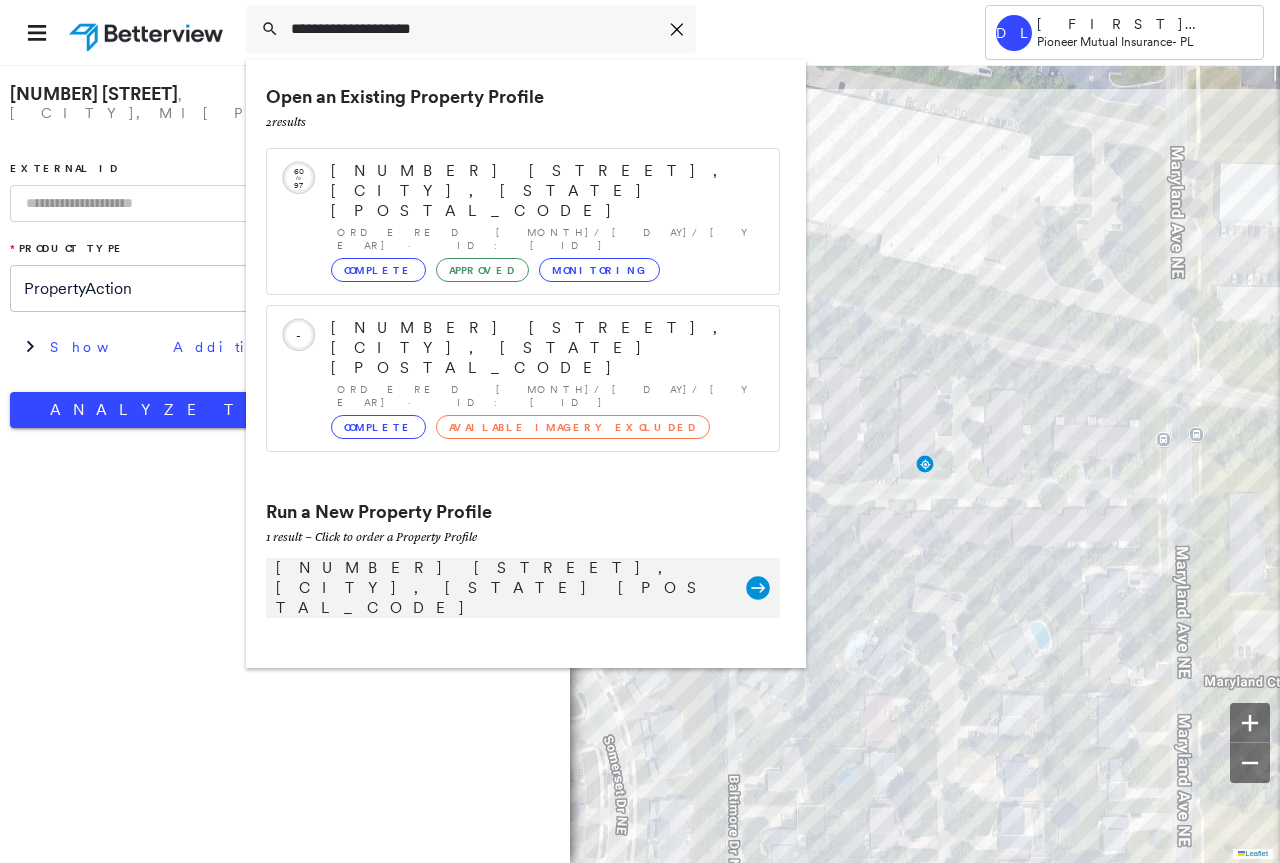 type on "**********" 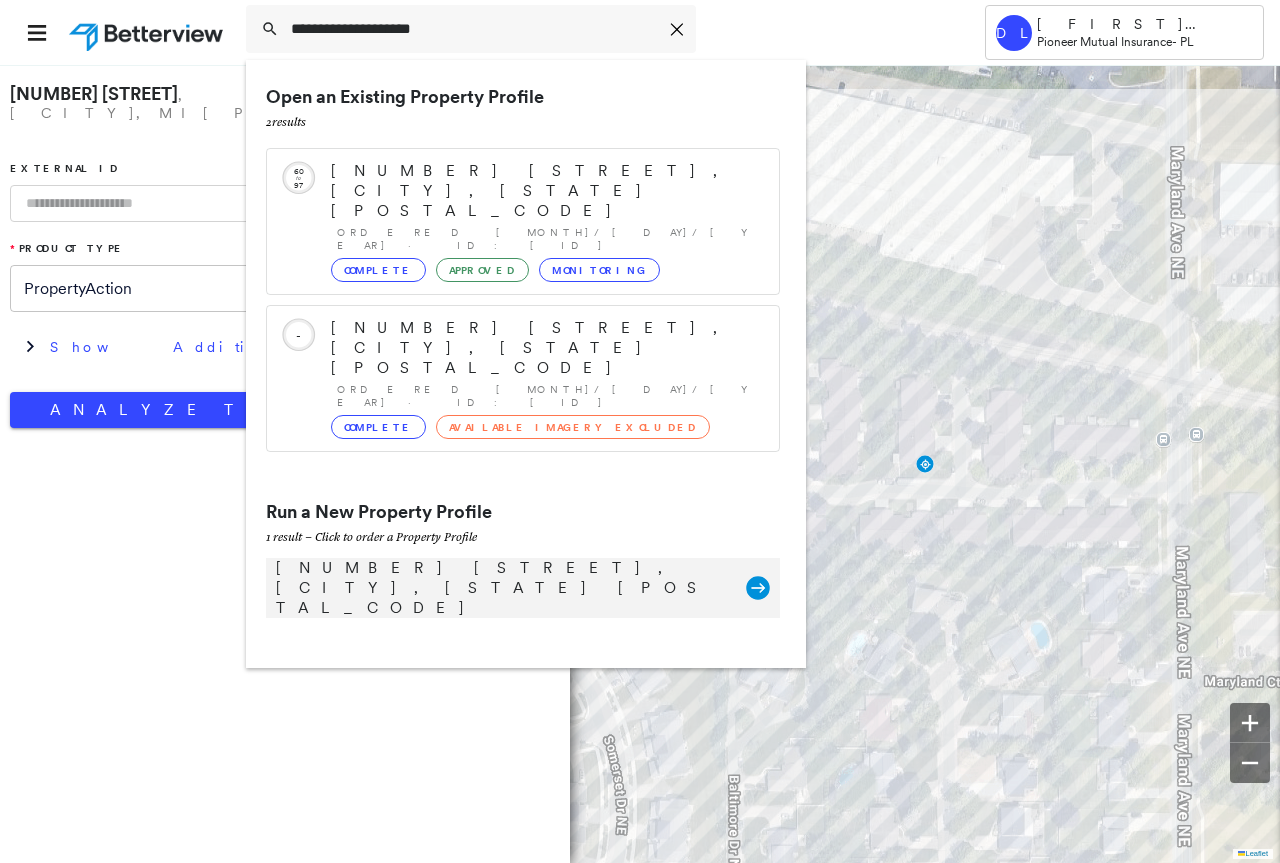 click on "[NUMBER] [STREET], [CITY], [STATE] [POSTAL_CODE] Group Created with Sketch." at bounding box center (523, 588) 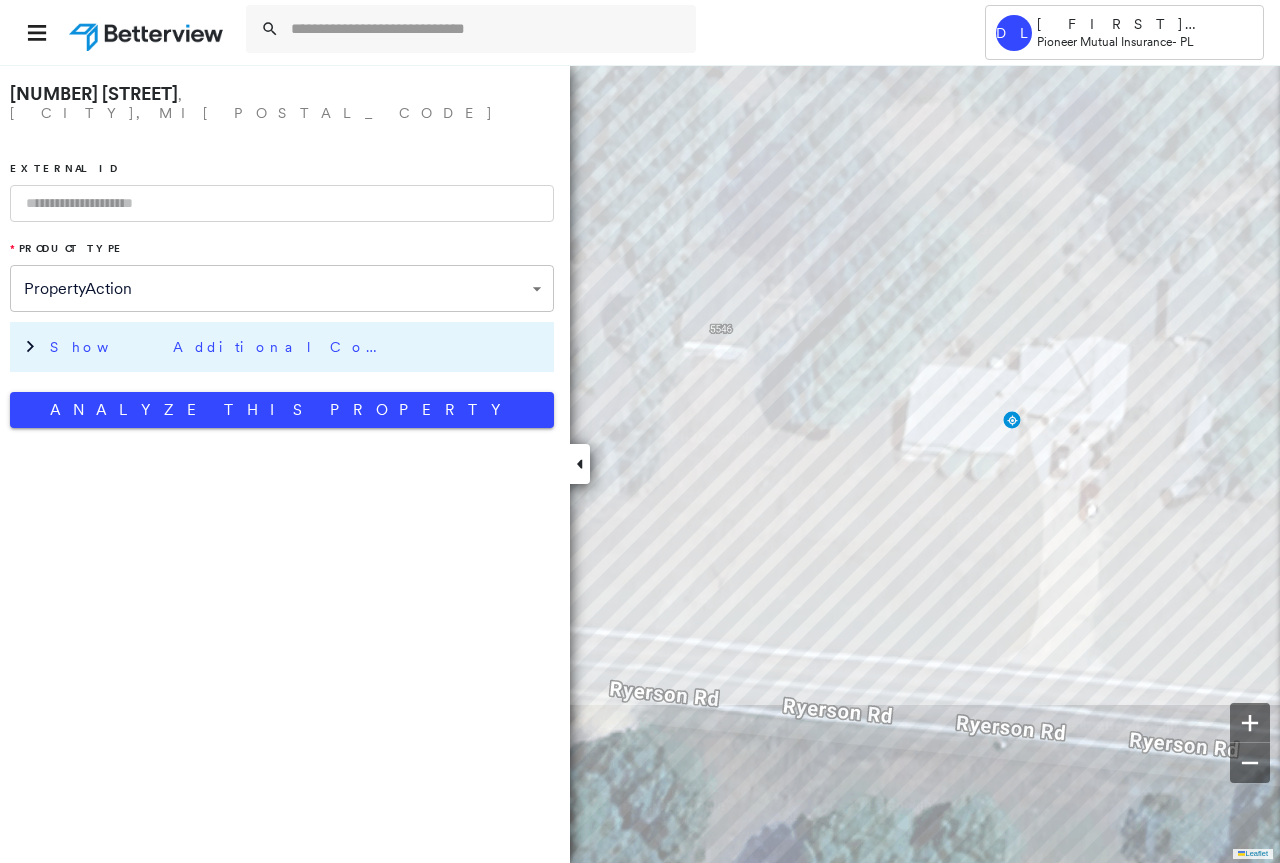 click on "Show Additional Company Data" at bounding box center (220, 347) 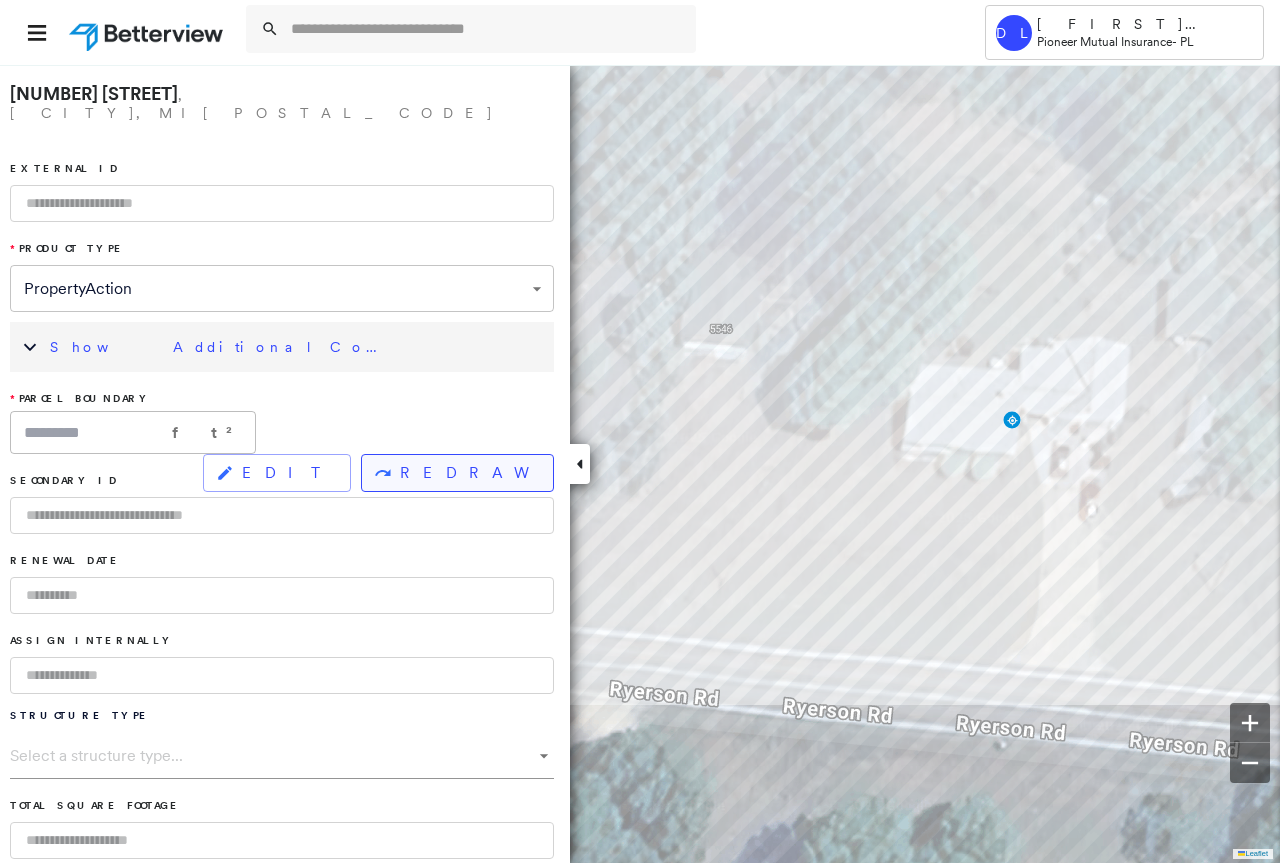 click on "REDRAW" at bounding box center (468, 473) 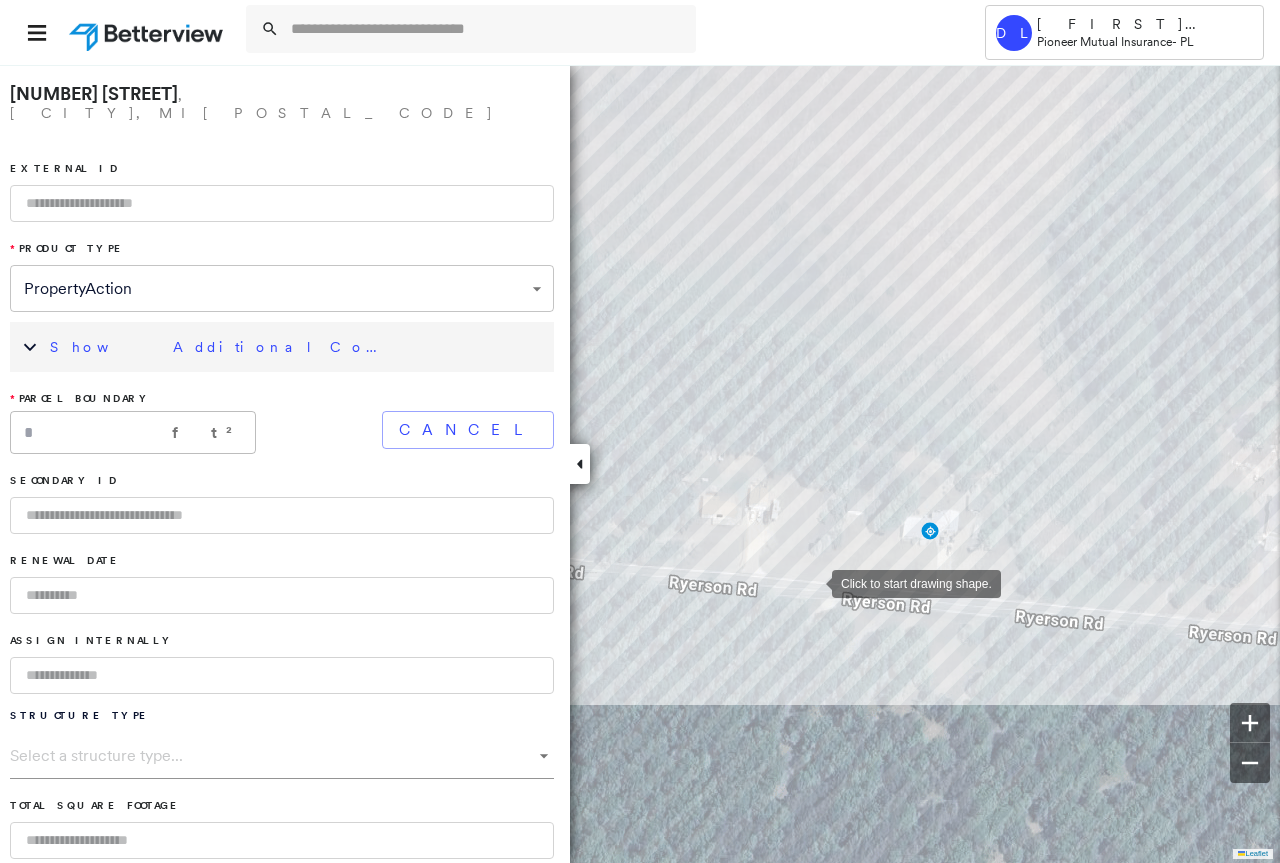click at bounding box center (812, 582) 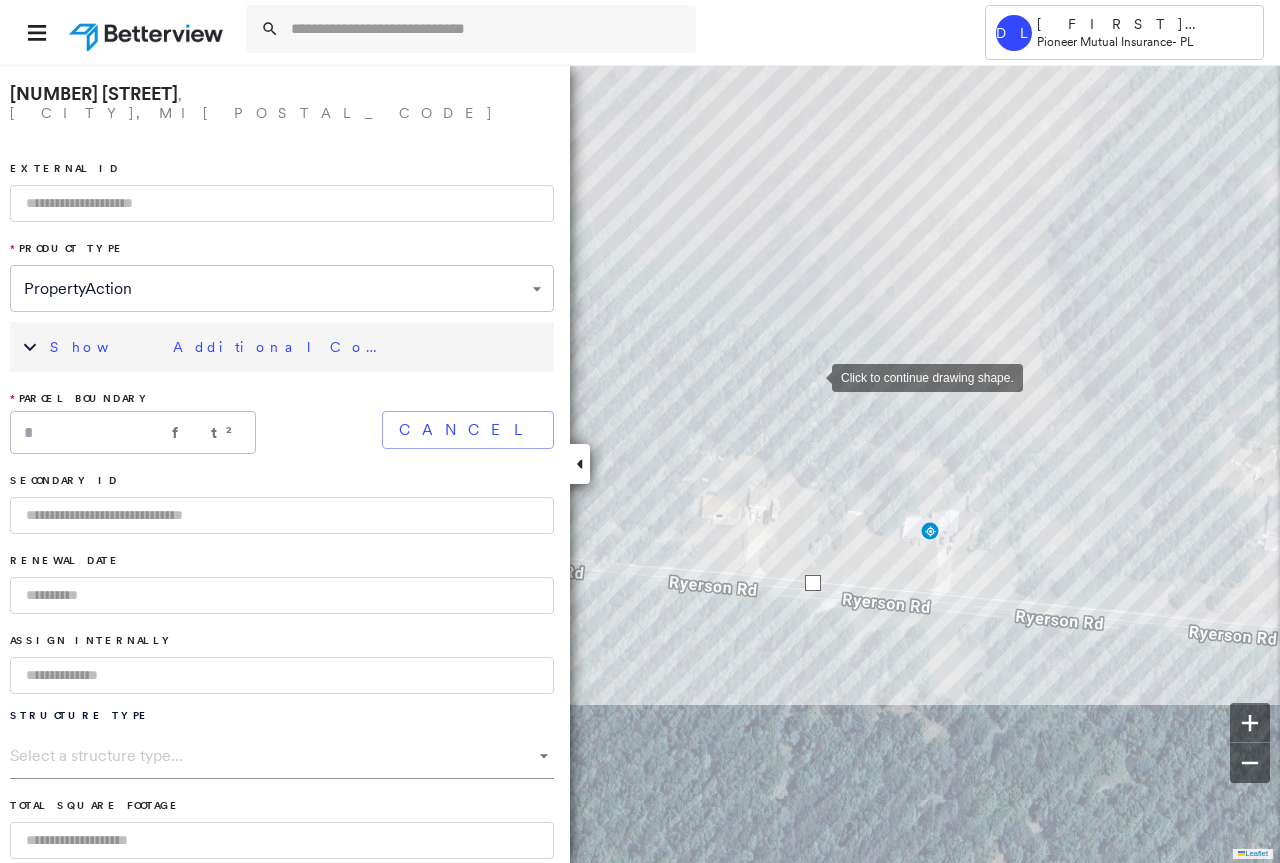 click at bounding box center [812, 376] 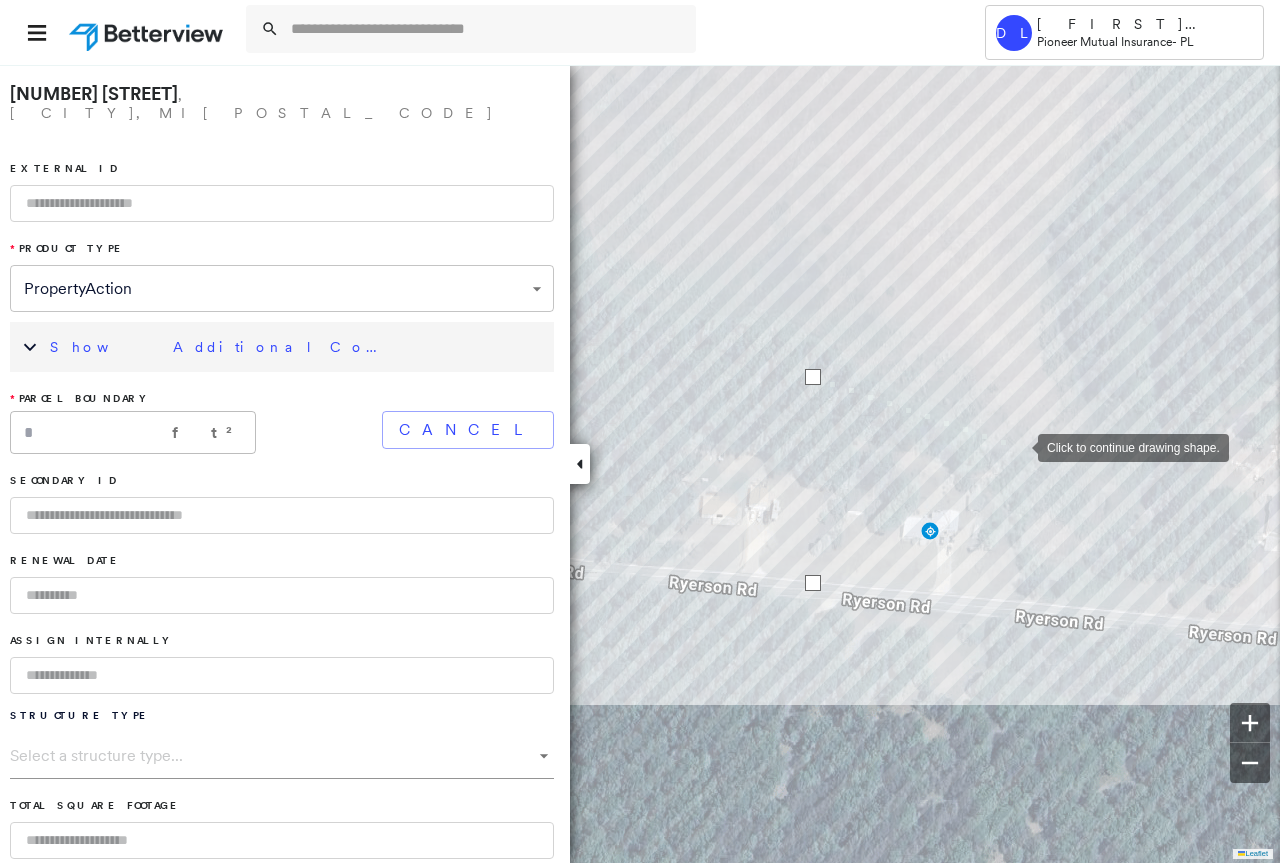 click at bounding box center (1018, 446) 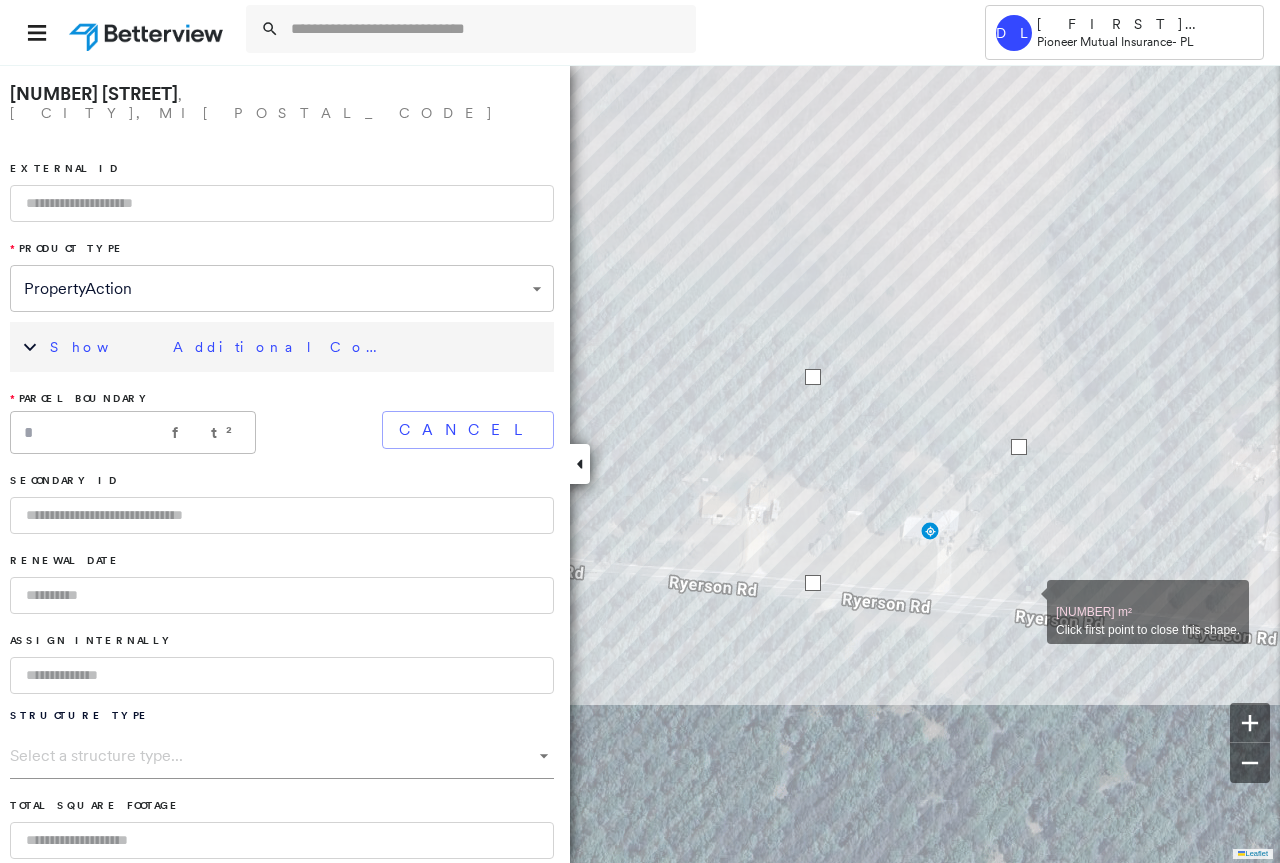 click at bounding box center (1027, 601) 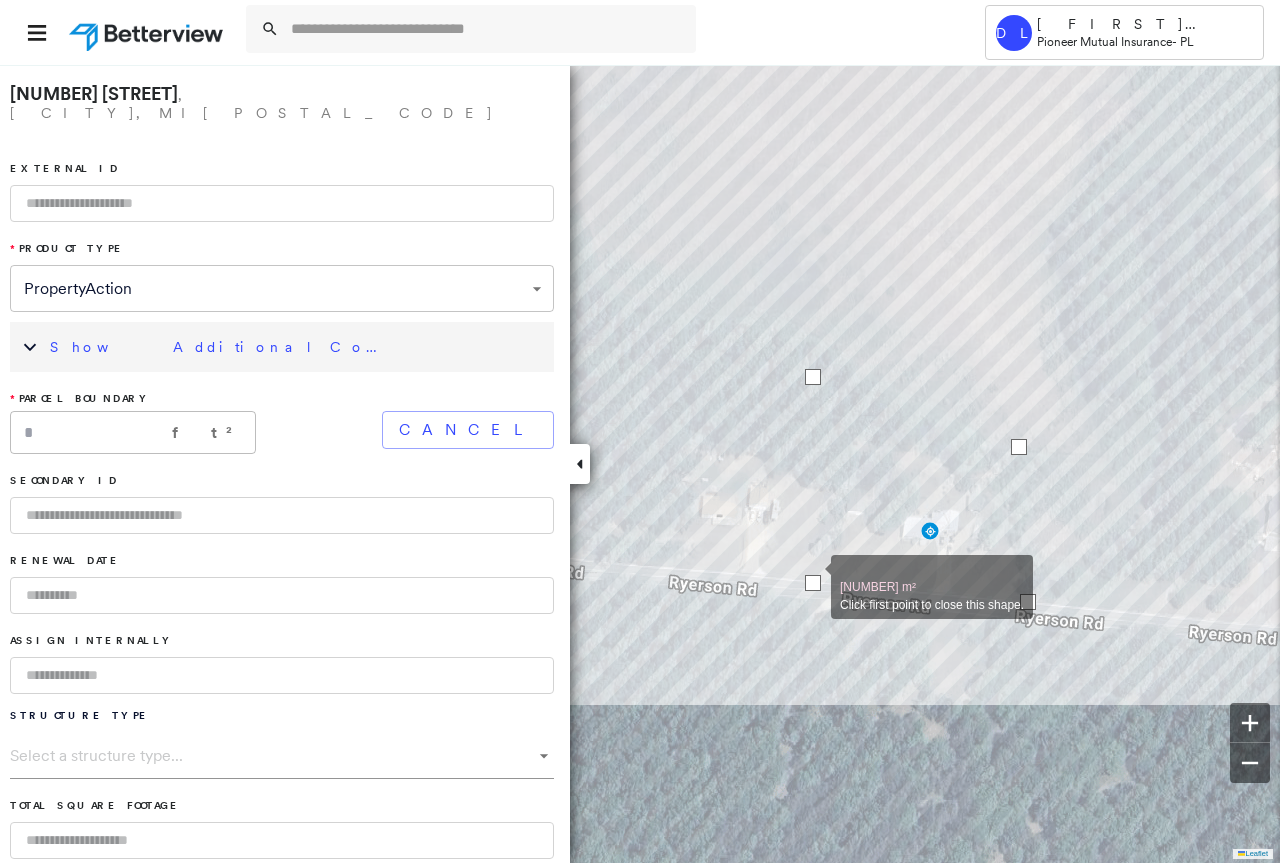 click at bounding box center (813, 583) 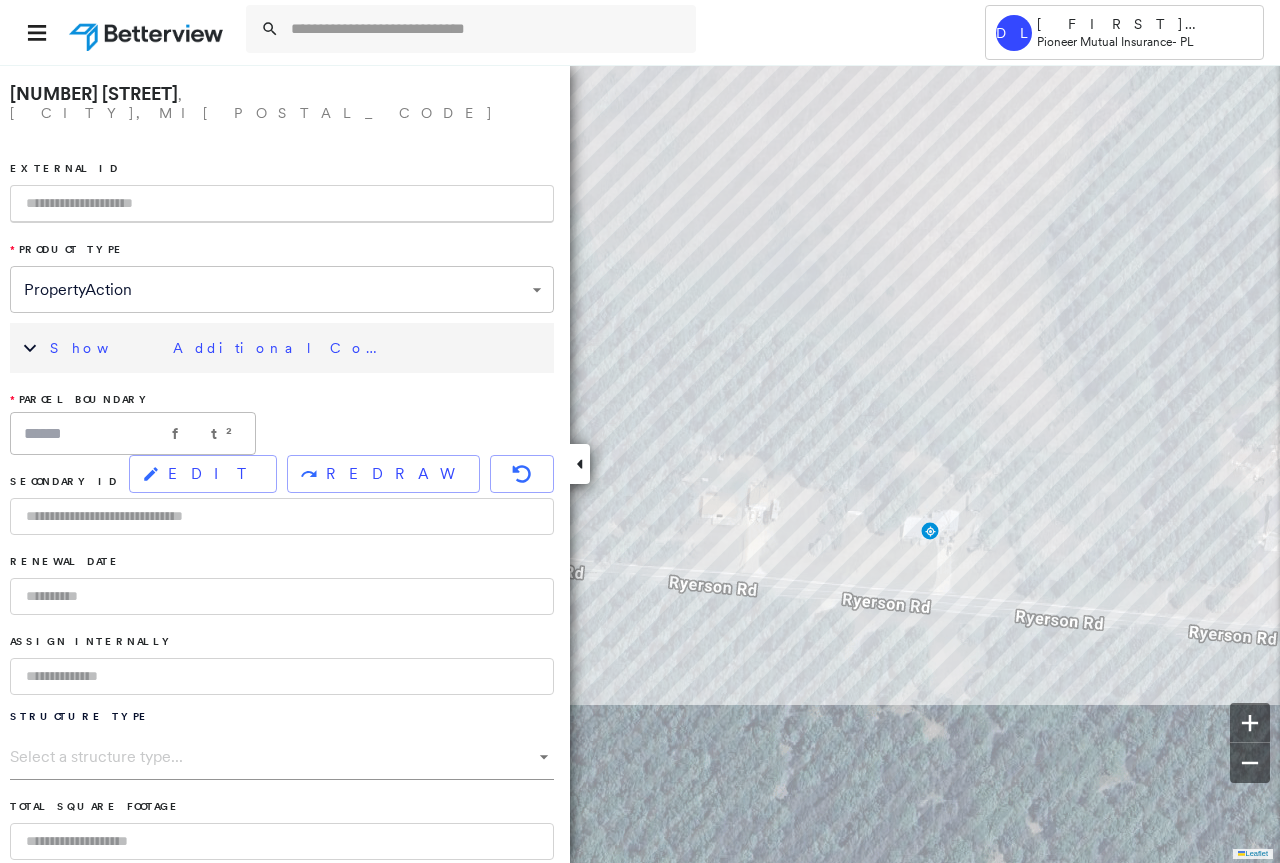 click at bounding box center [282, 204] 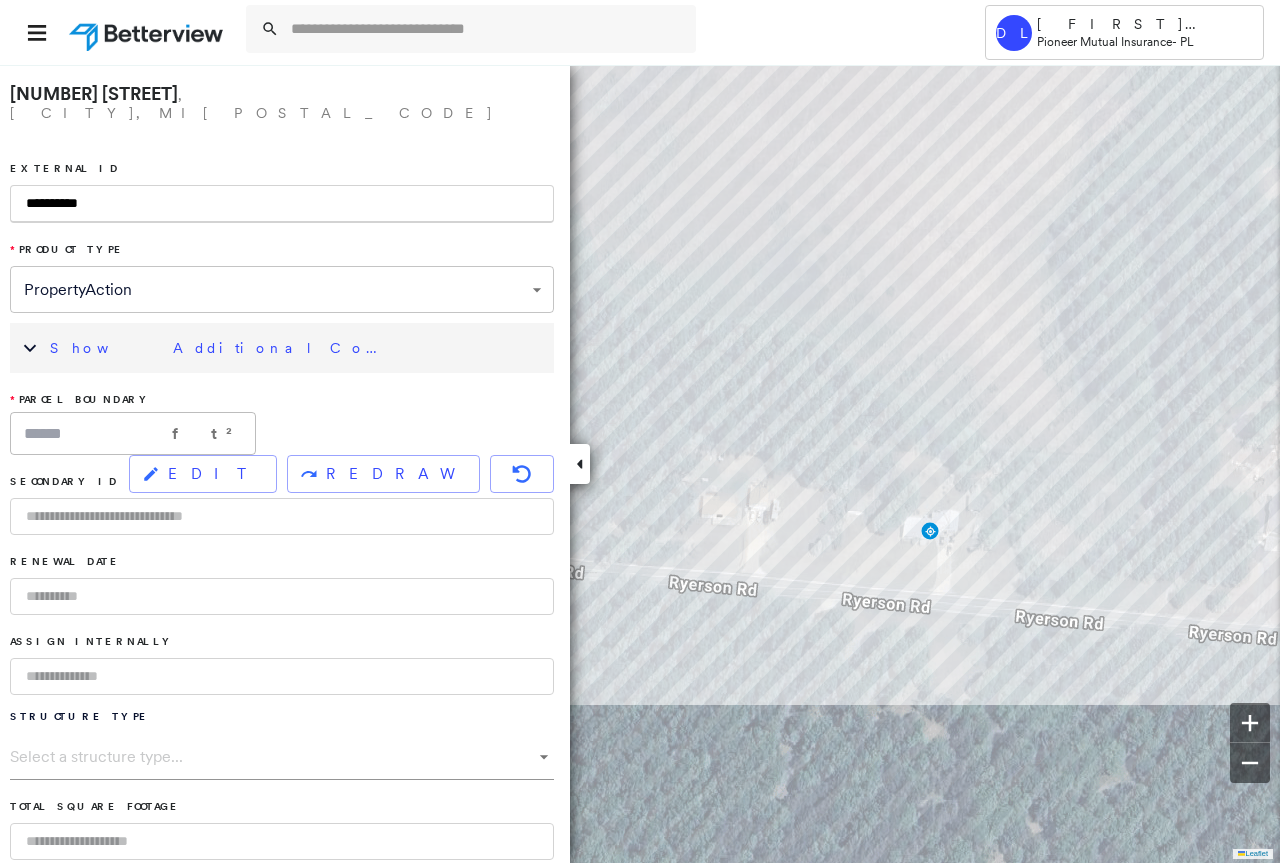 type on "**********" 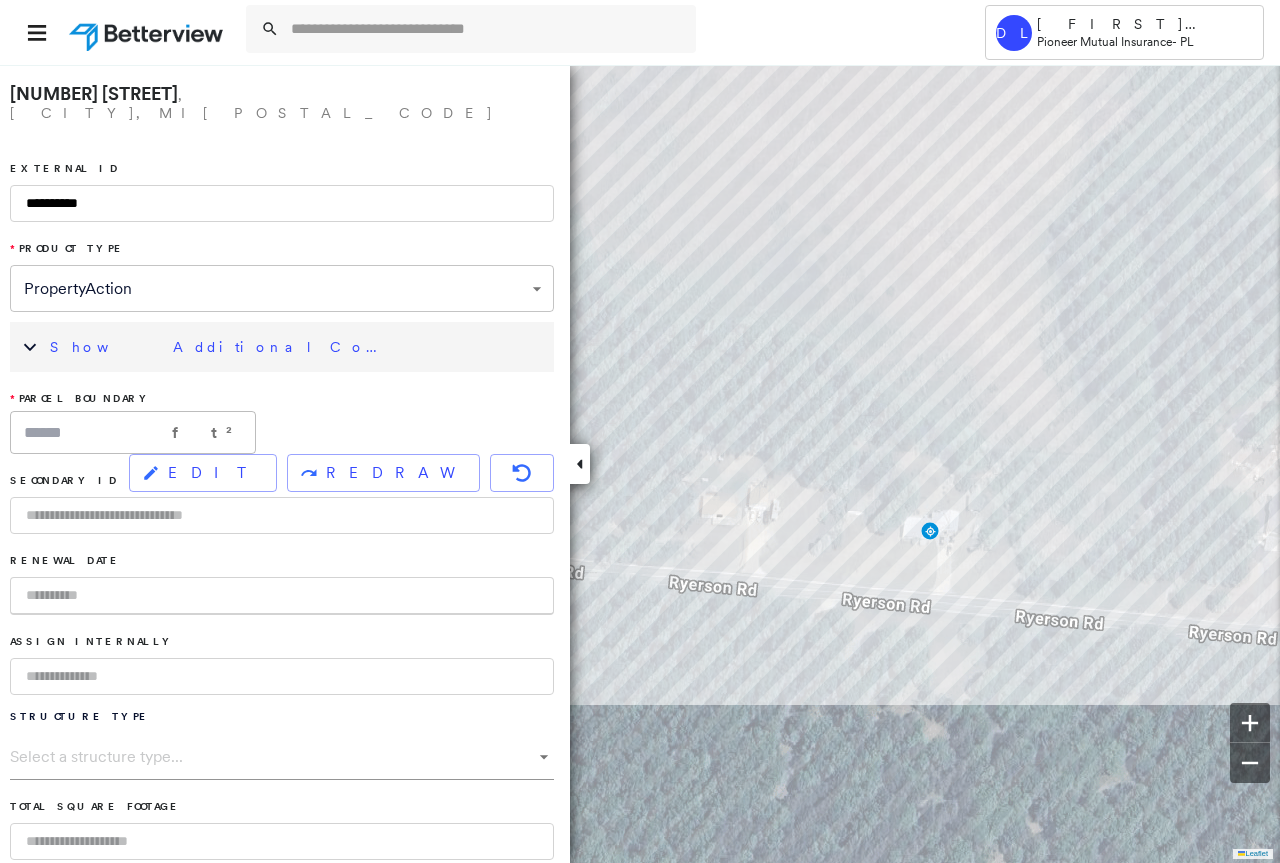 type on "*" 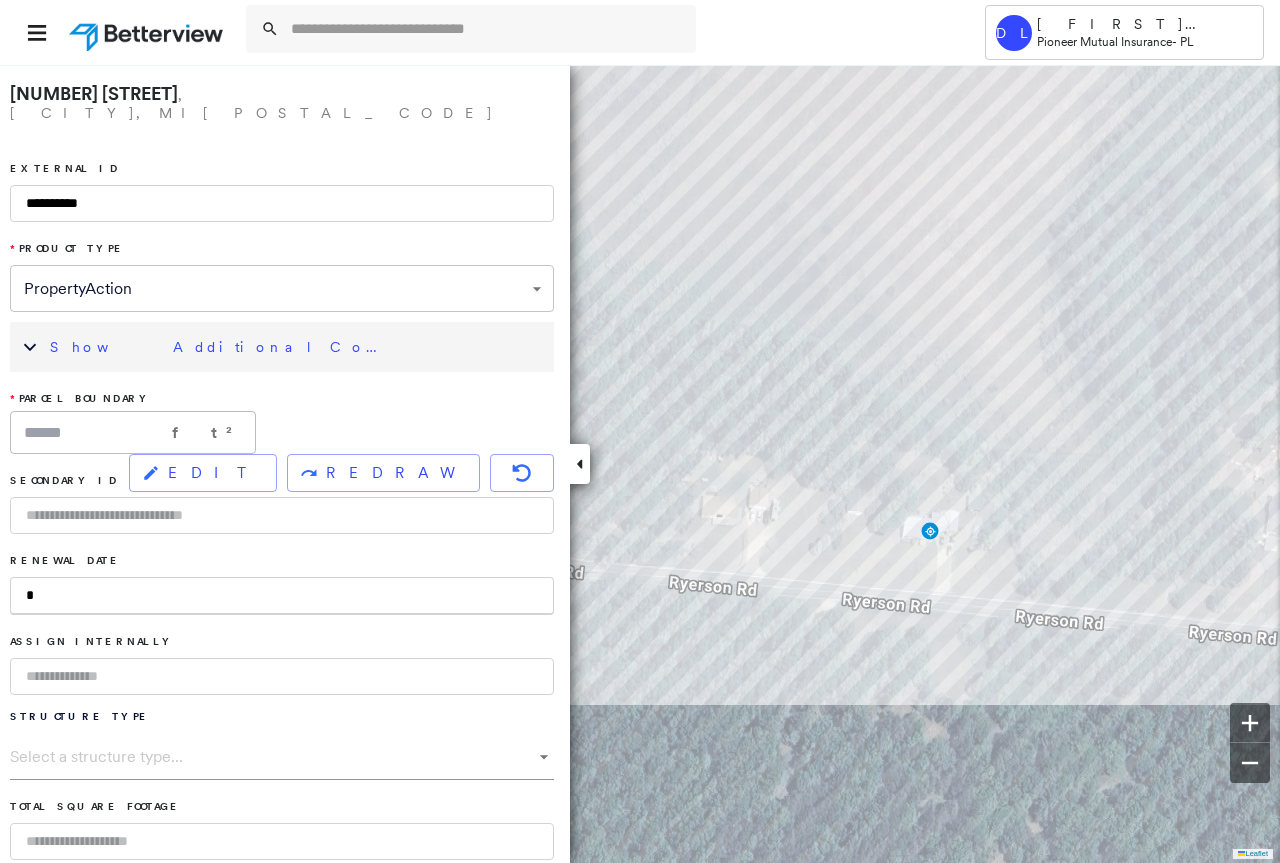 type on "**" 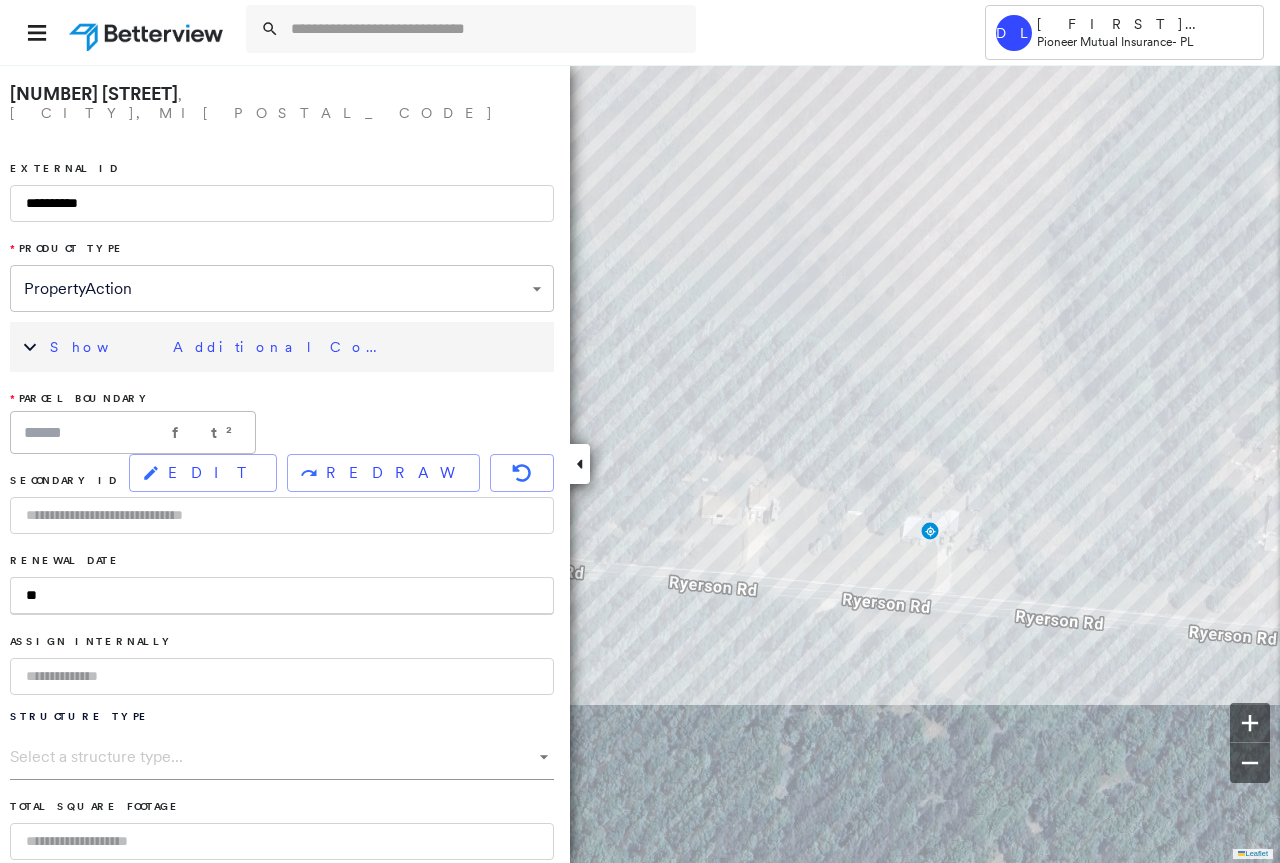 type on "***" 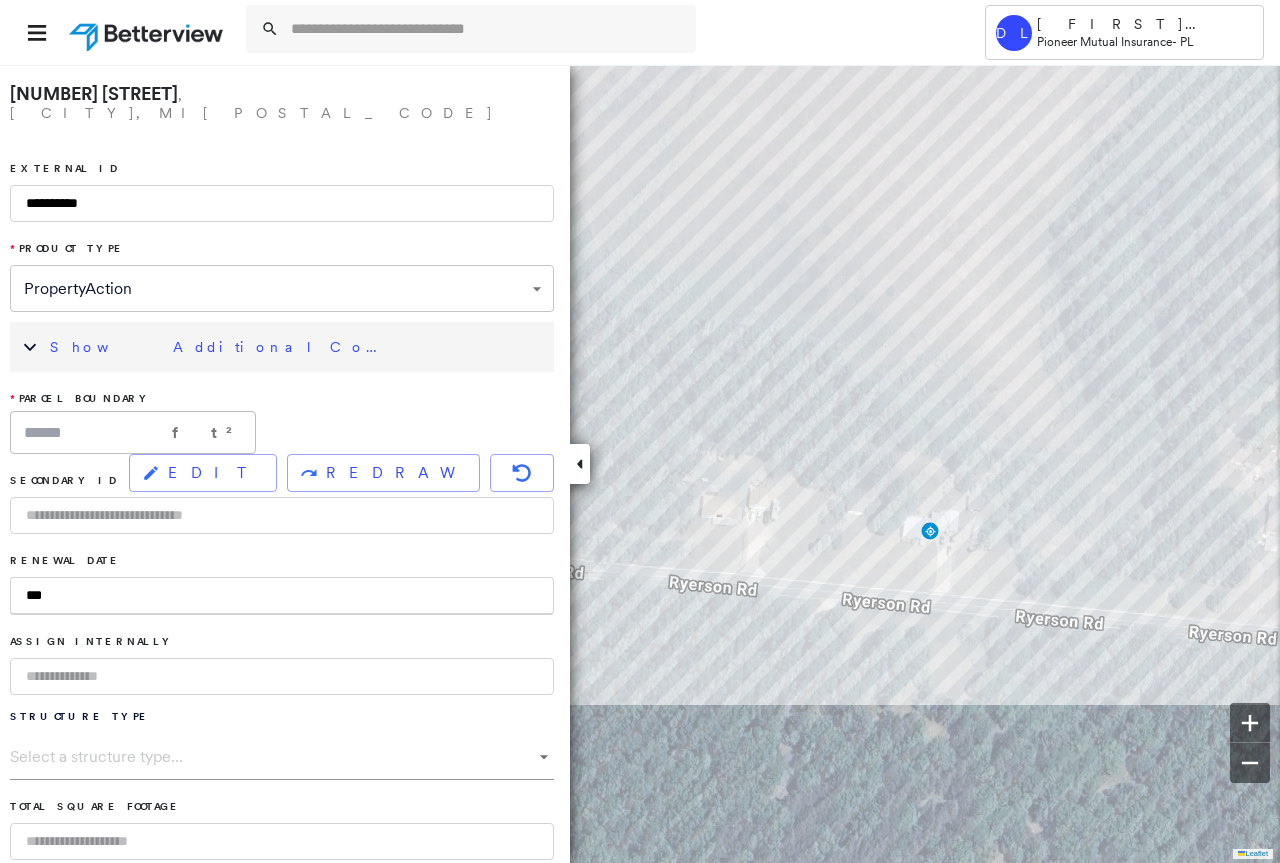 type on "****" 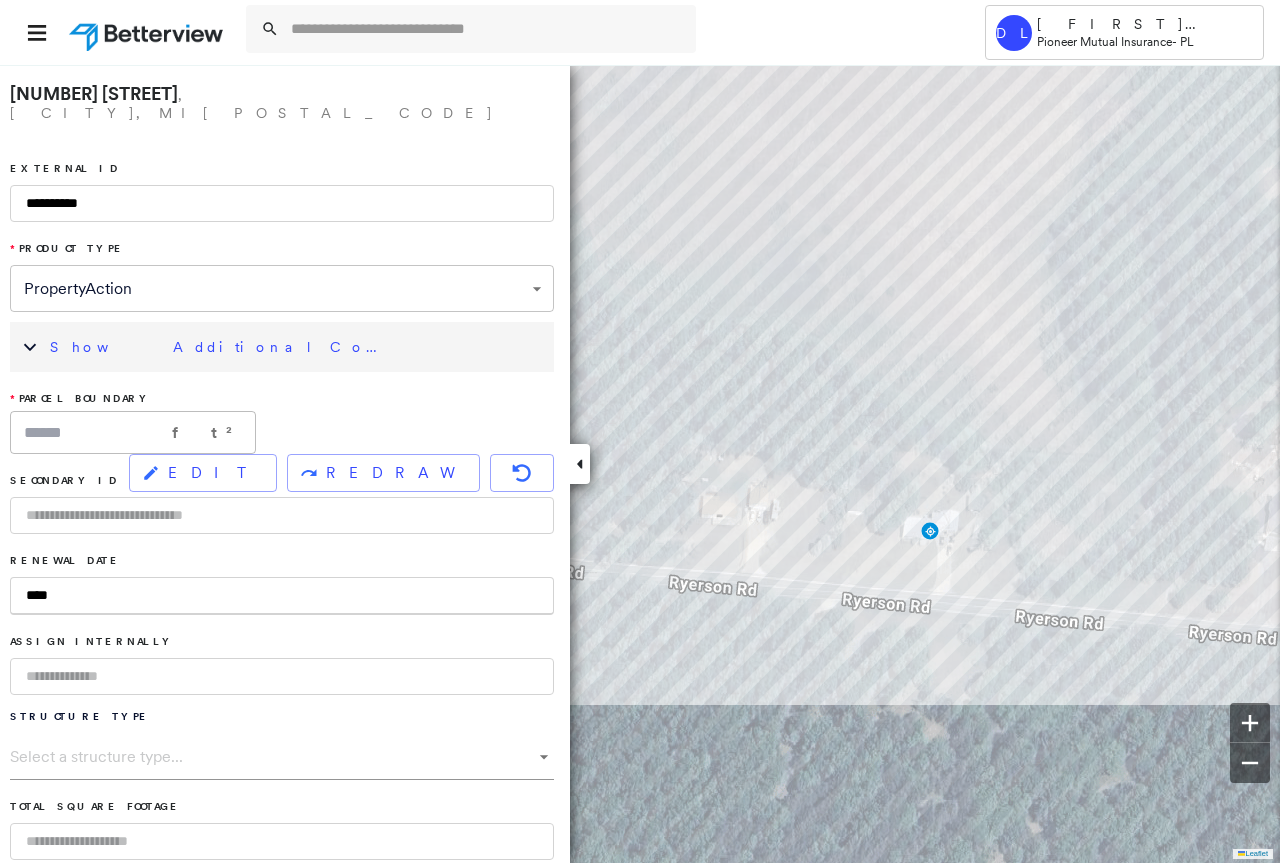 type on "*****" 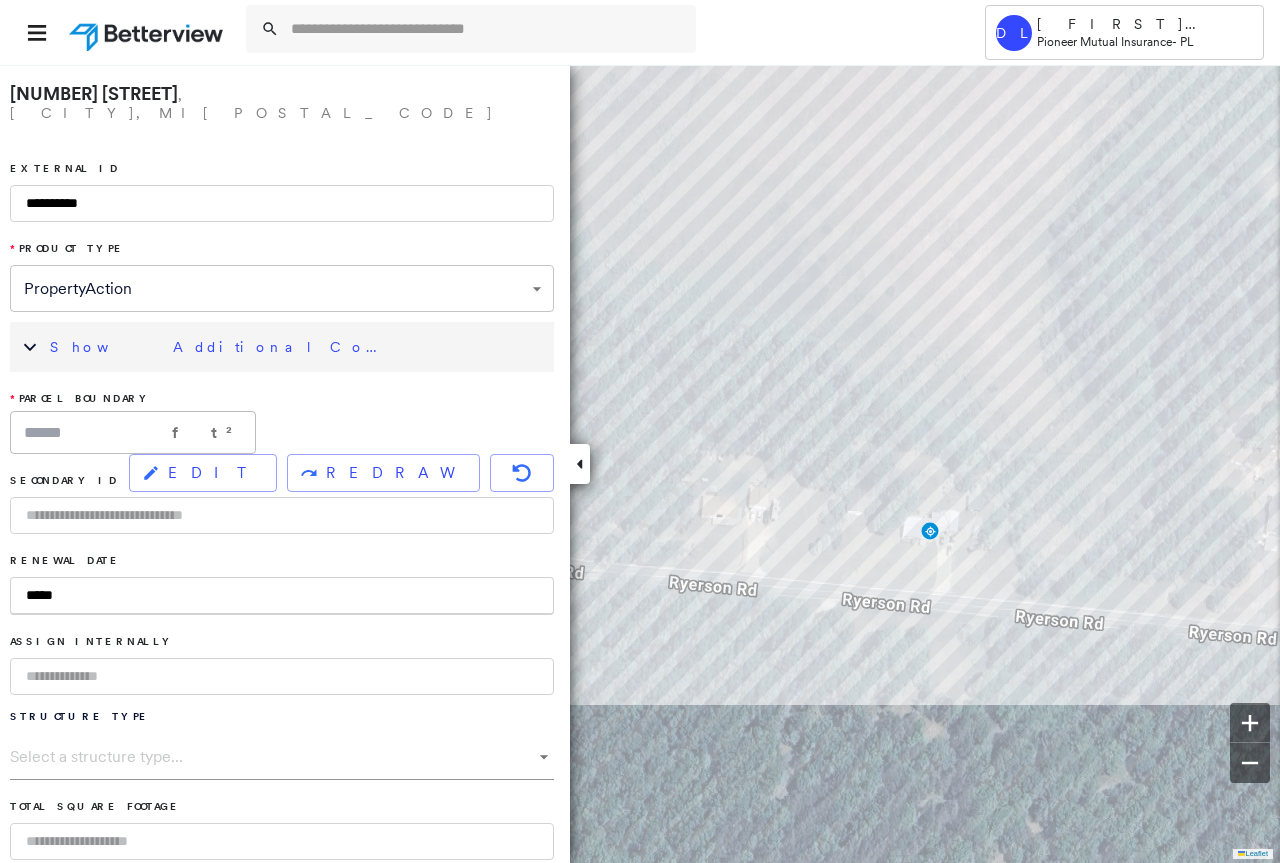 type on "******" 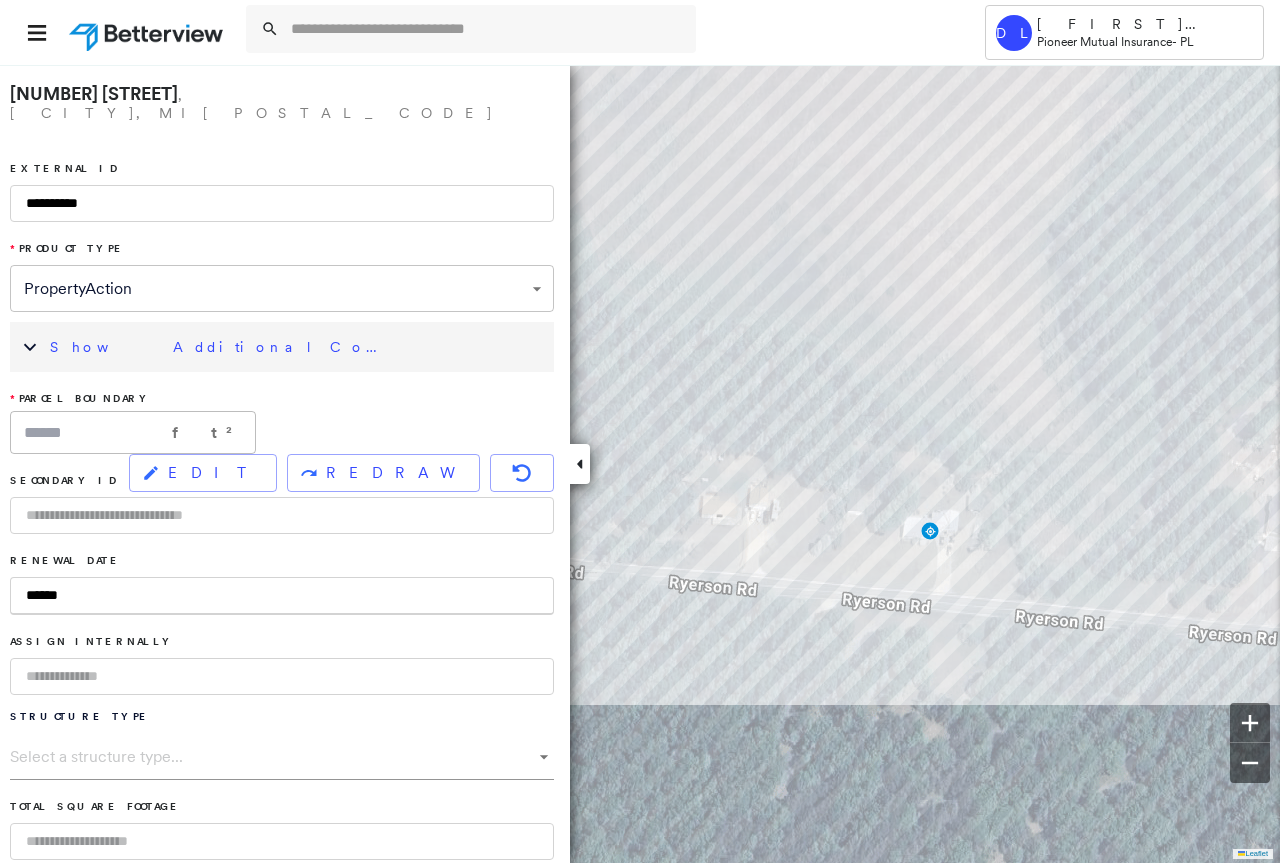 type on "*******" 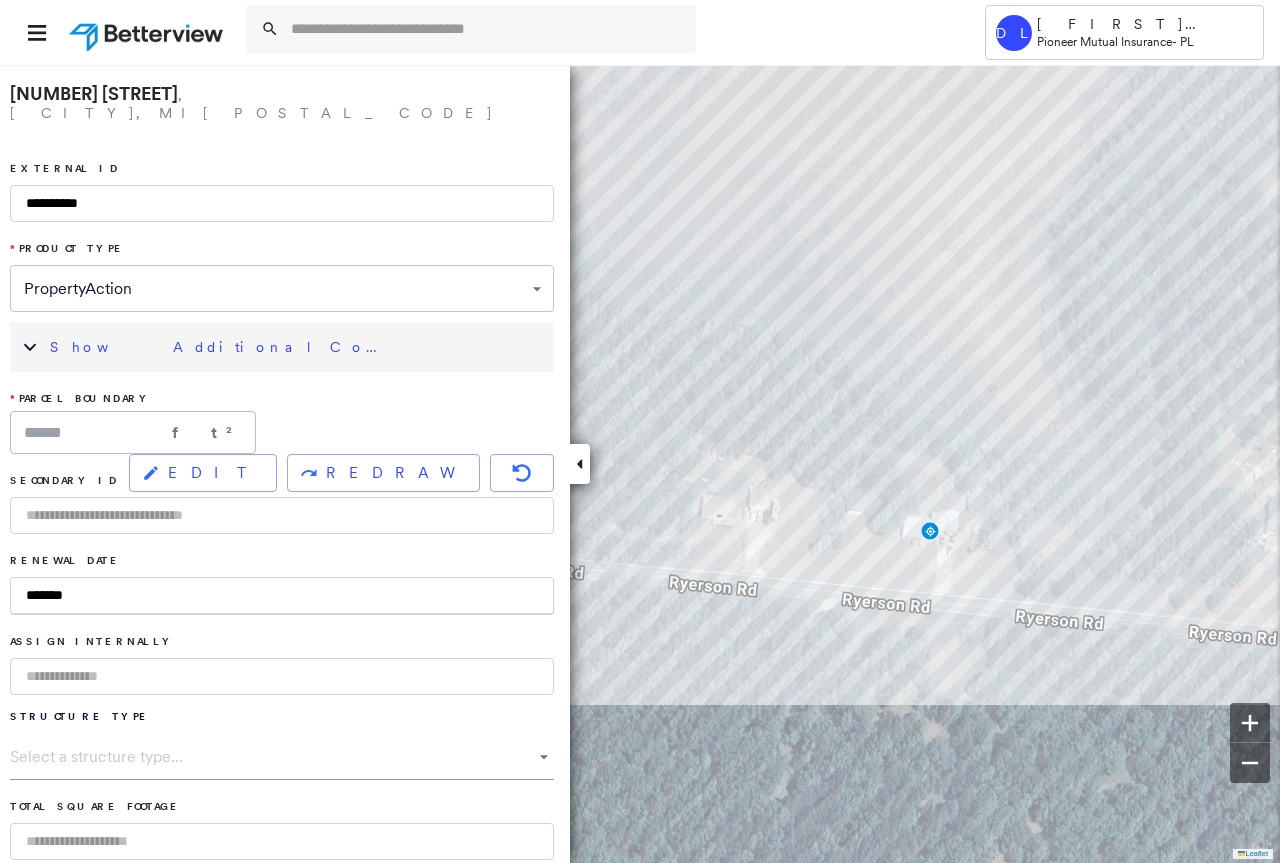 type on "********" 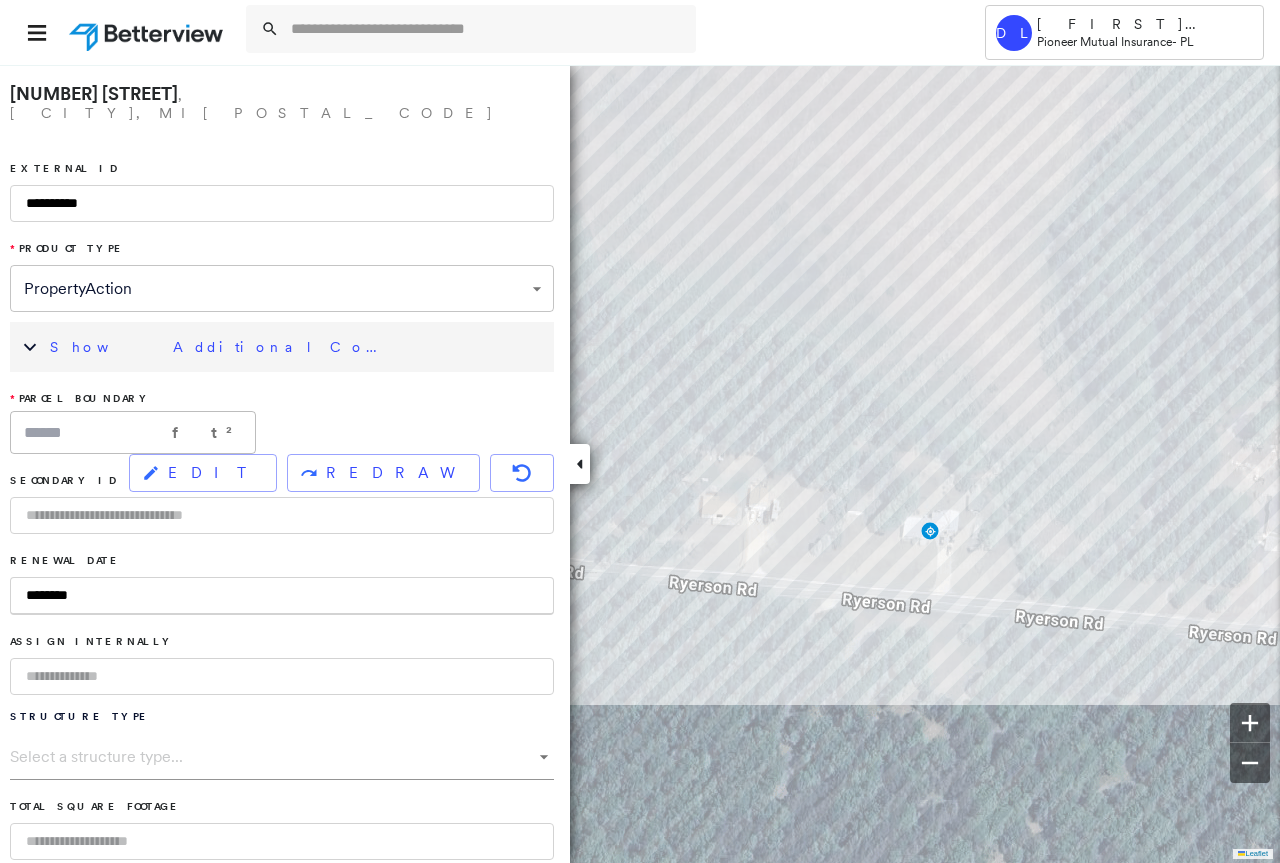 type on "*********" 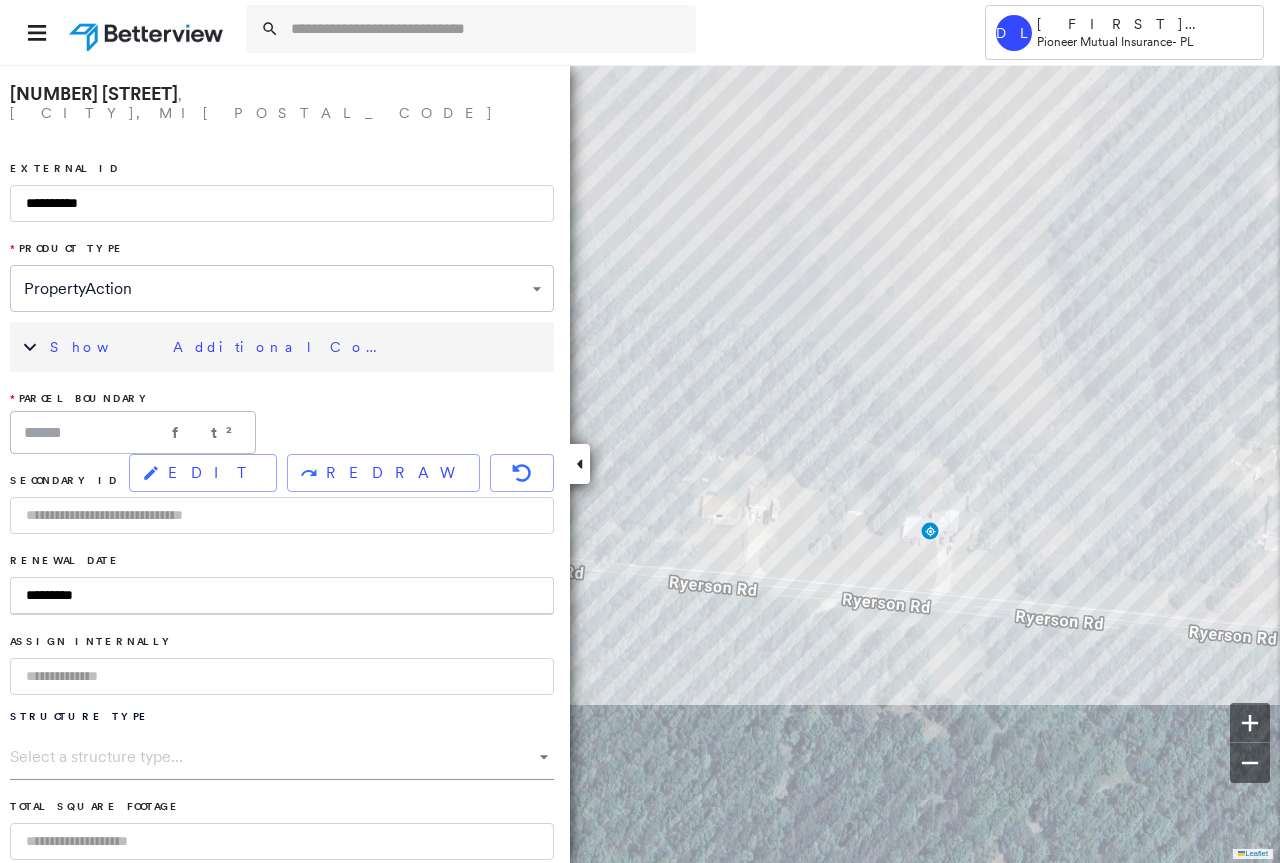 type on "**********" 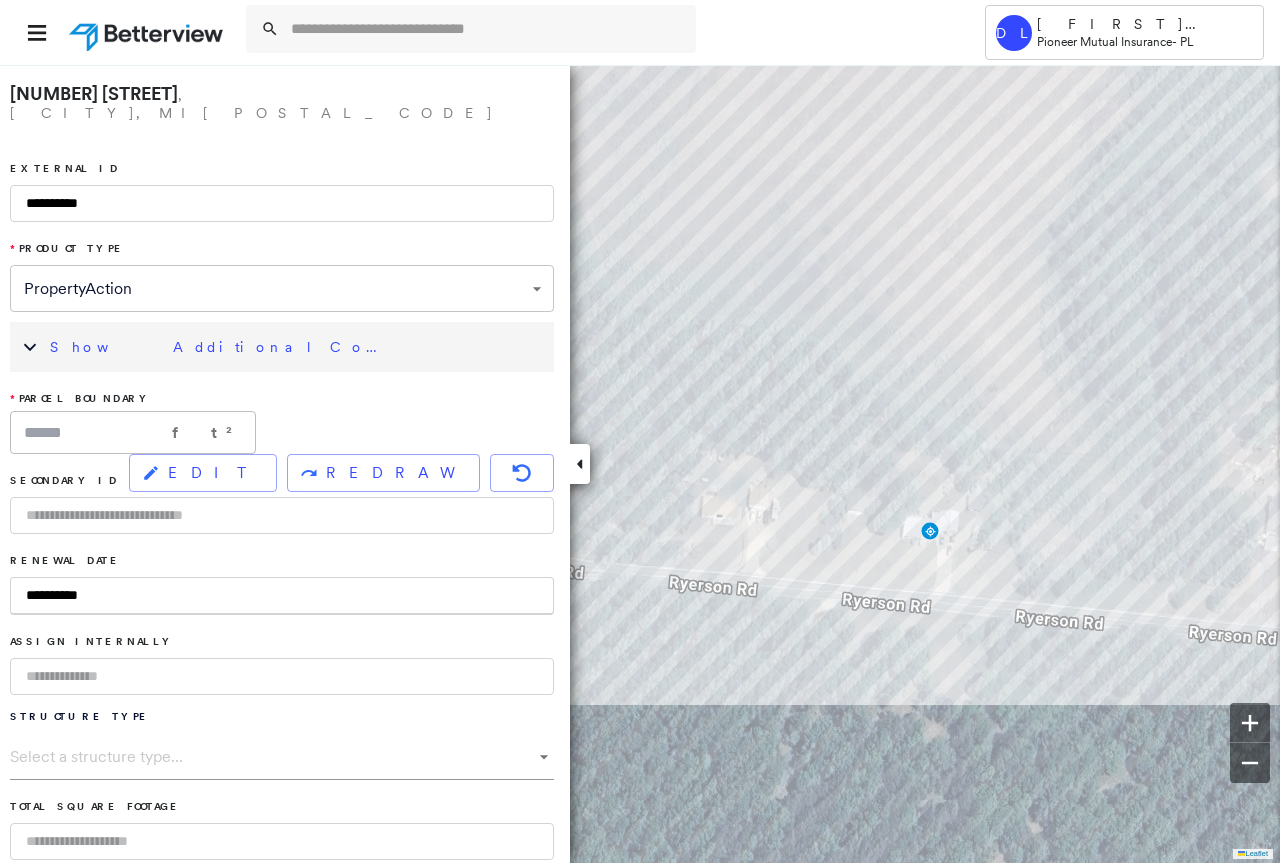type on "**********" 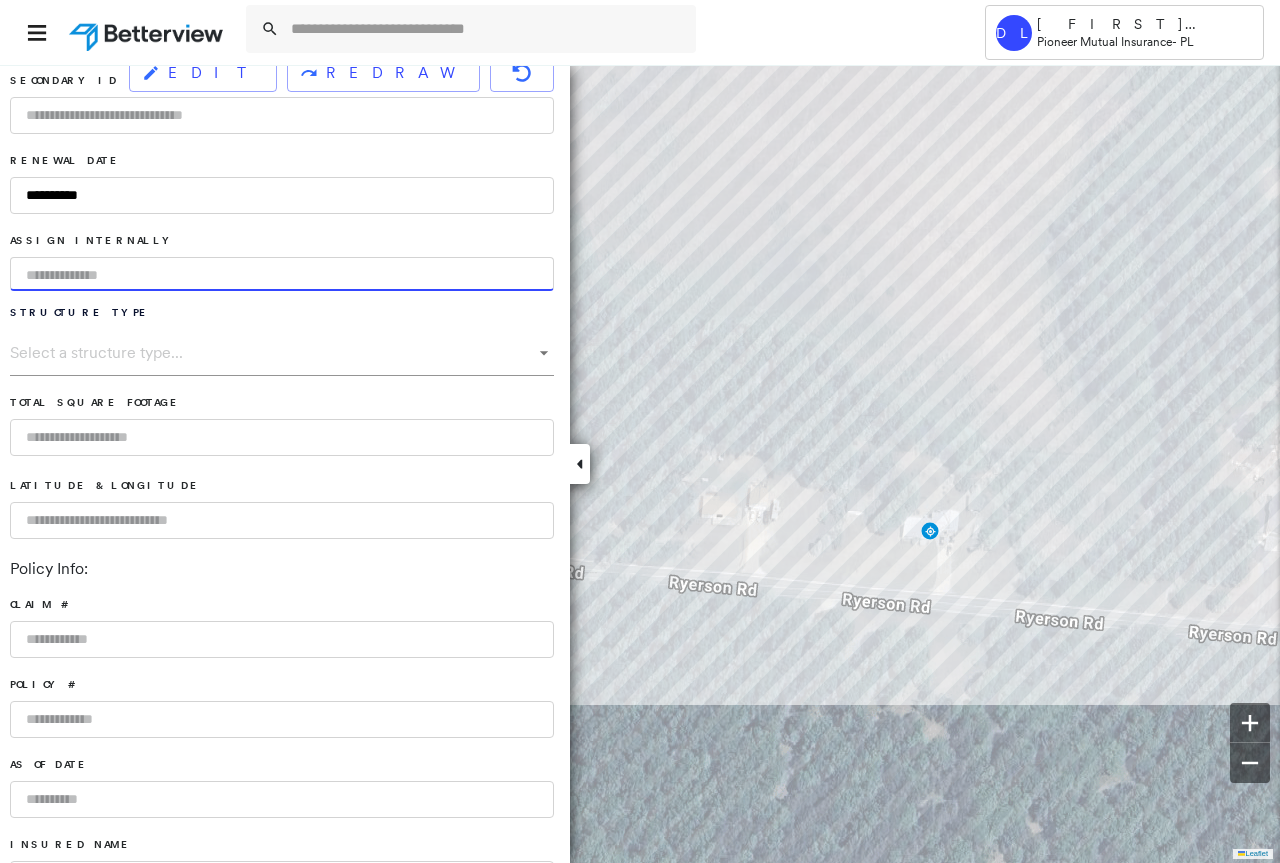 scroll, scrollTop: 600, scrollLeft: 0, axis: vertical 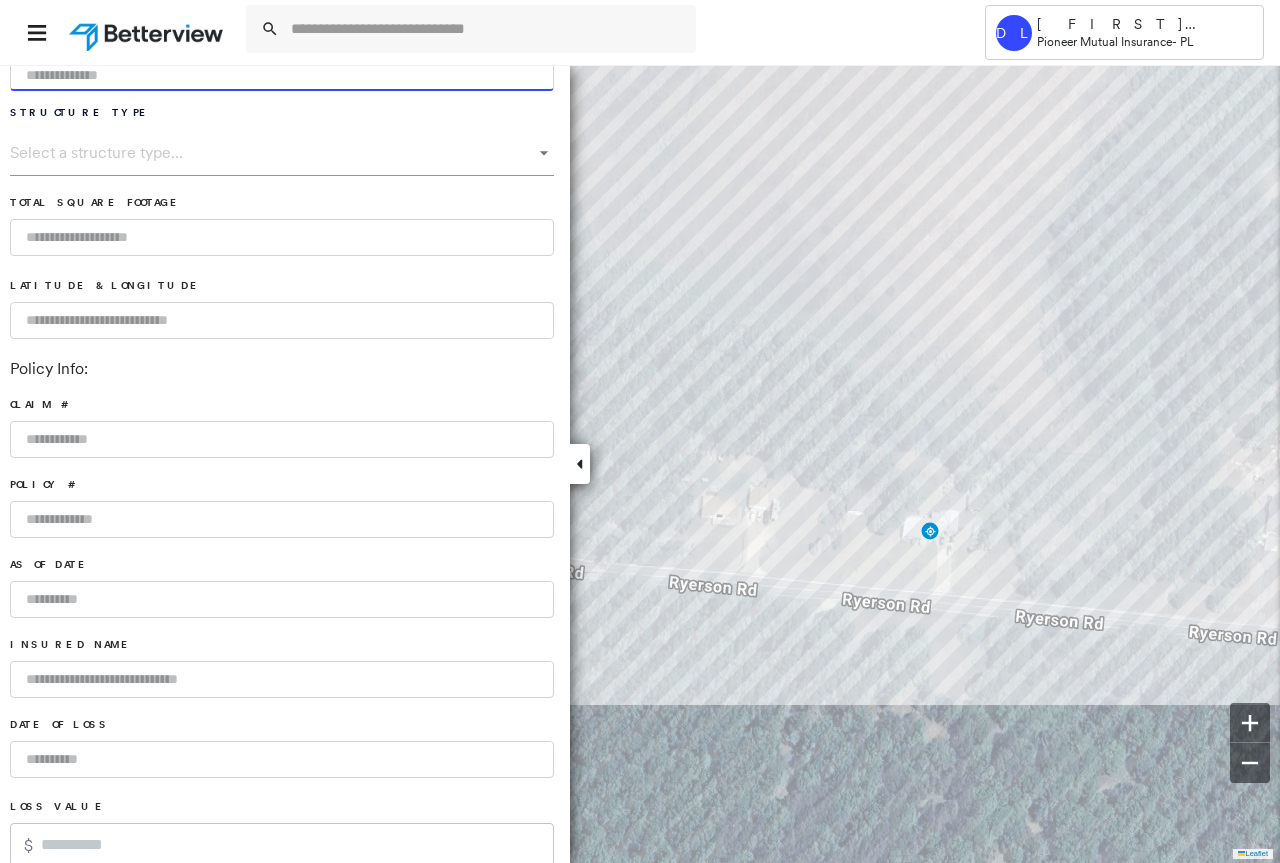 click on "Date of Loss     Loss Value   $ ​" at bounding box center [282, 782] 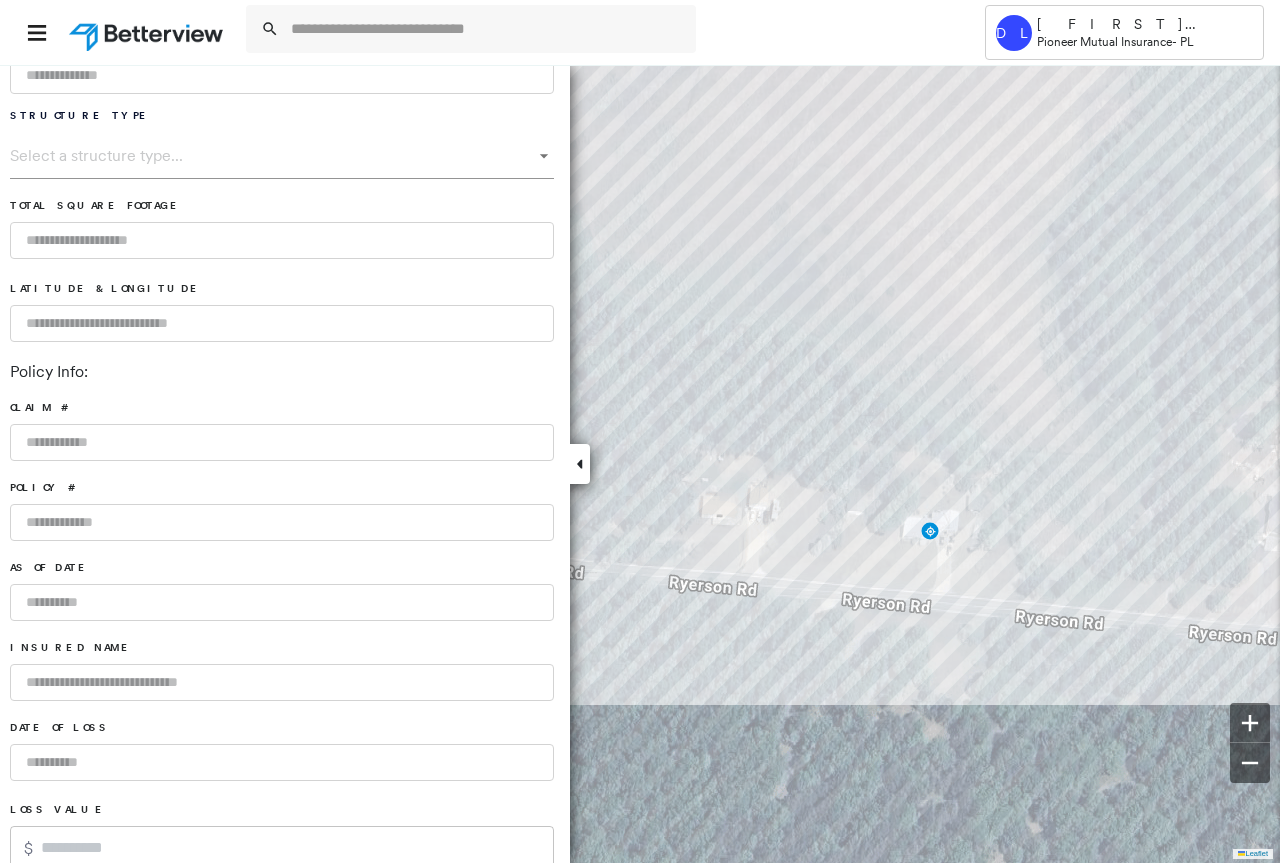 click at bounding box center [282, 522] 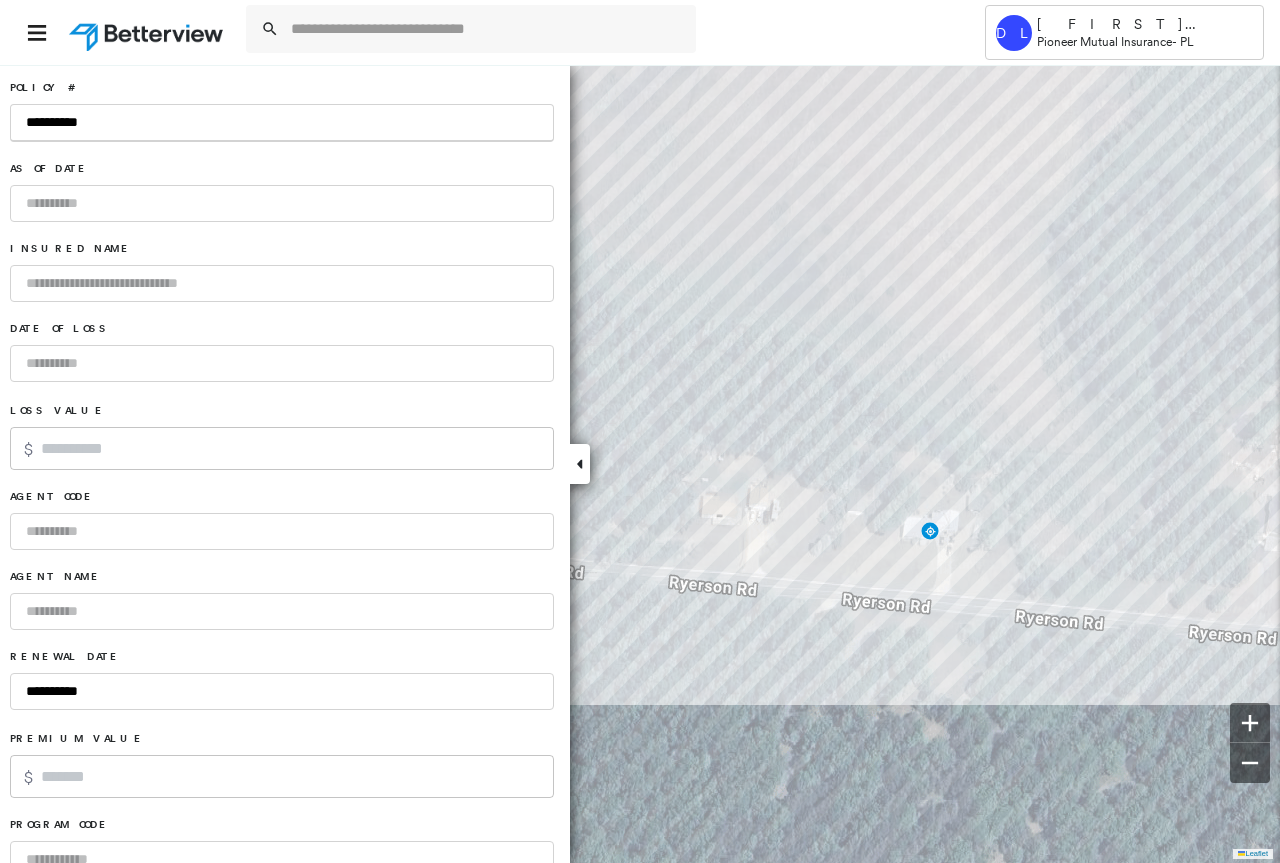 scroll, scrollTop: 1191, scrollLeft: 0, axis: vertical 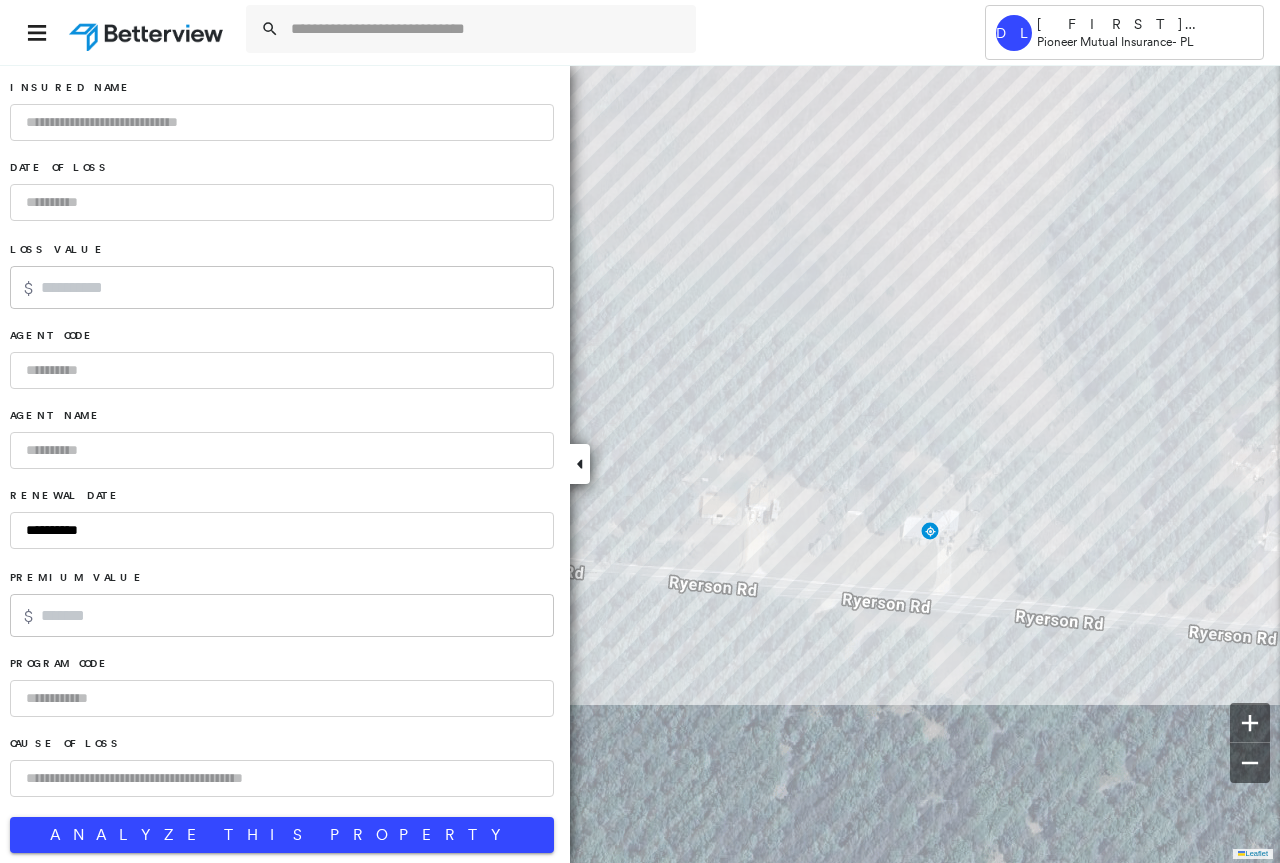 type on "**********" 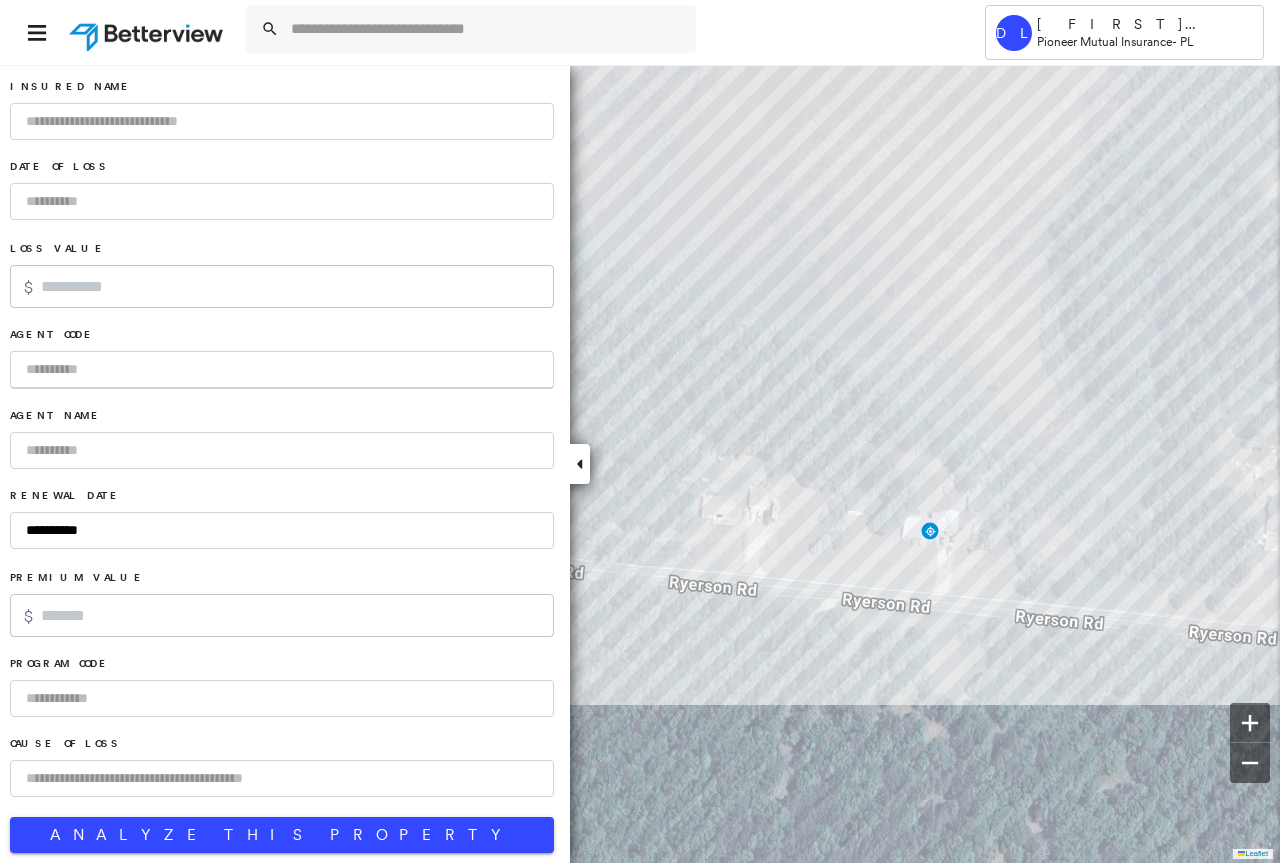 click at bounding box center (282, 370) 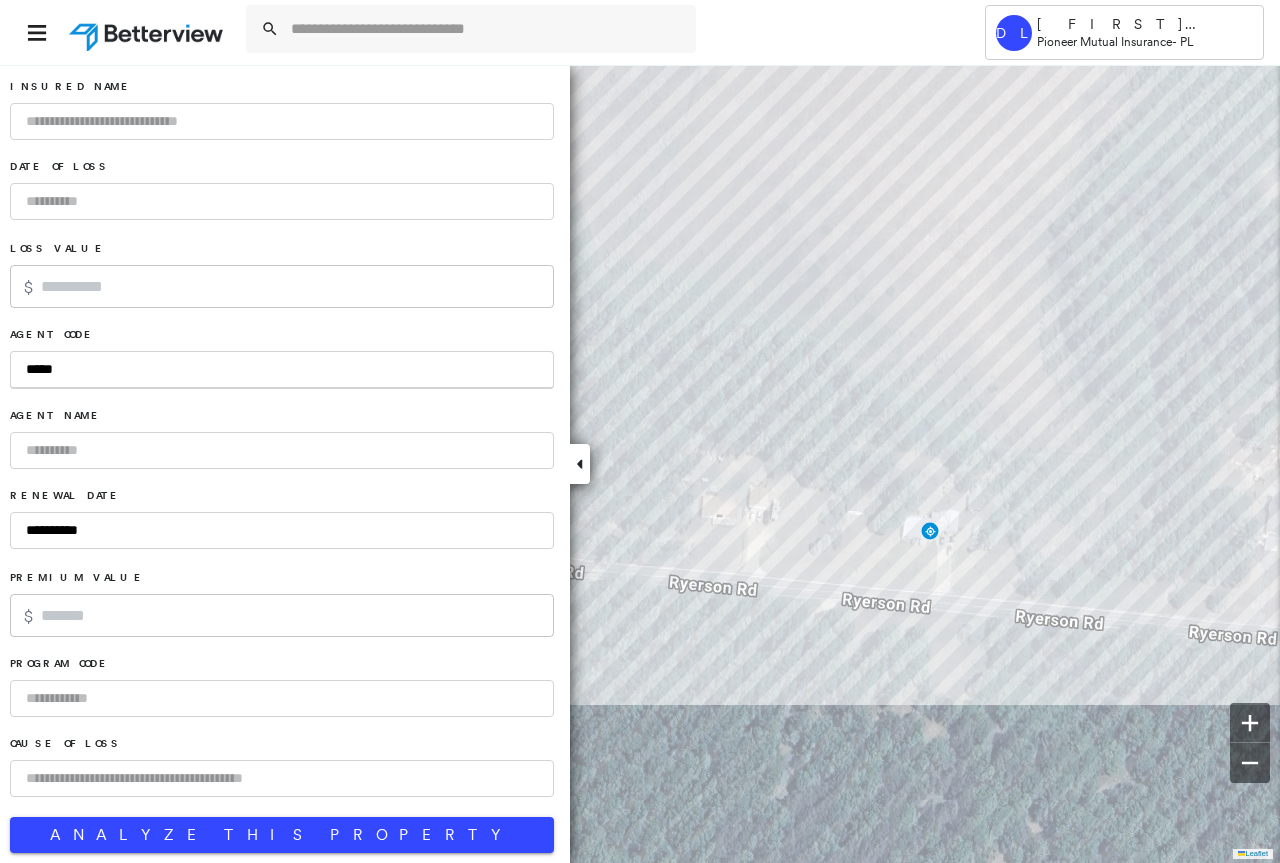 type on "*****" 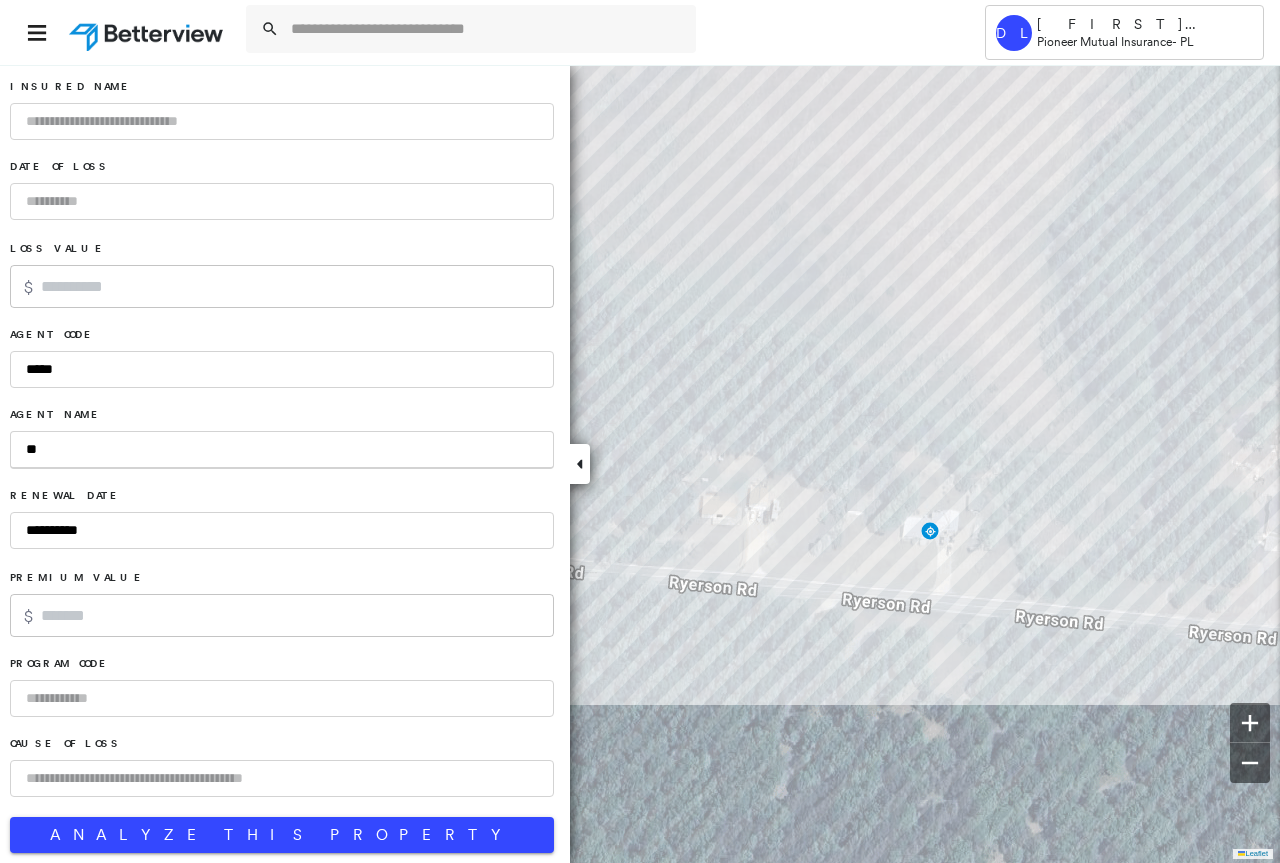 type on "*" 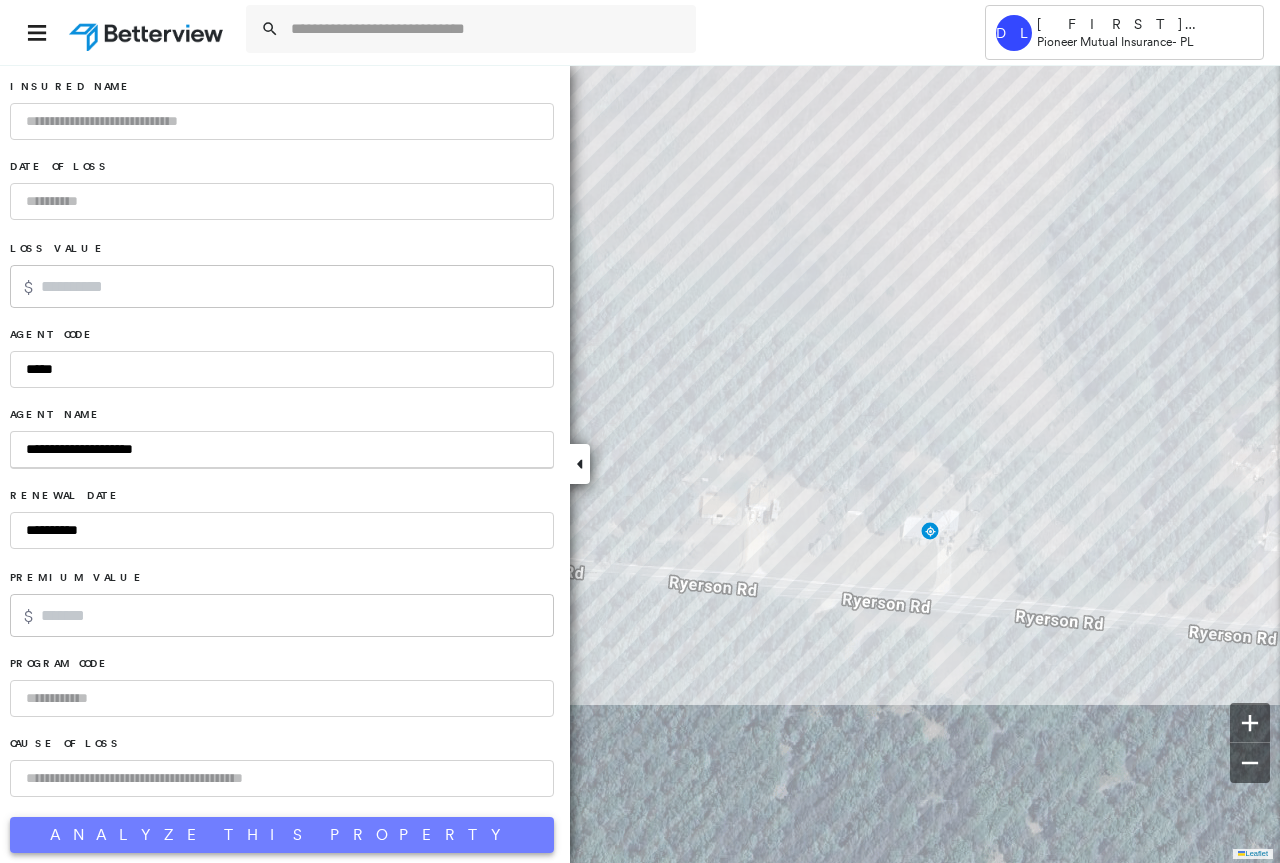 type on "**********" 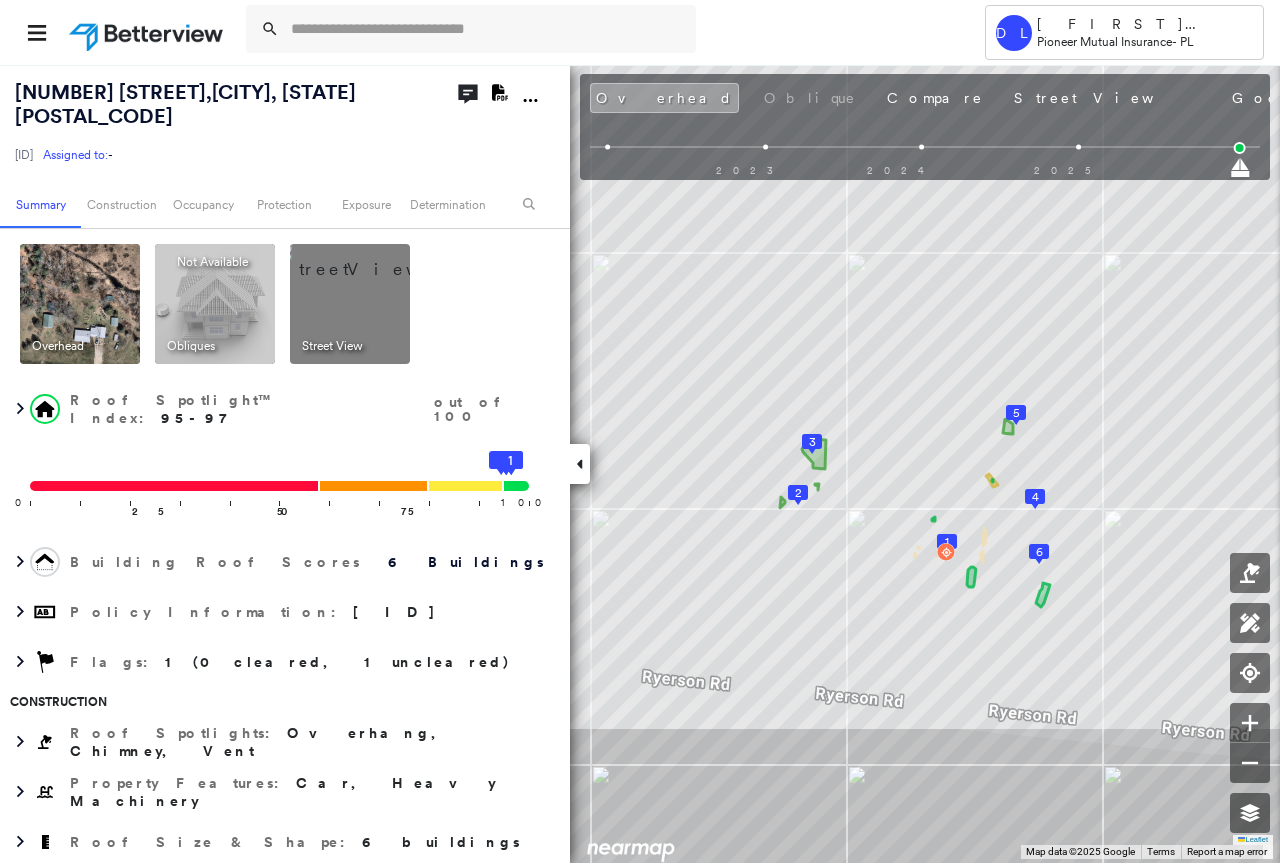 click on "Download PDF Report" 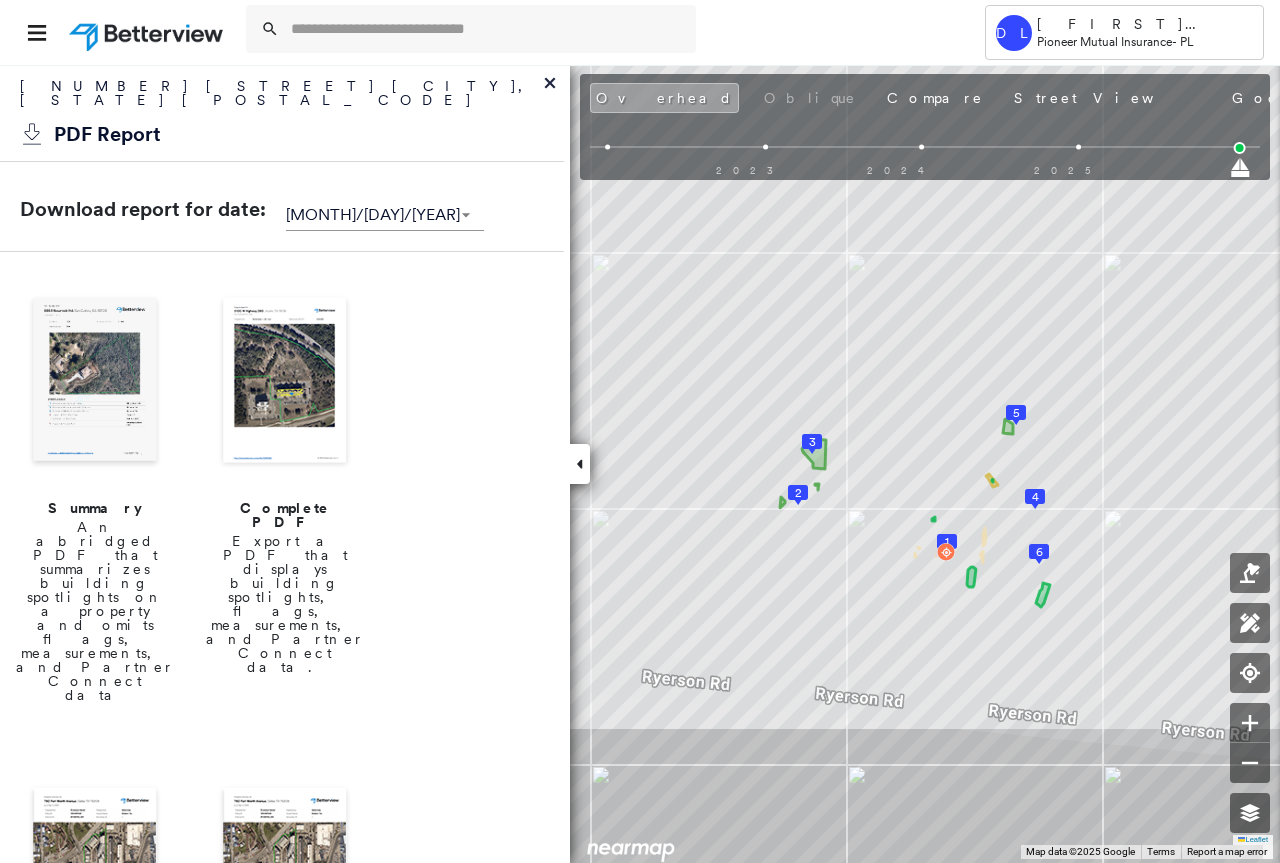 click on "Complete PDF Export a PDF that displays building spotlights, flags, measurements, and Partner Connect data." at bounding box center (285, 497) 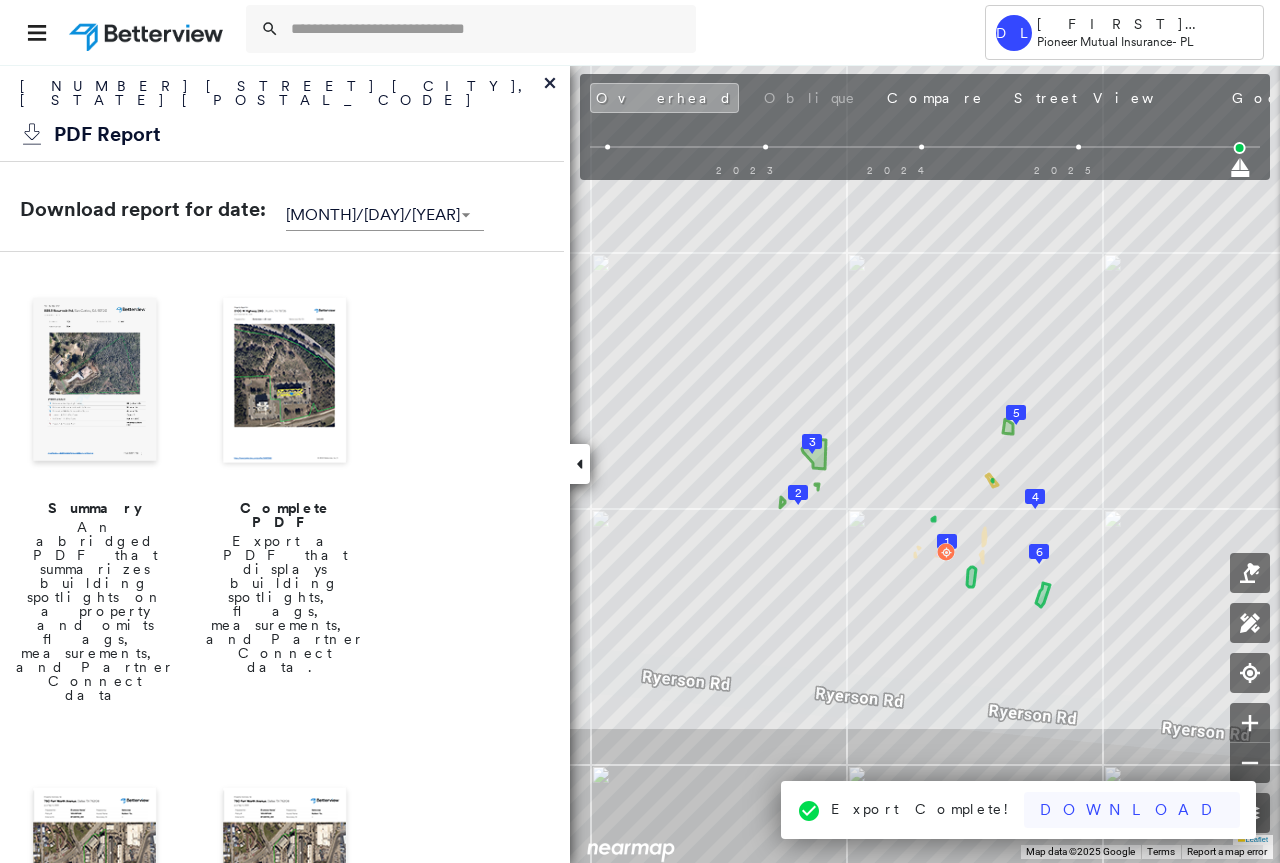 click on "Download" at bounding box center [1132, 810] 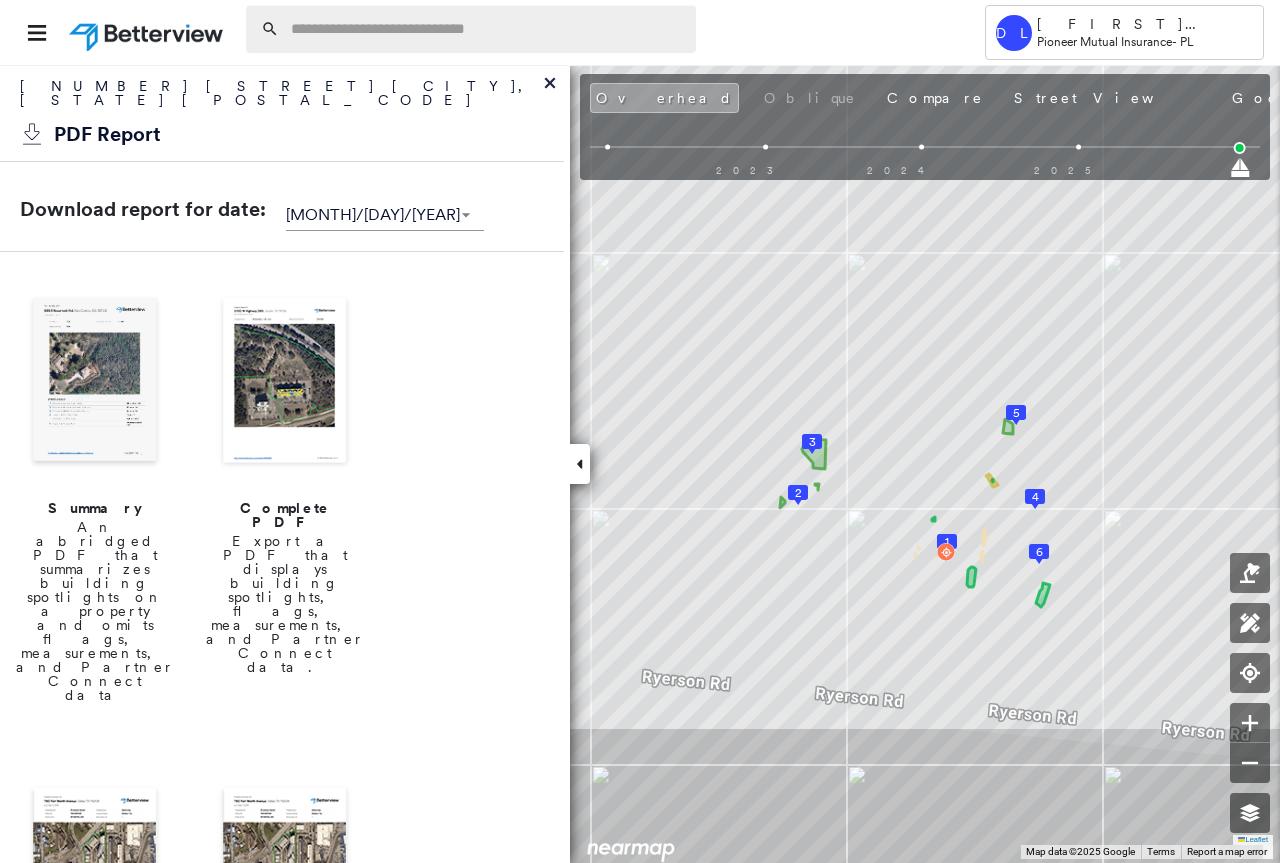 click at bounding box center (487, 29) 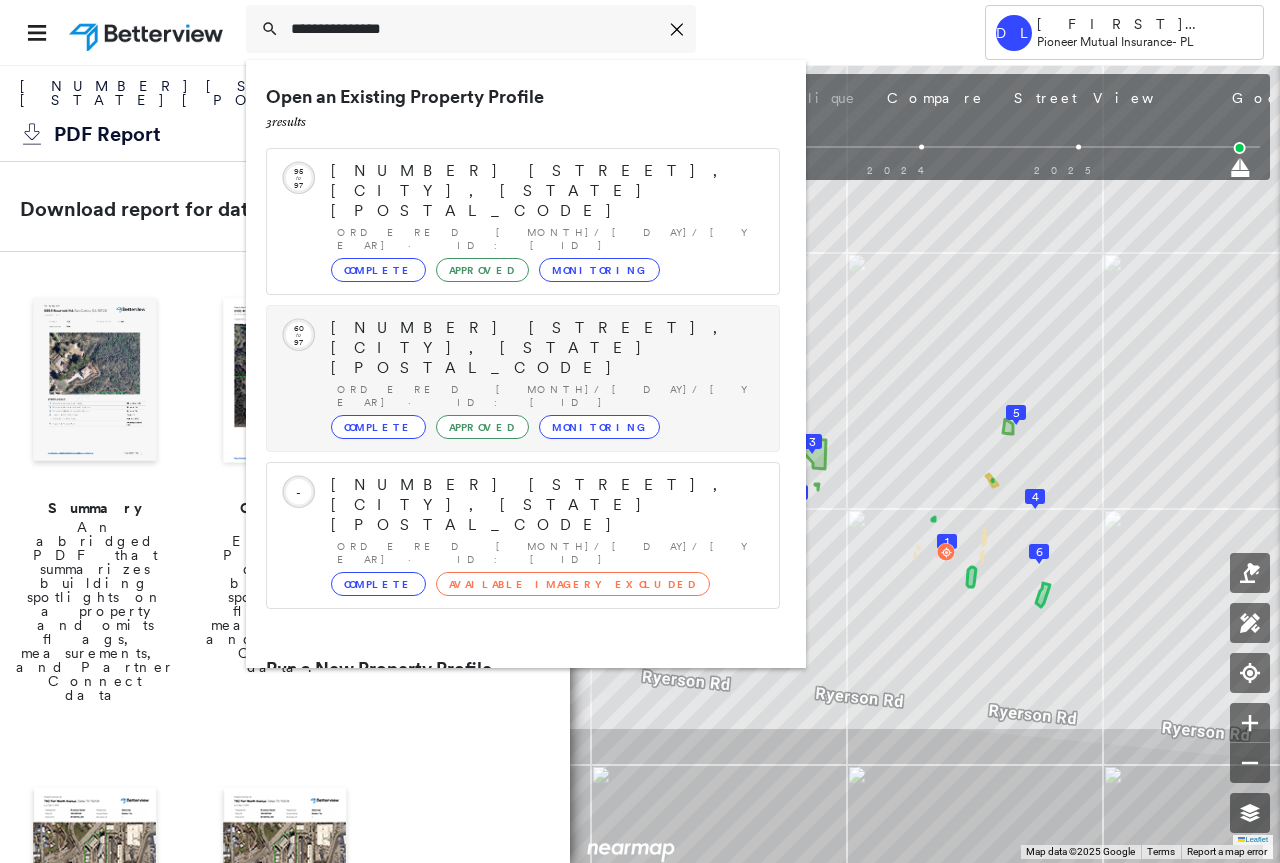type on "**********" 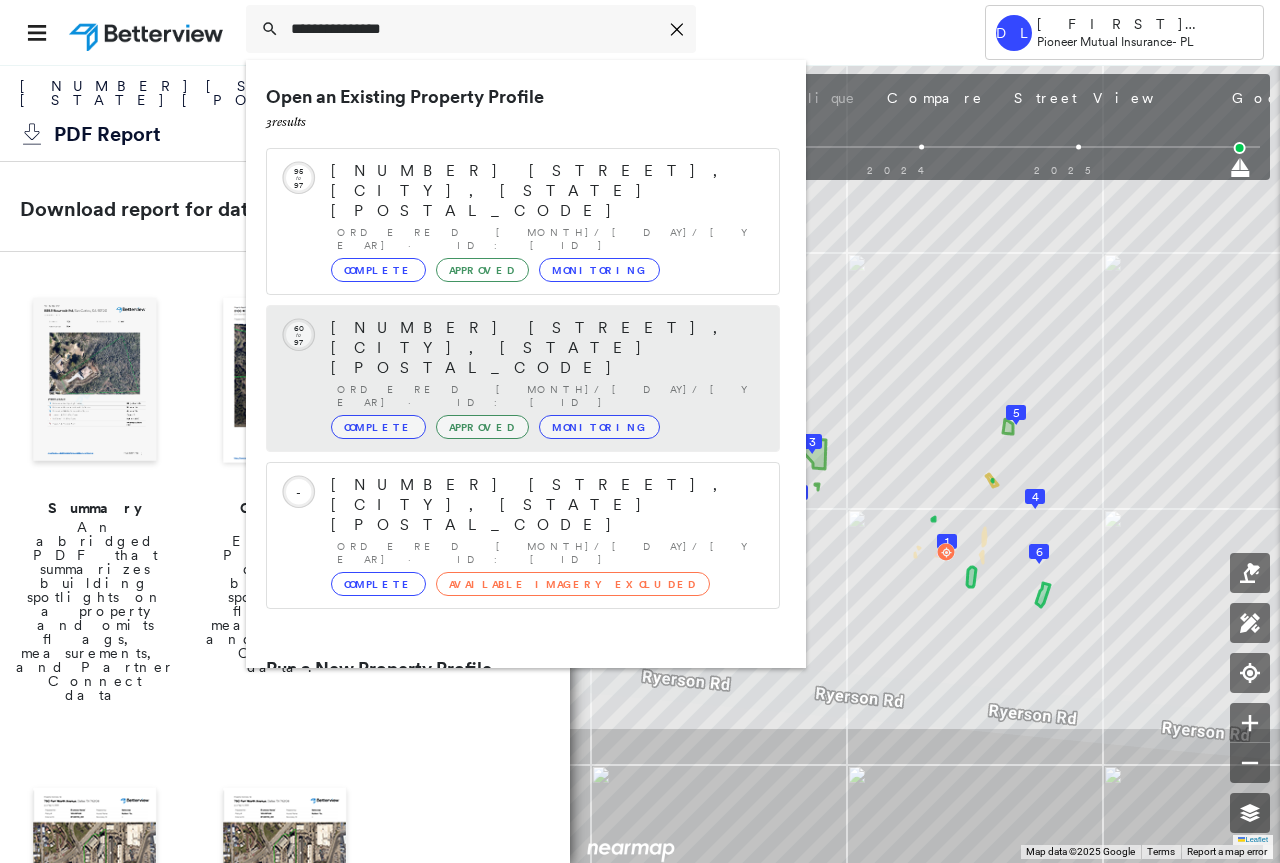click on "Complete" at bounding box center [378, 427] 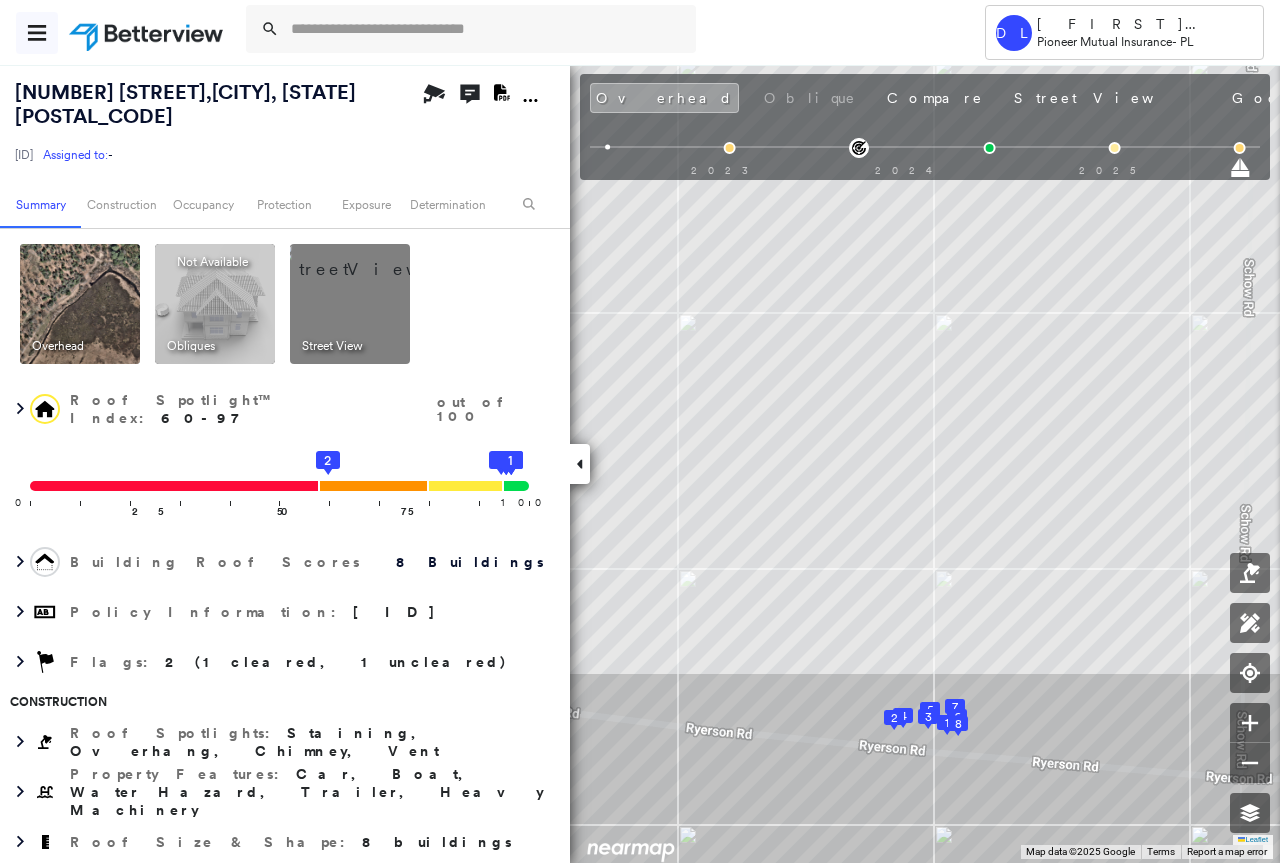 click 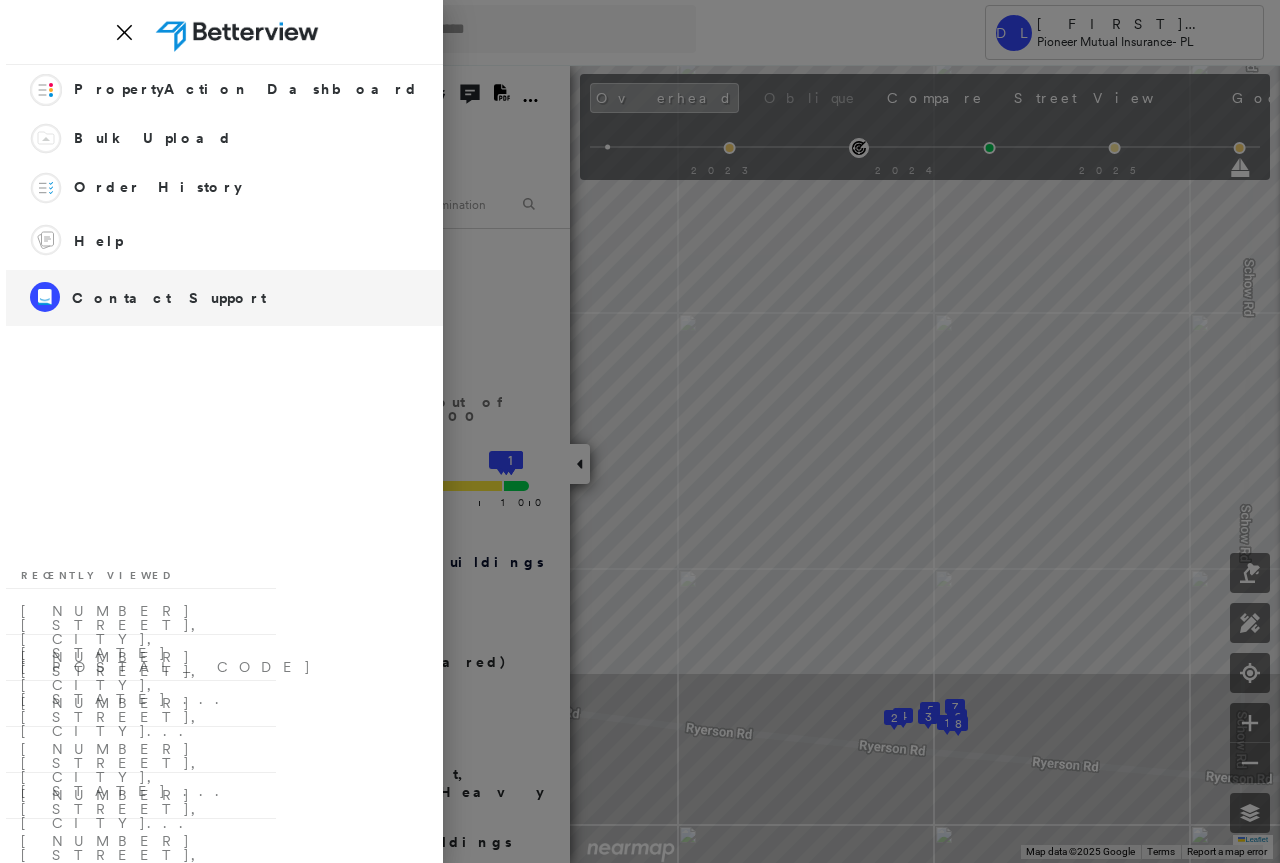click on "Contact Support" at bounding box center [169, 298] 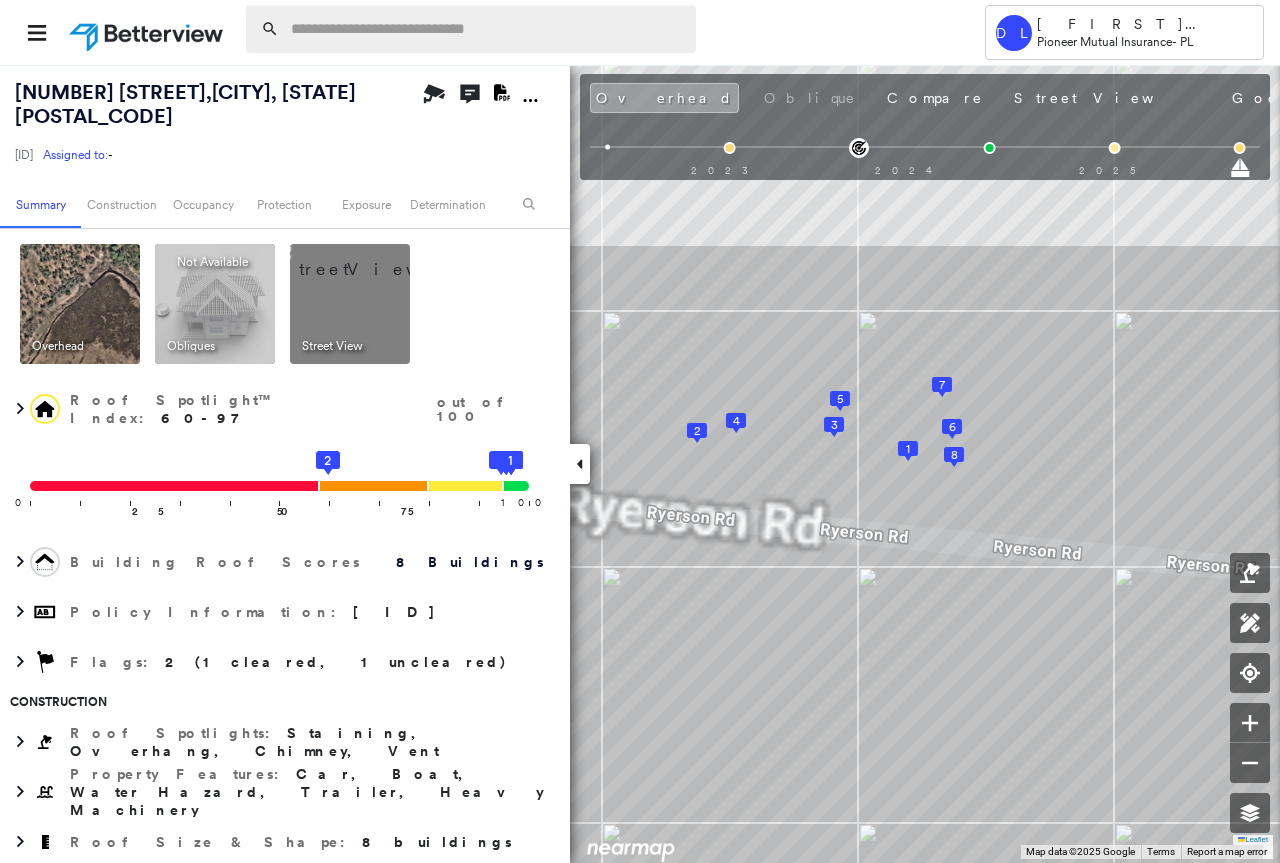 click at bounding box center (487, 29) 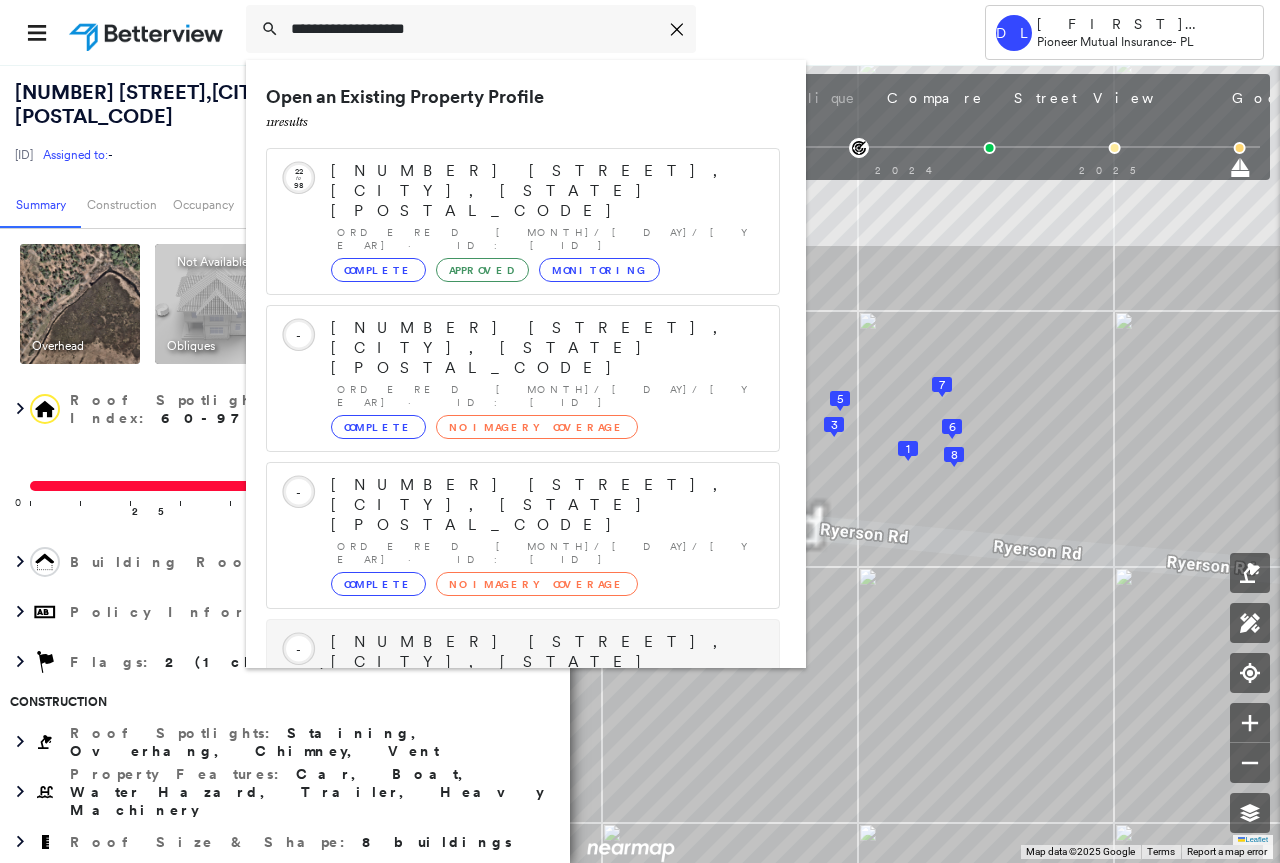scroll, scrollTop: 213, scrollLeft: 0, axis: vertical 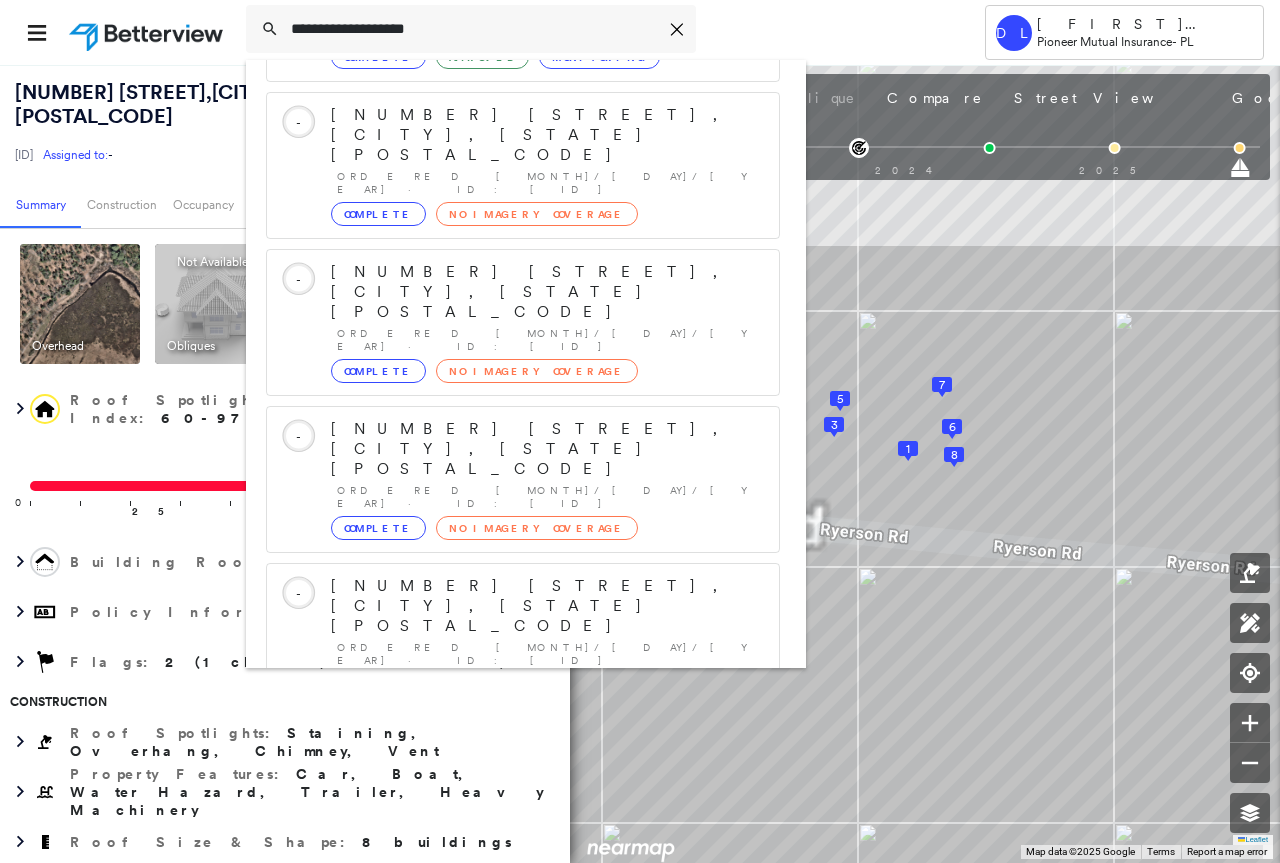type on "**********" 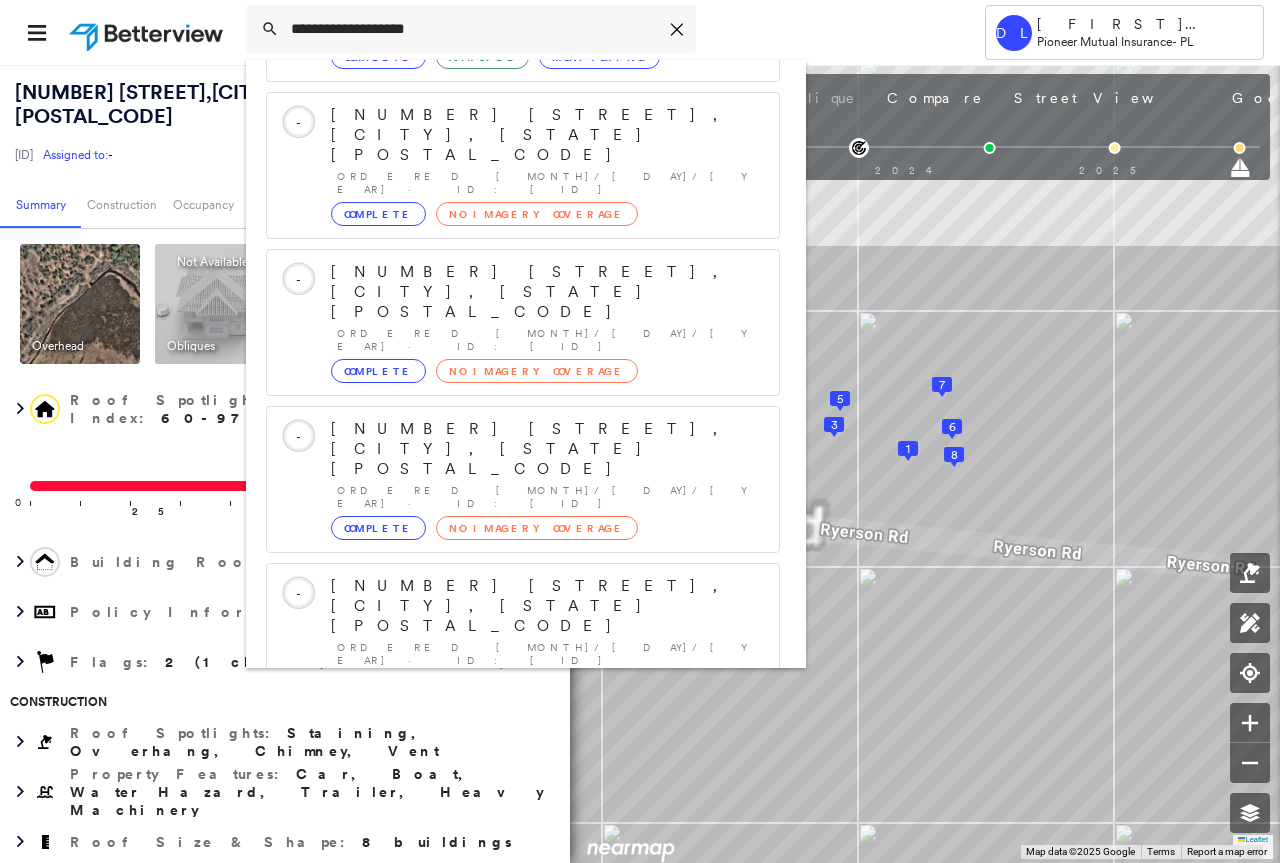click on "[NUMBER] [STREET], [CITY], [STATE] [POSTAL_CODE]" at bounding box center (501, 898) 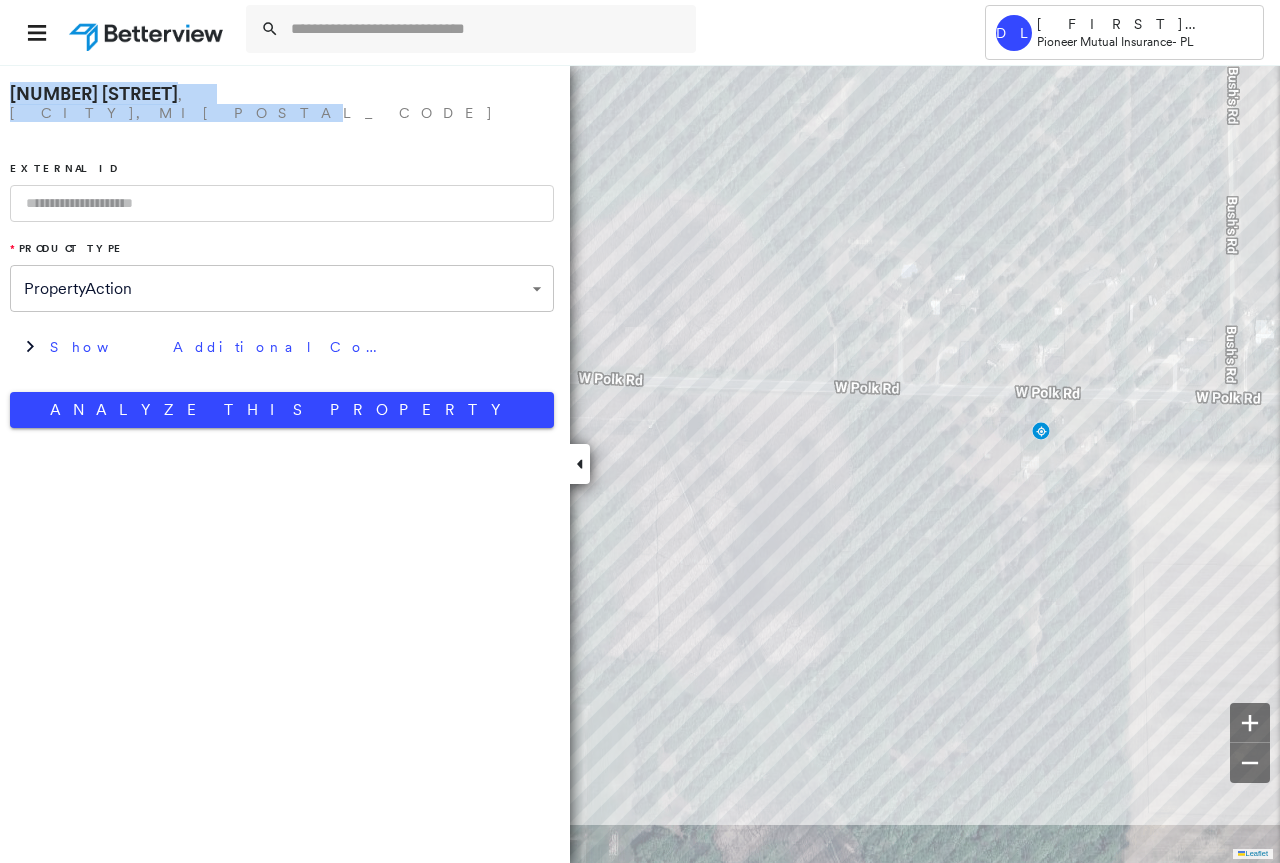 drag, startPoint x: 234, startPoint y: 103, endPoint x: -6, endPoint y: 99, distance: 240.03333 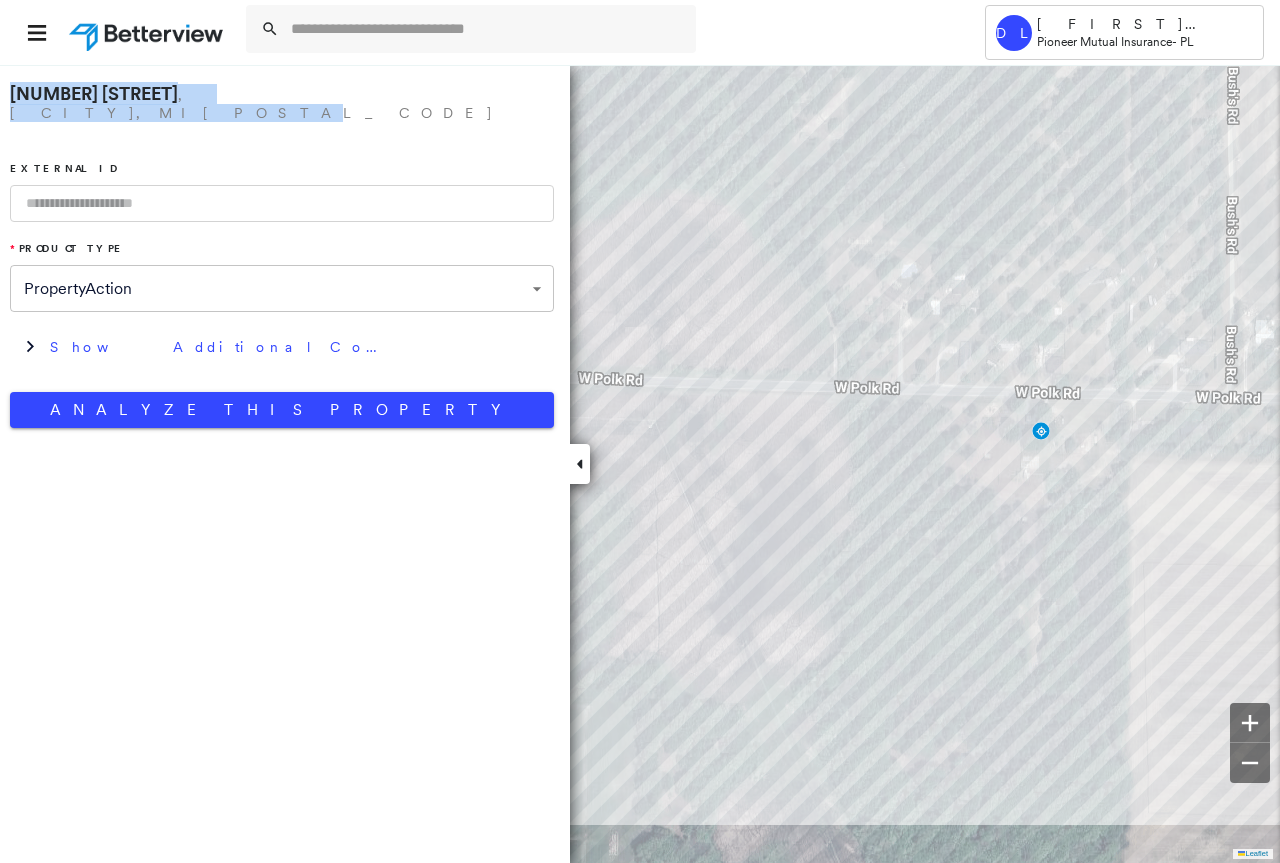 copy on "[NUMBER] [STREET], [CITY], [STATE] [POSTAL_CODE]" 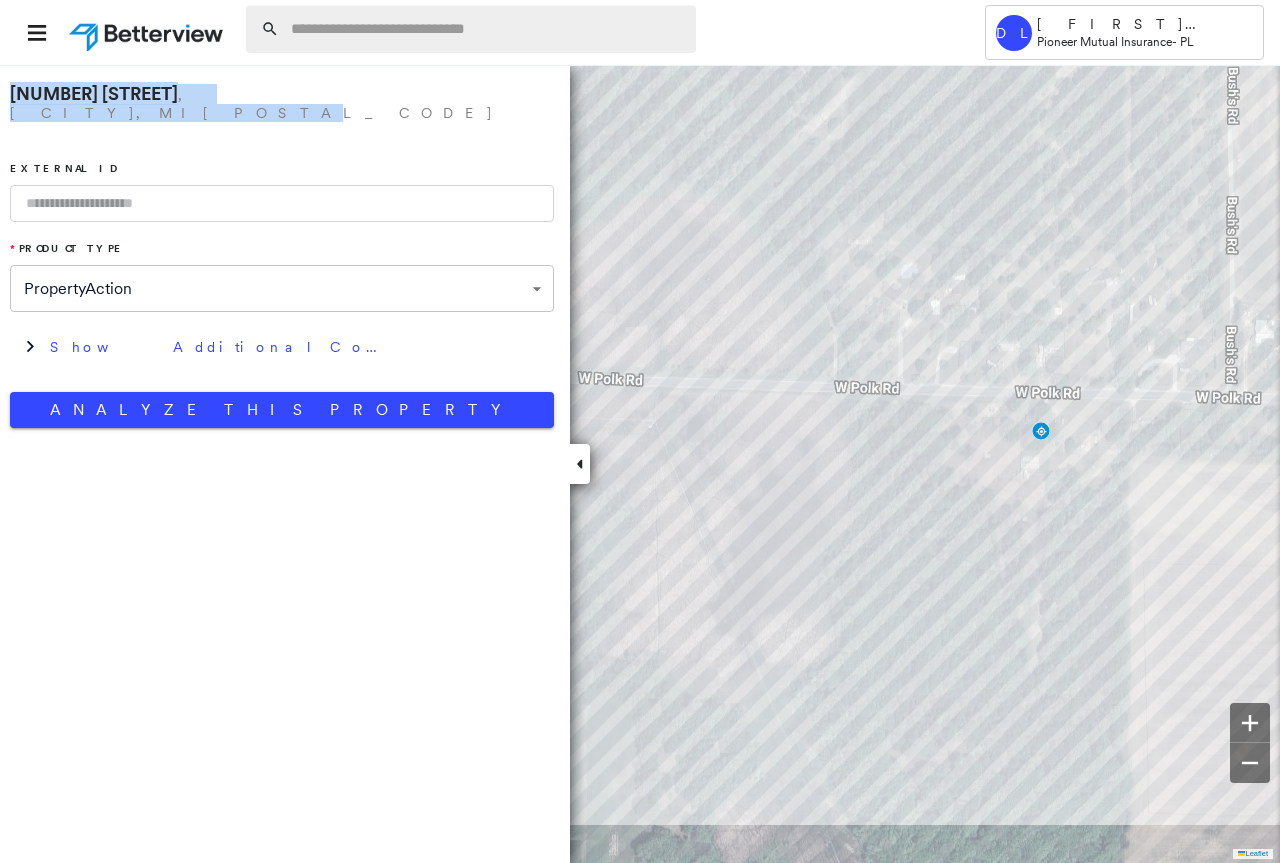 click at bounding box center (487, 29) 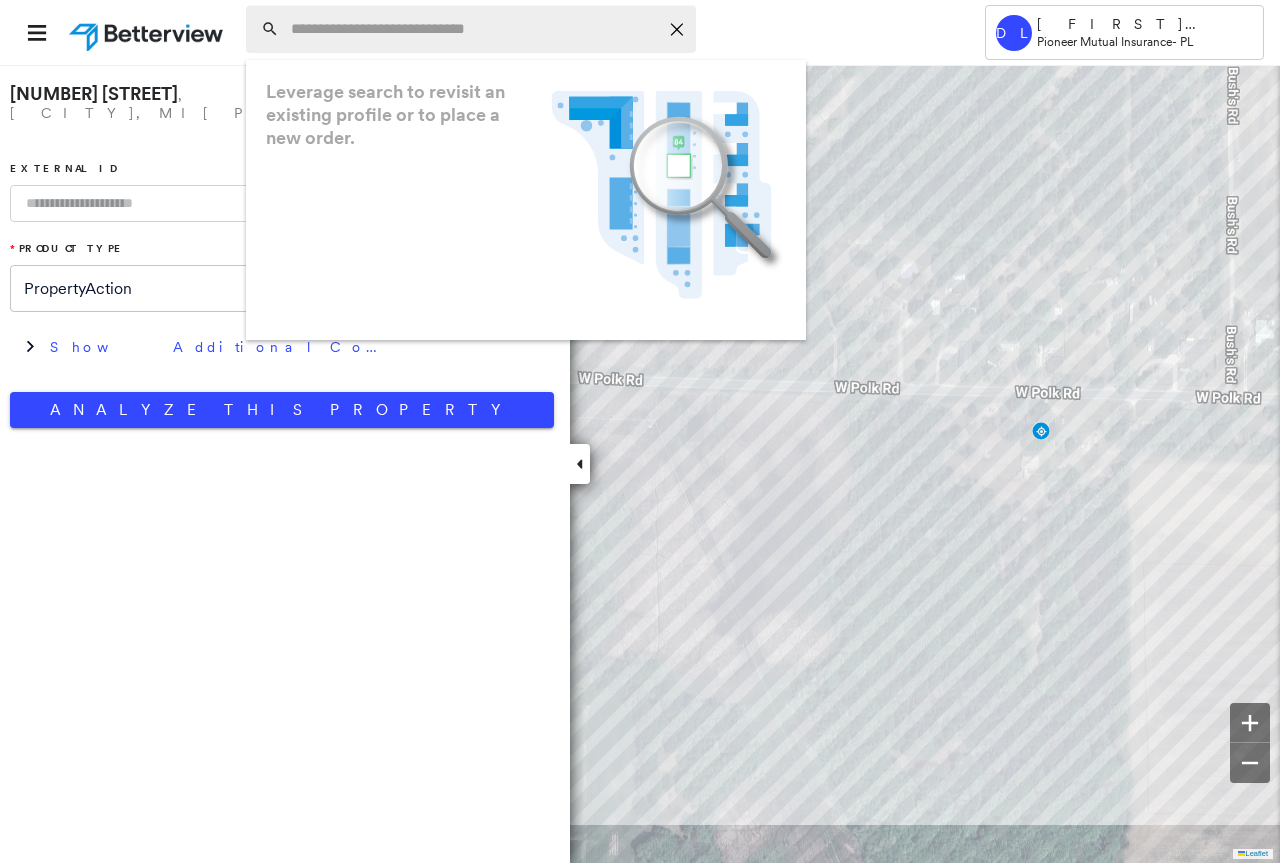 paste on "**********" 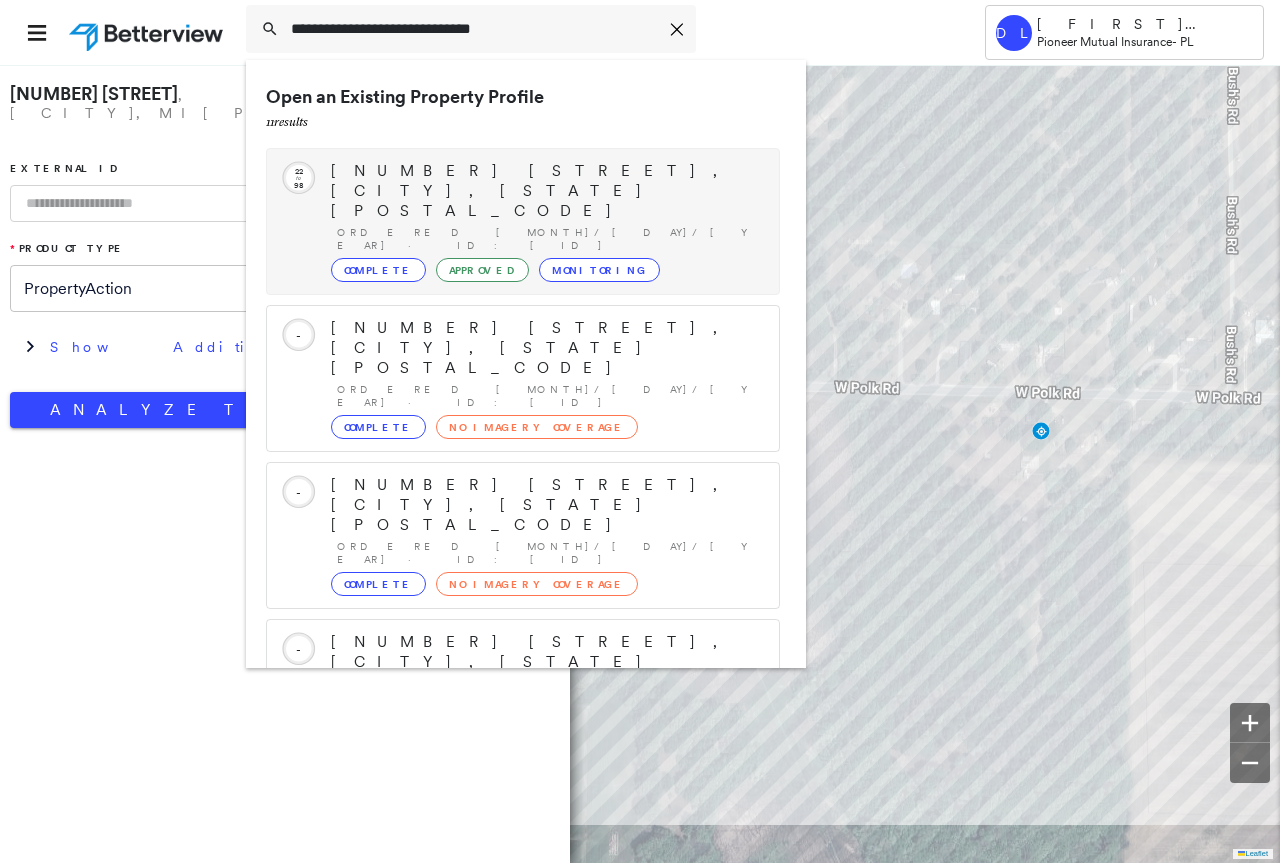 type on "**********" 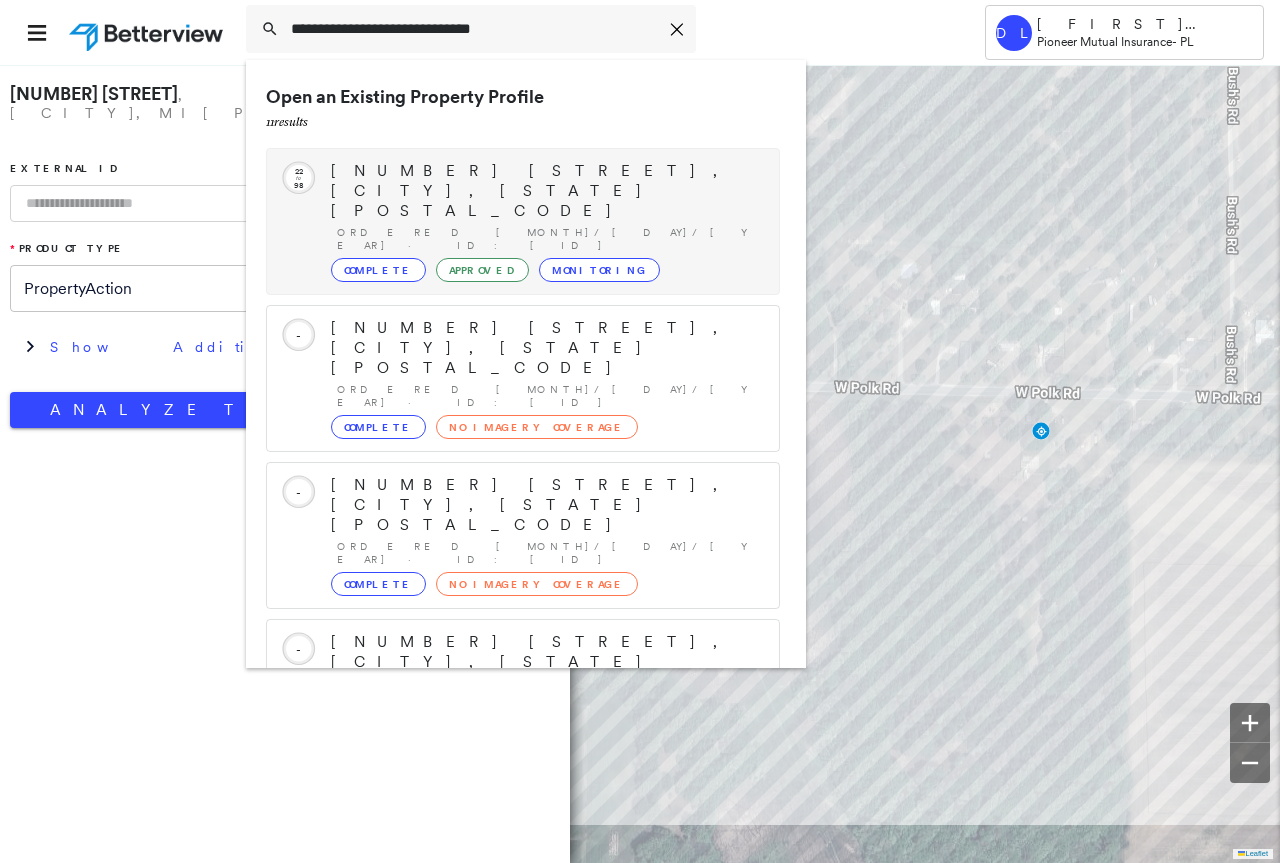 click on "Complete" at bounding box center [378, 270] 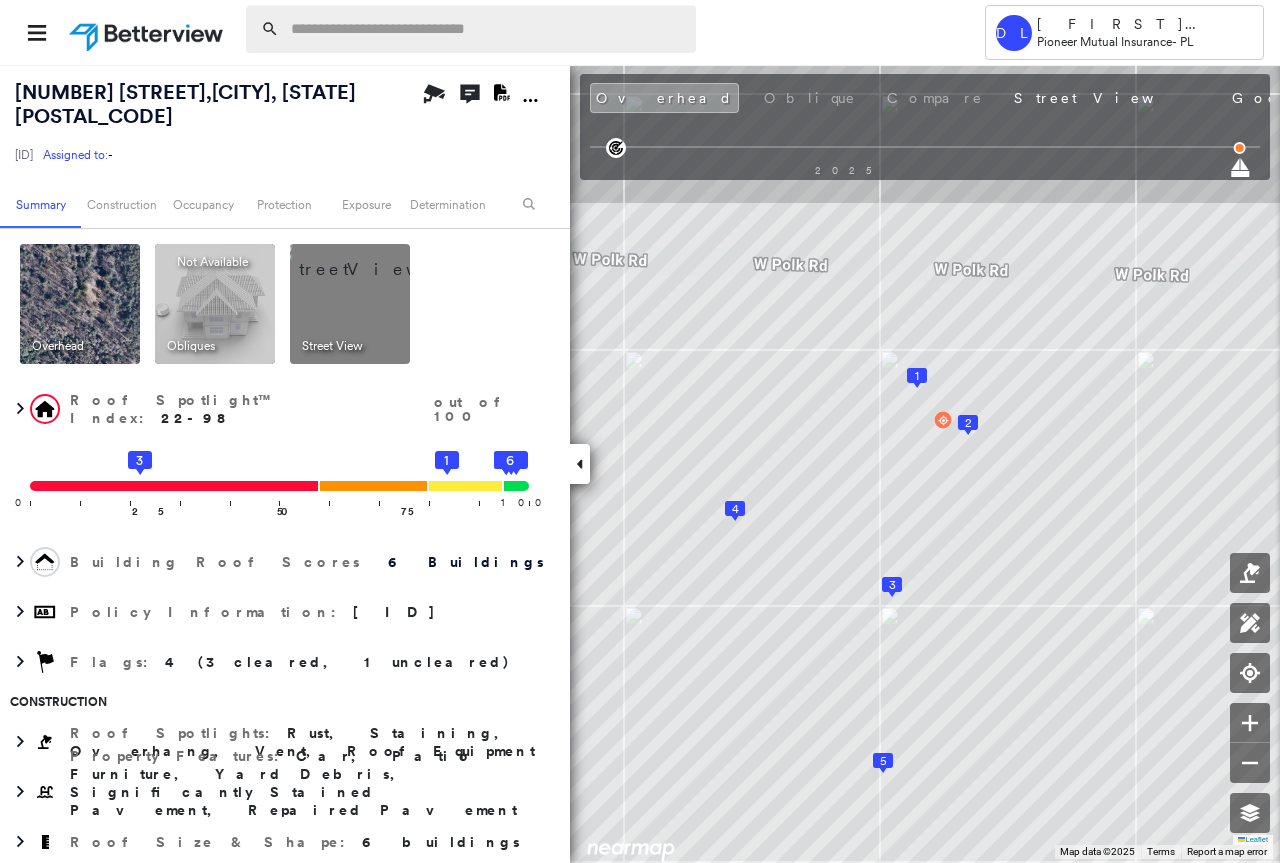 click at bounding box center (487, 29) 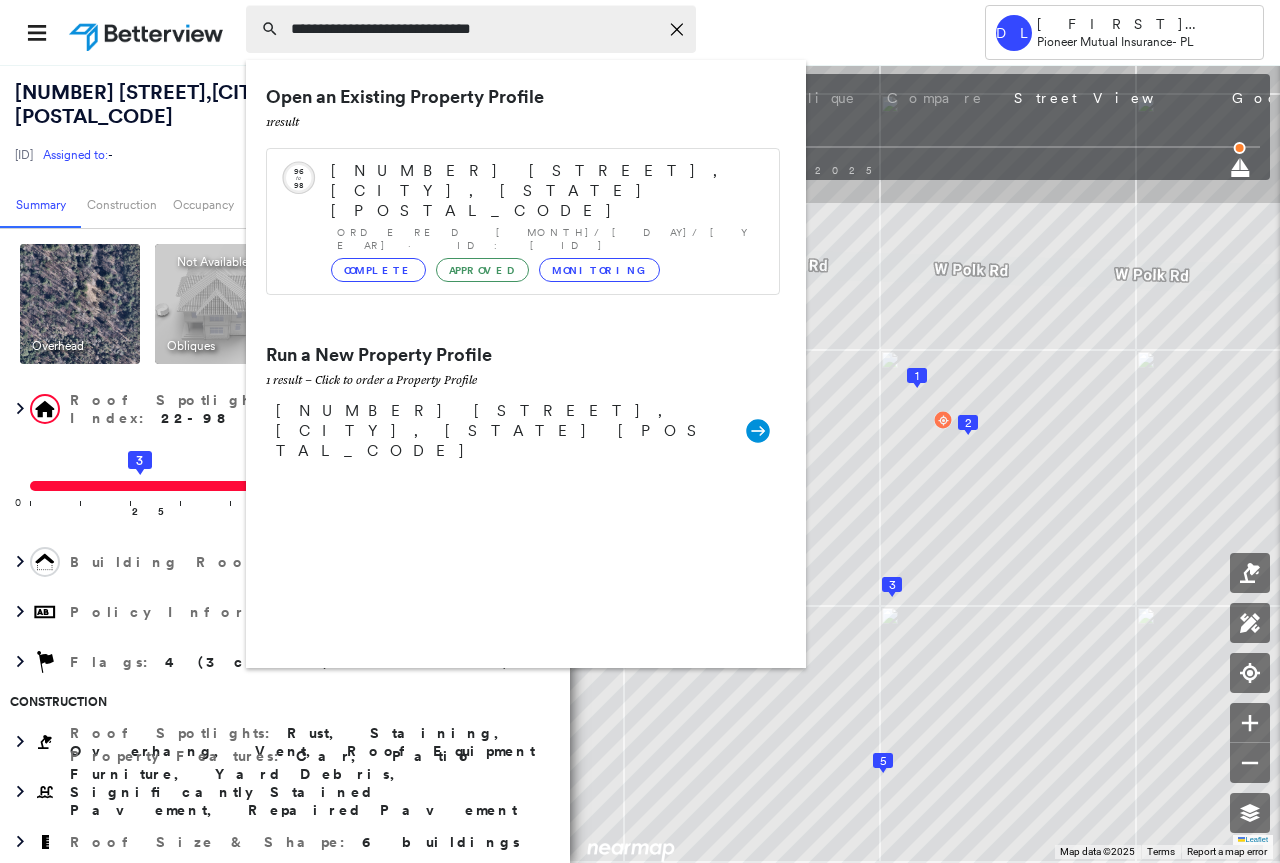 type on "**********" 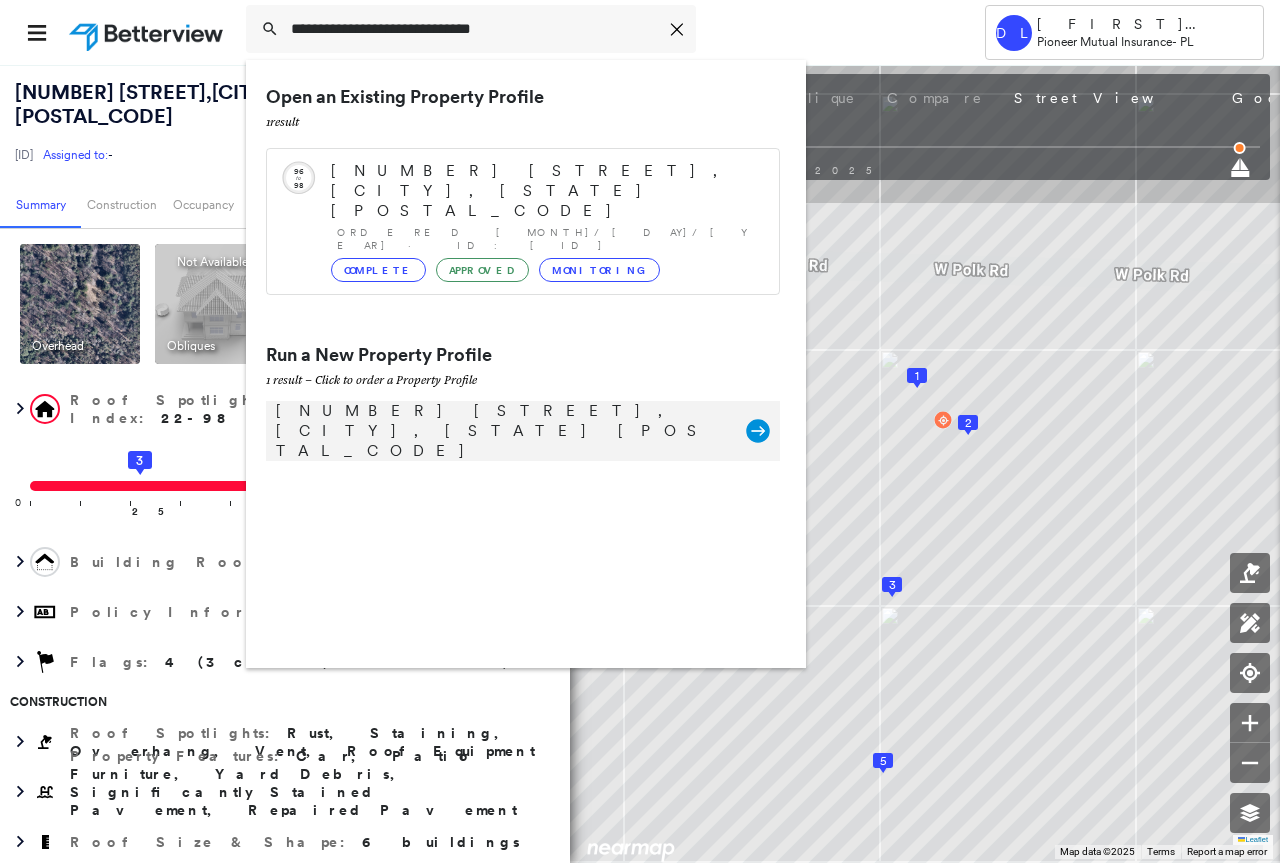 click on "[NUMBER] [STREET], [CITY], [STATE] [POSTAL_CODE]" at bounding box center (501, 431) 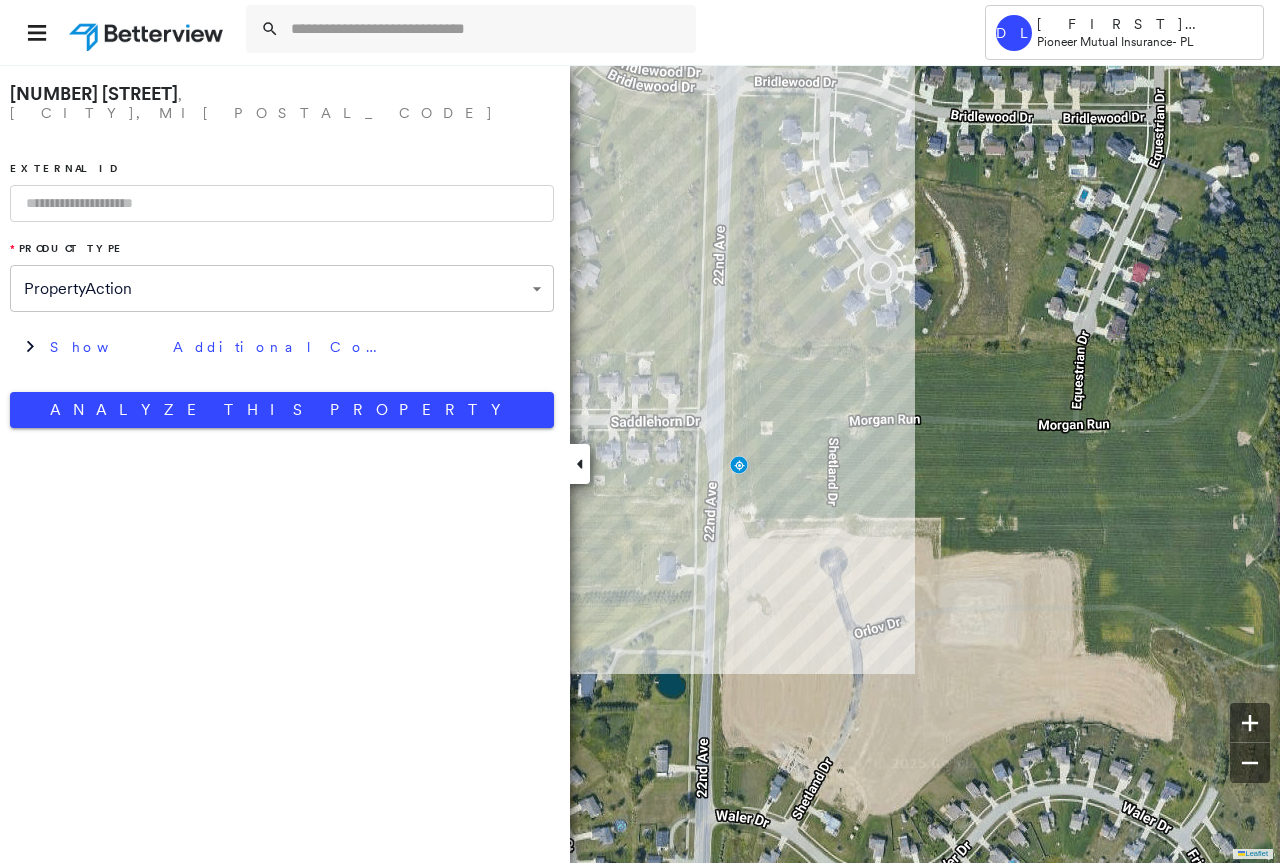 click on "**********" at bounding box center [640, 463] 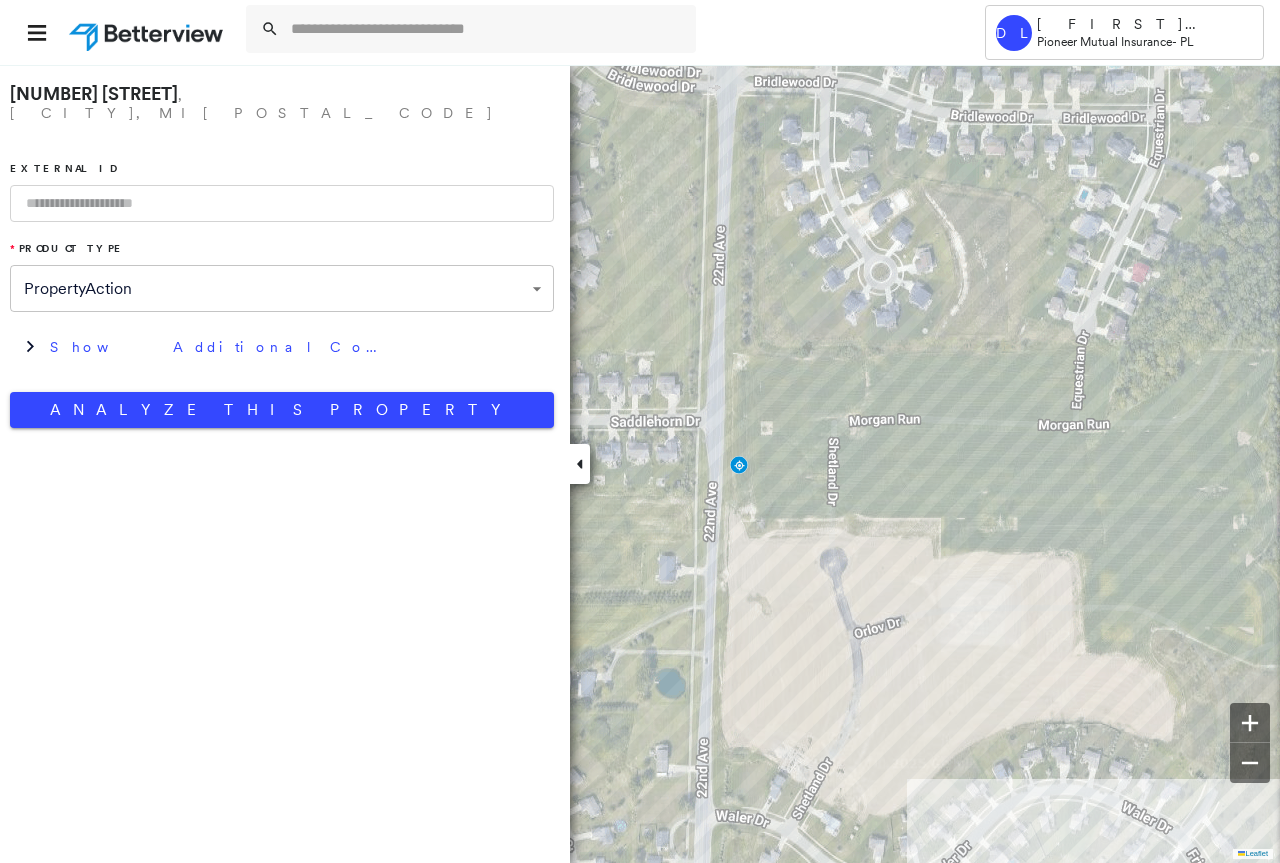 click on "[NUMBER] [STREET], [CITY], [STATE]" at bounding box center (282, 103) 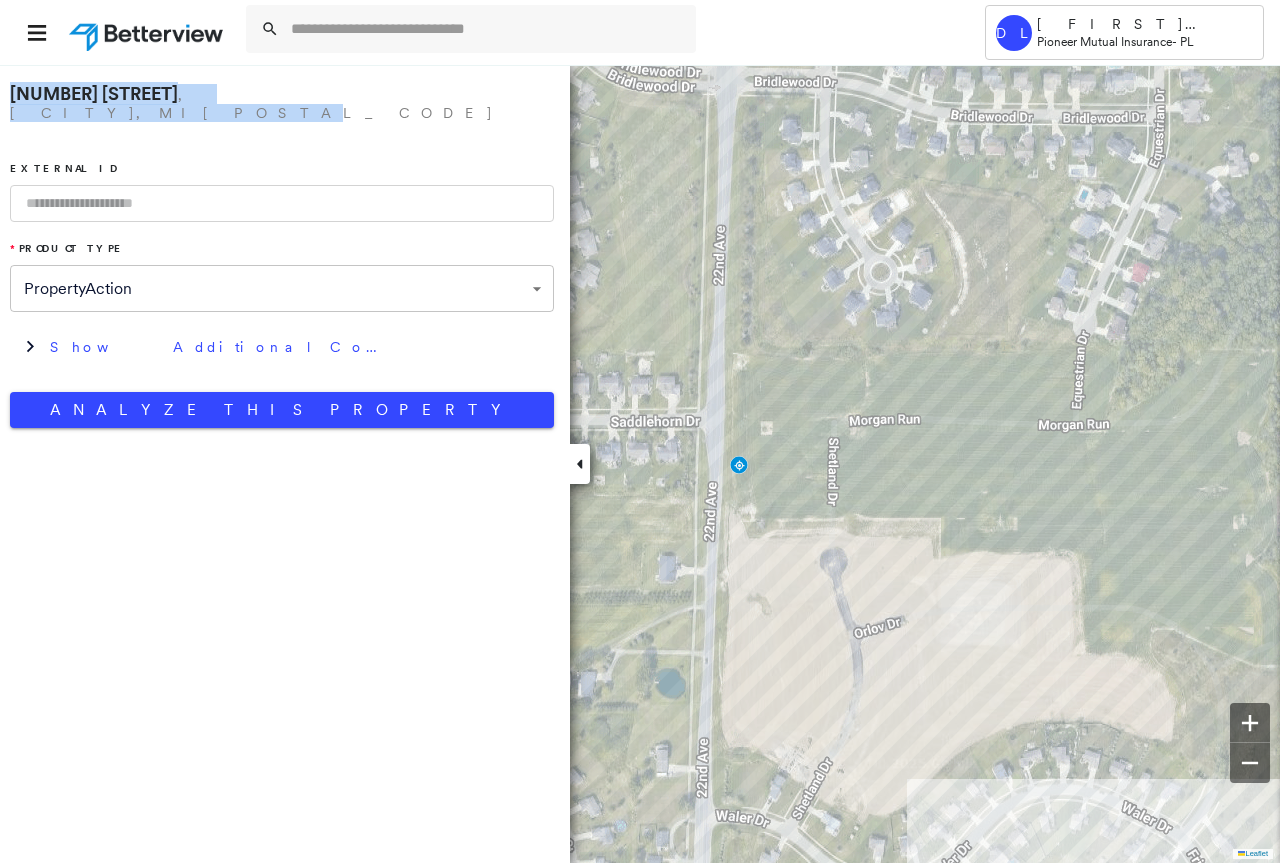 drag, startPoint x: 325, startPoint y: 91, endPoint x: 0, endPoint y: 91, distance: 325 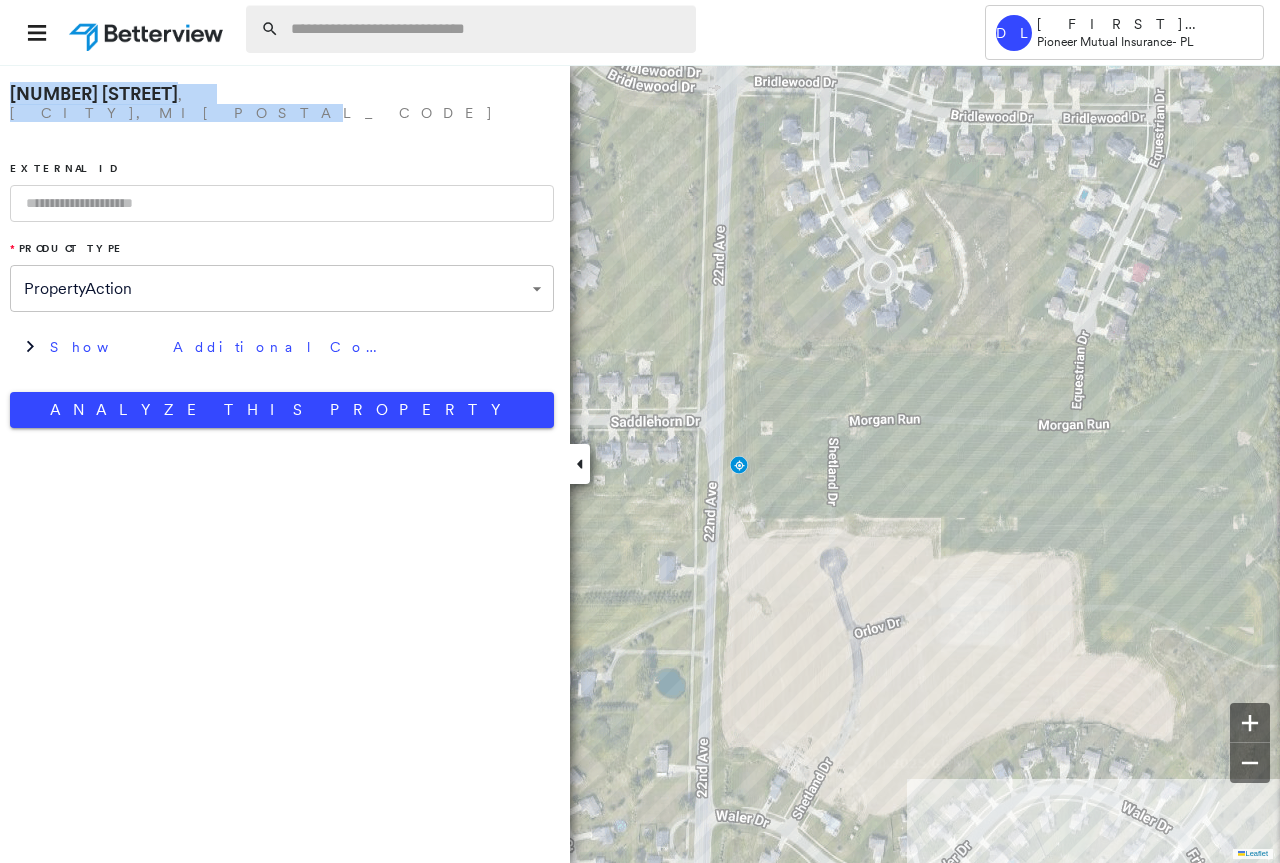 click at bounding box center (487, 29) 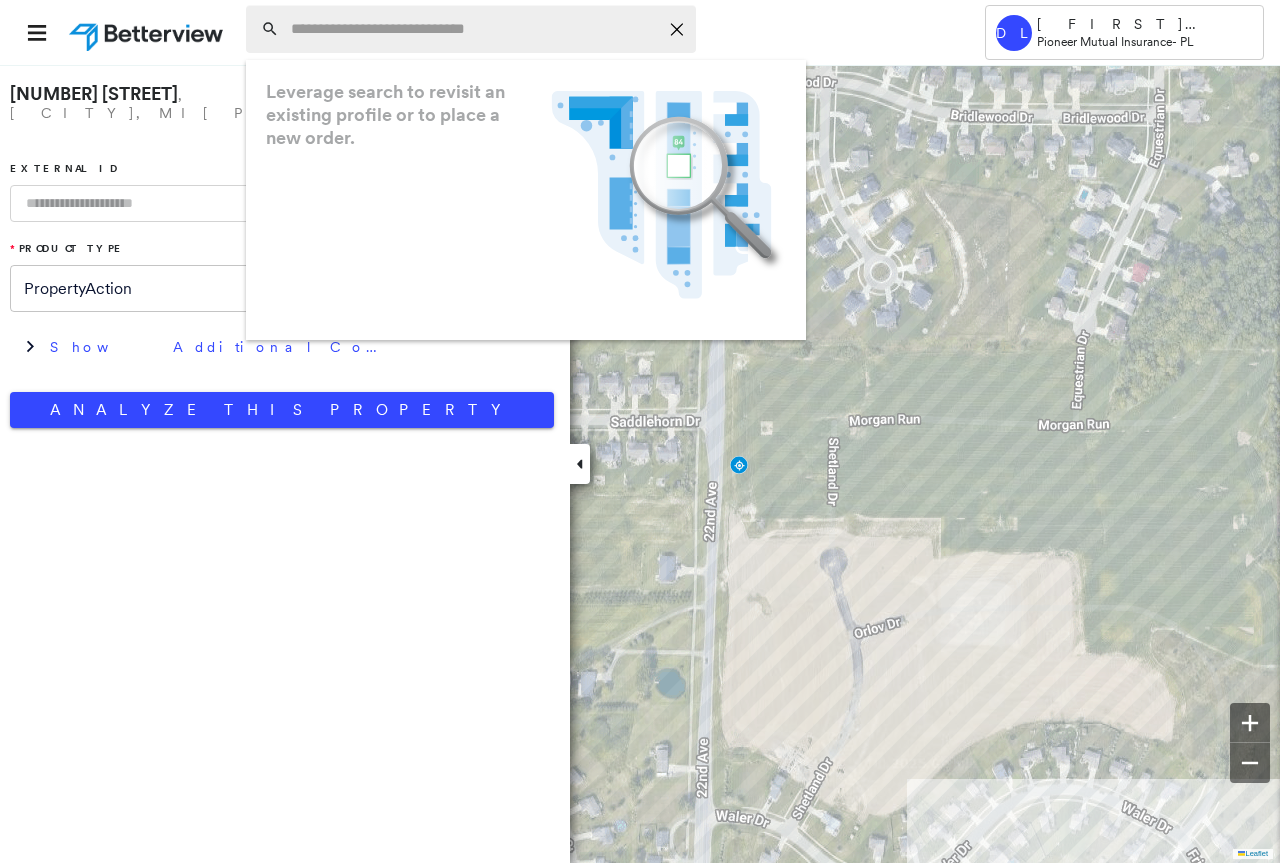 paste on "**********" 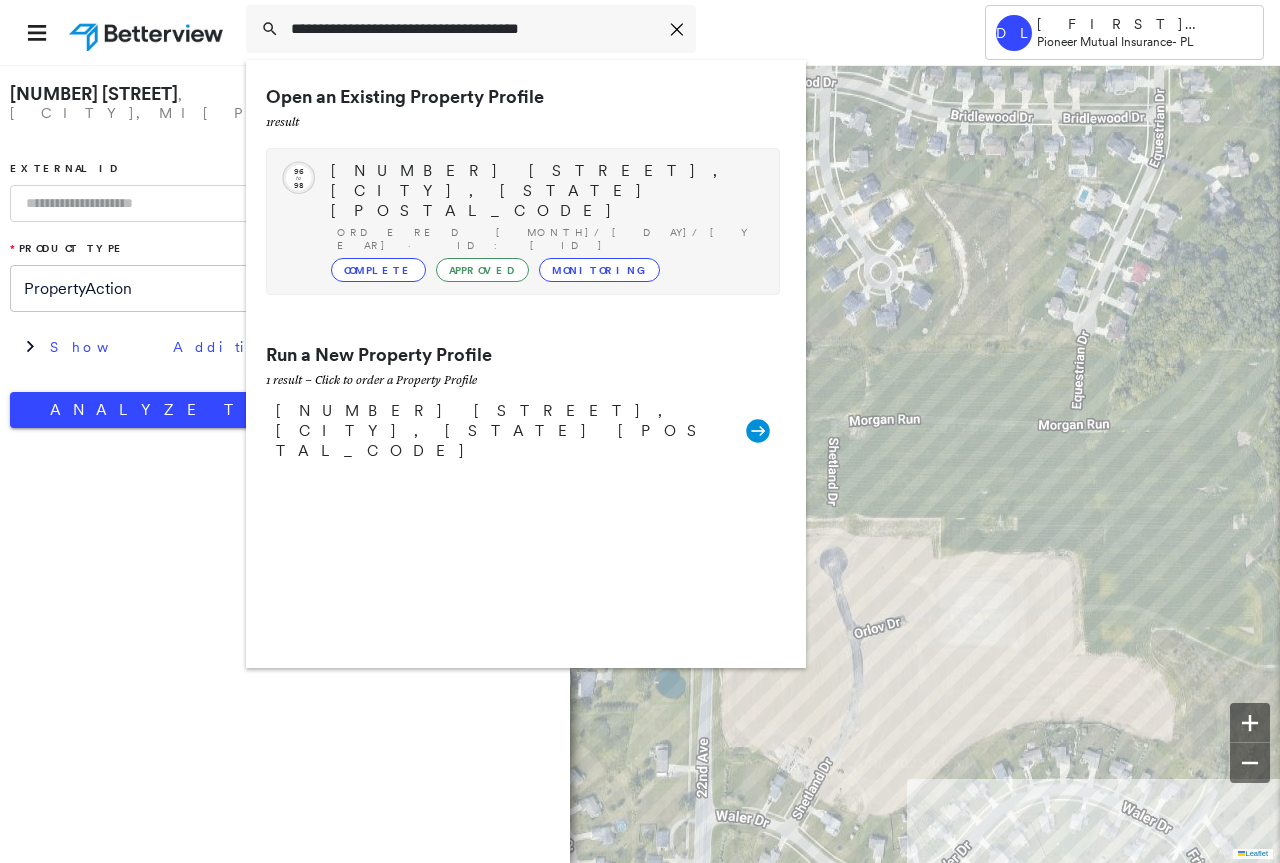 type on "**********" 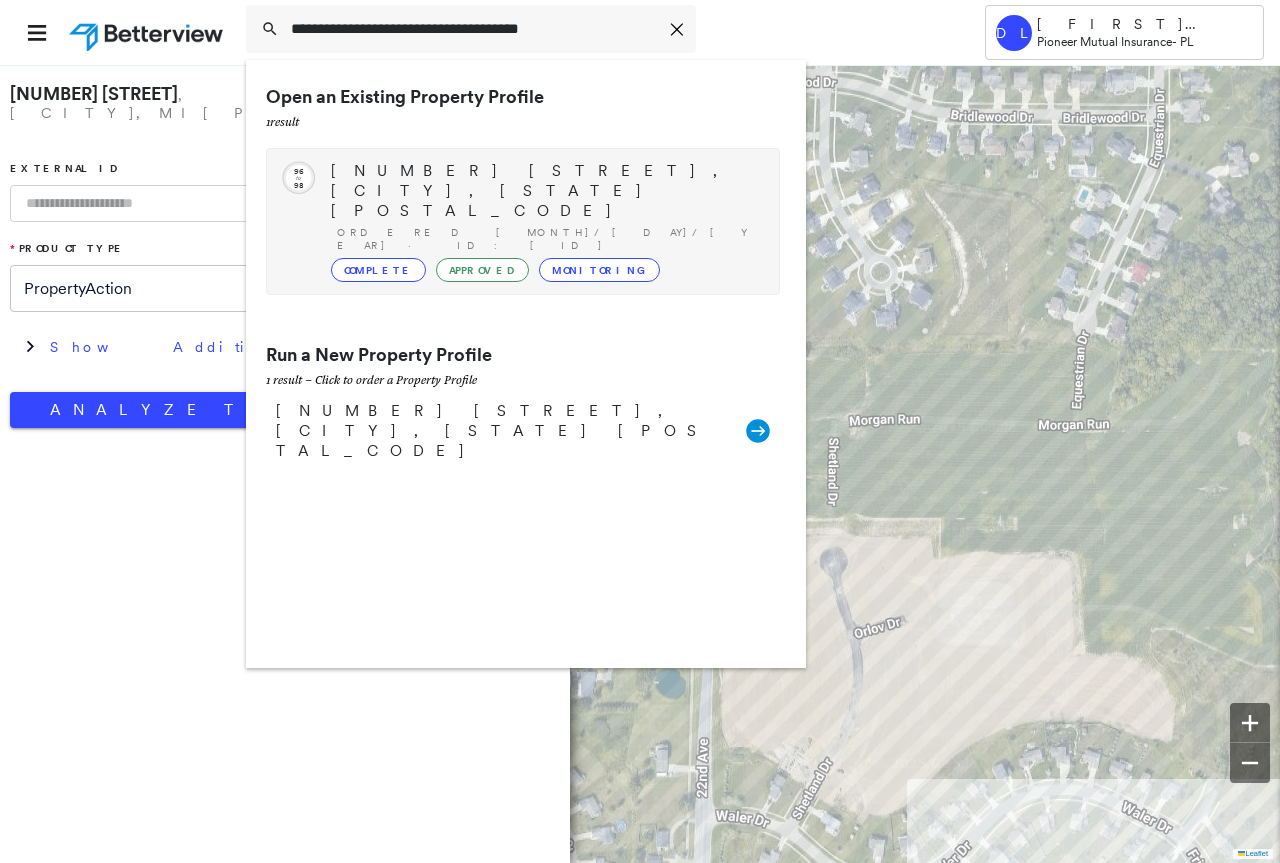 click on "Complete" at bounding box center (378, 270) 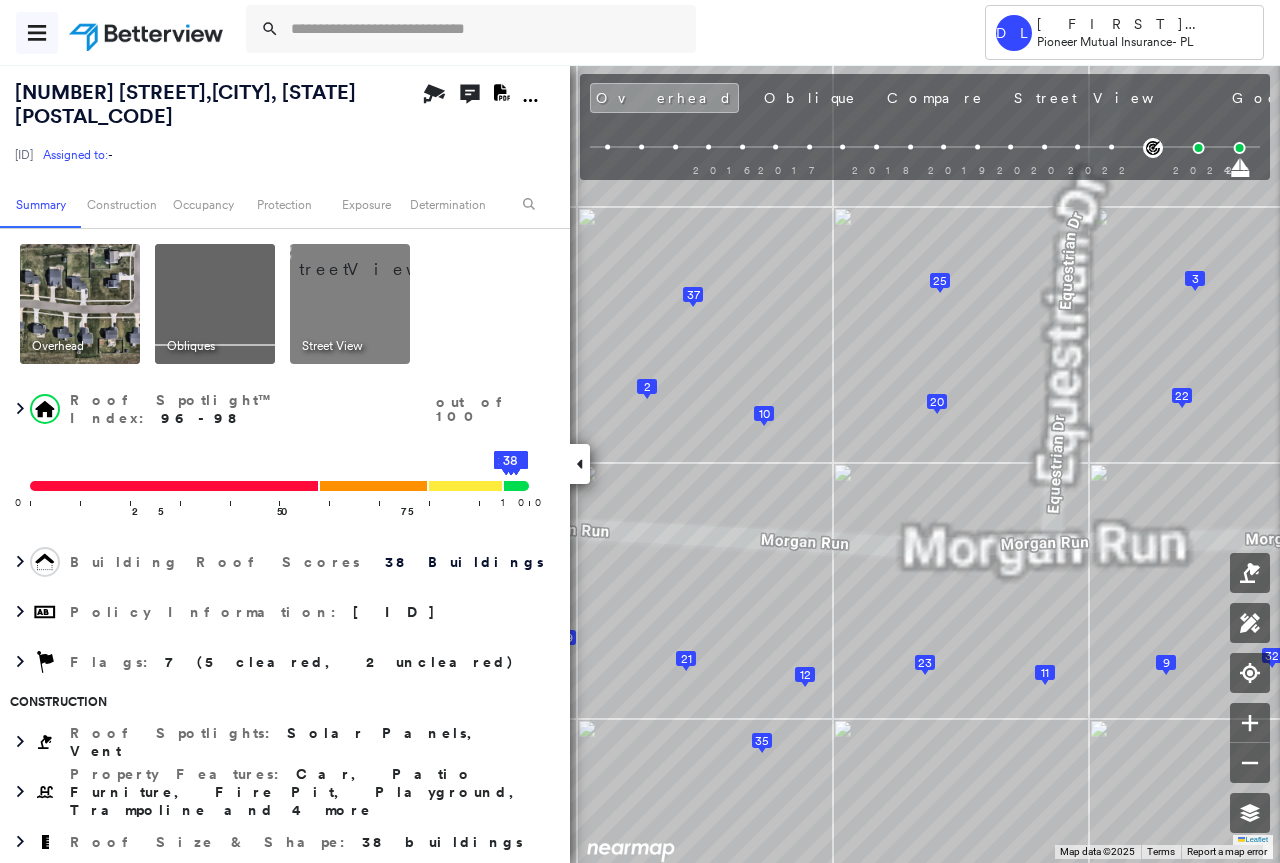 click 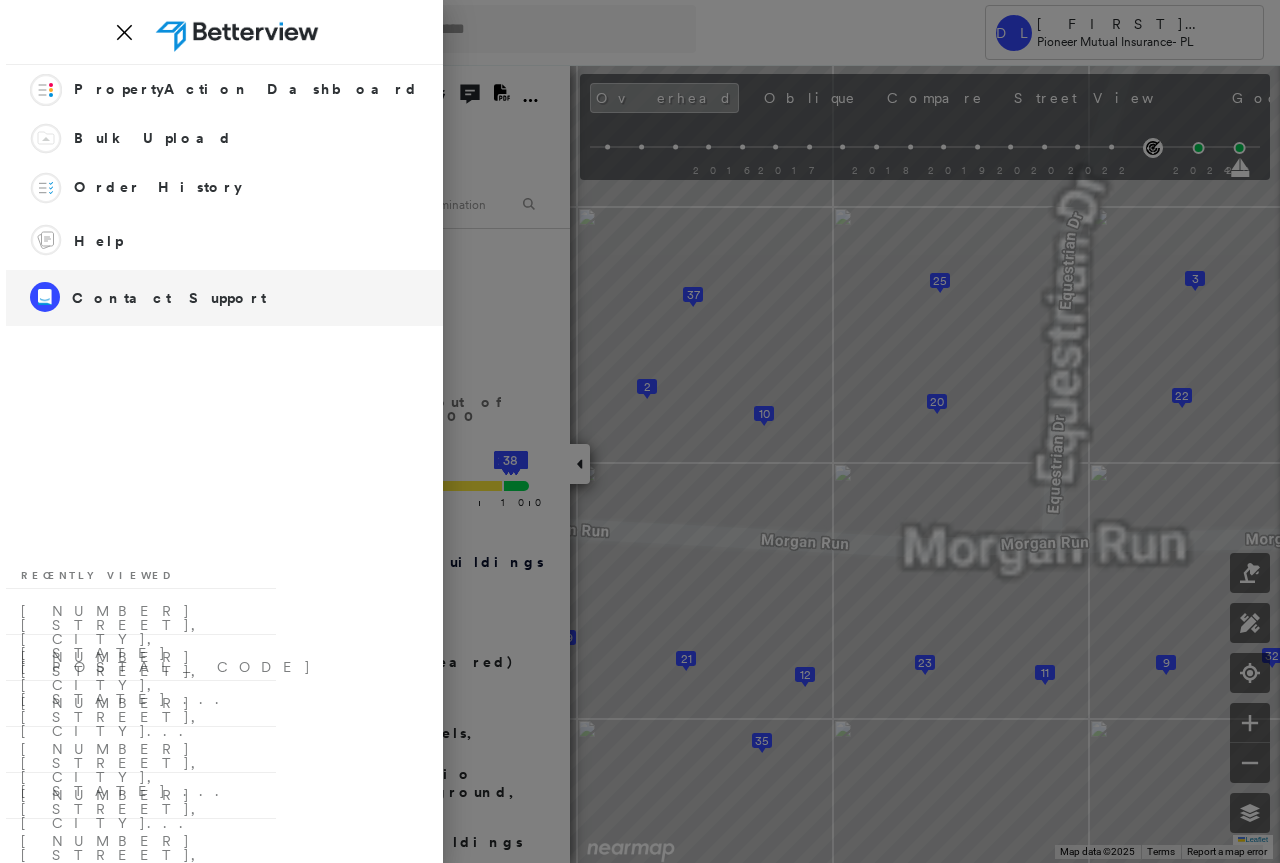 click on "chat_icon Contact Support" at bounding box center (224, 298) 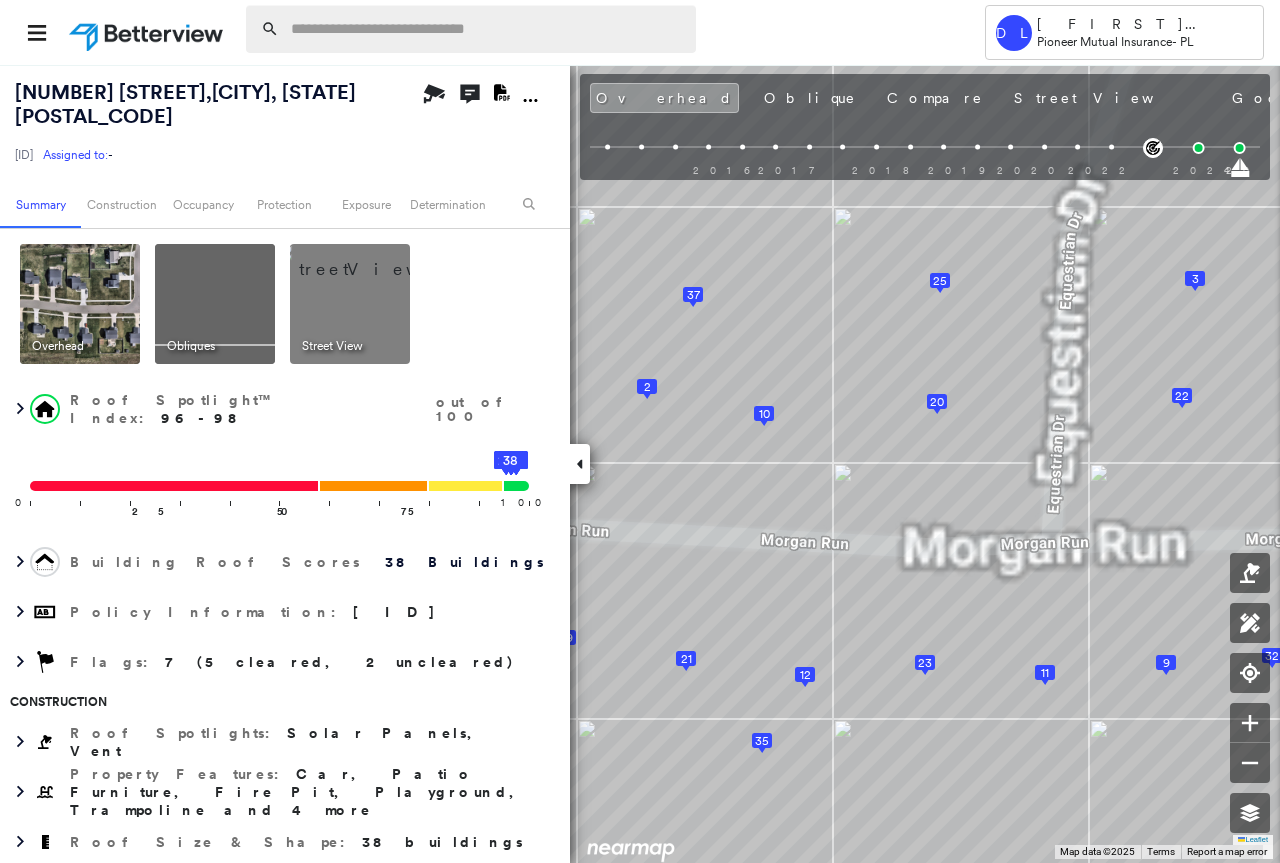 click at bounding box center (487, 29) 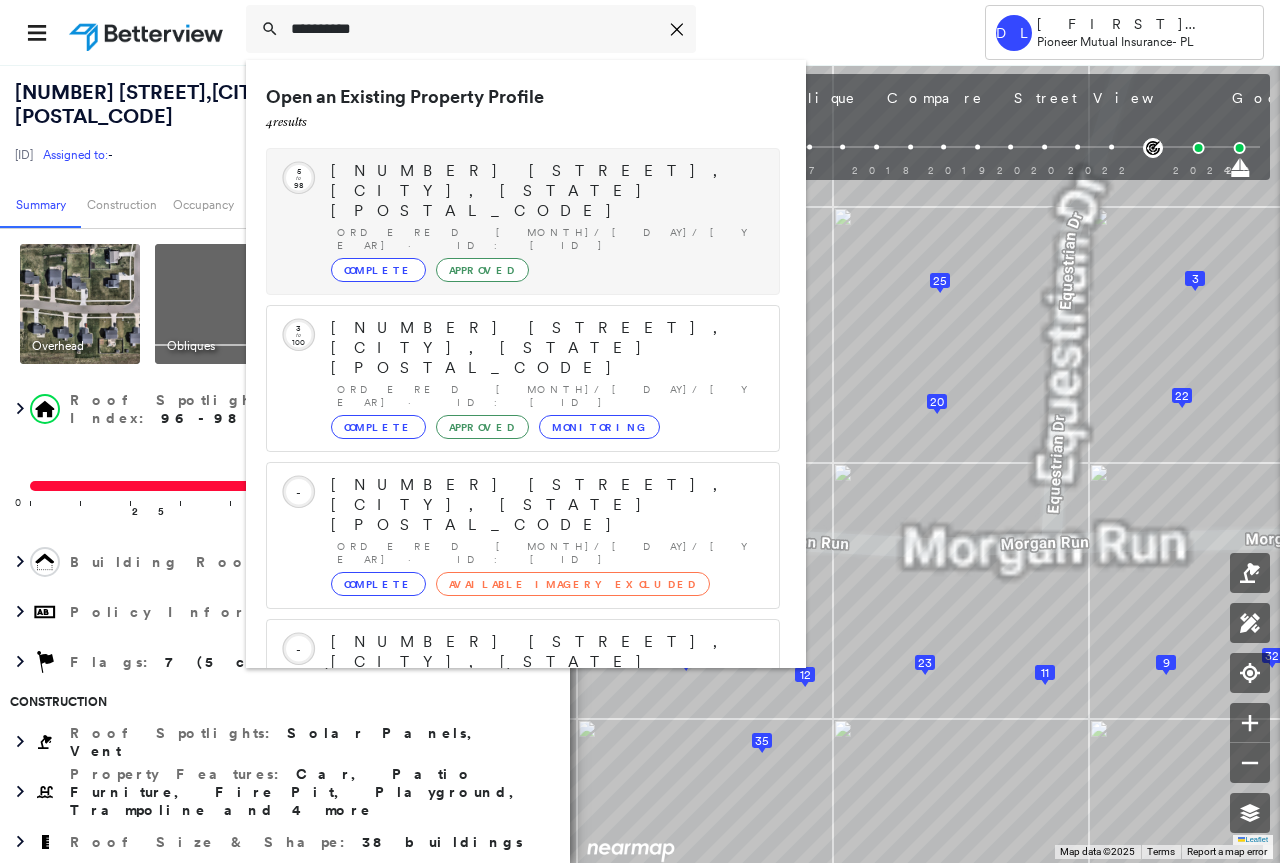 type on "**********" 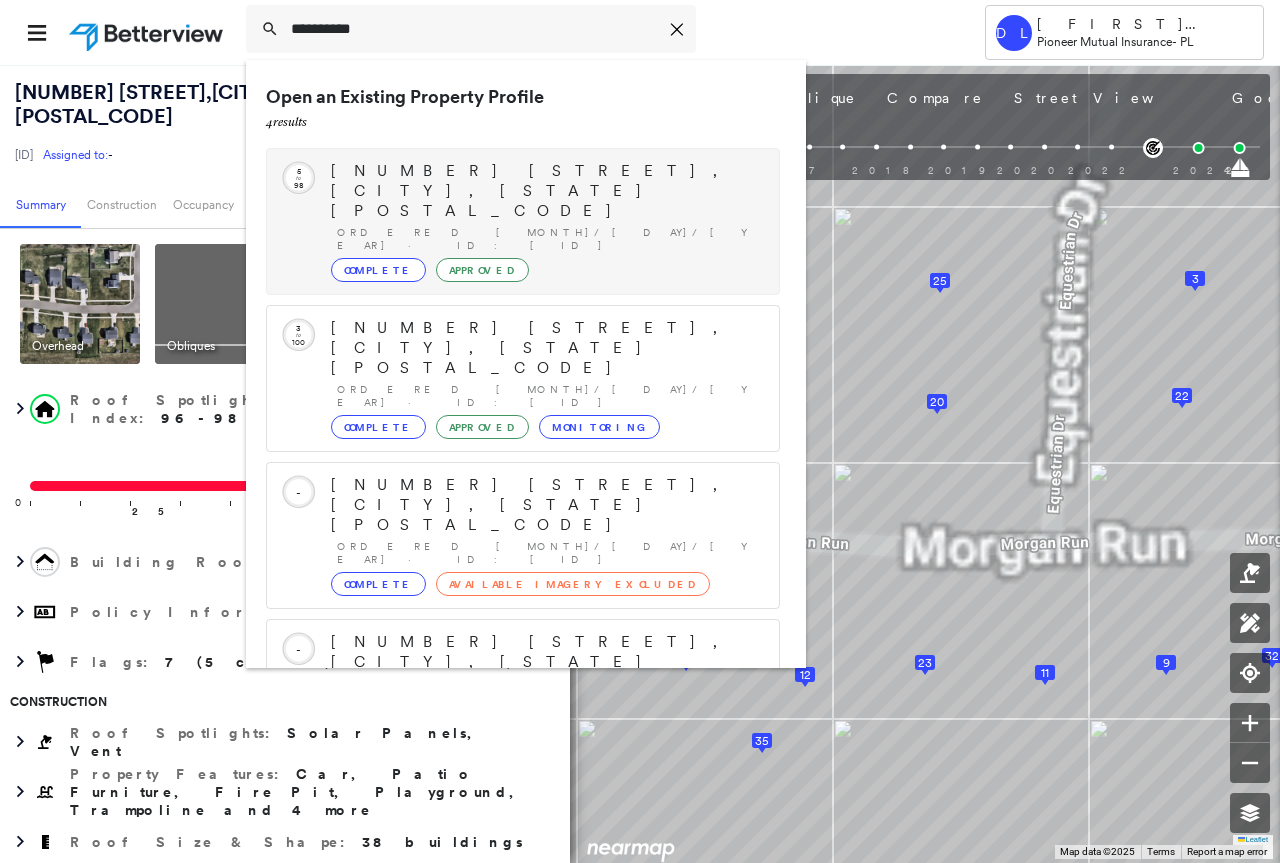 click on "Complete" at bounding box center (378, 270) 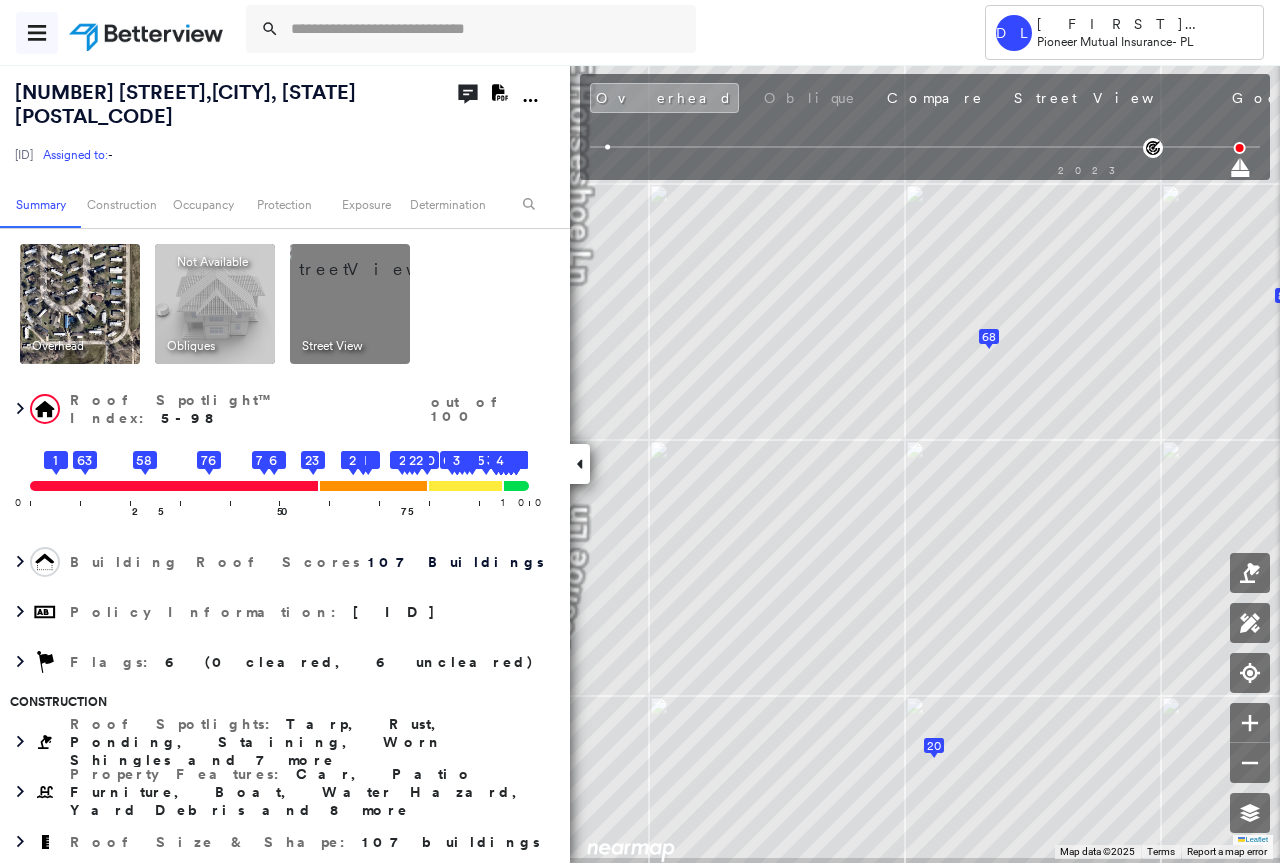 click 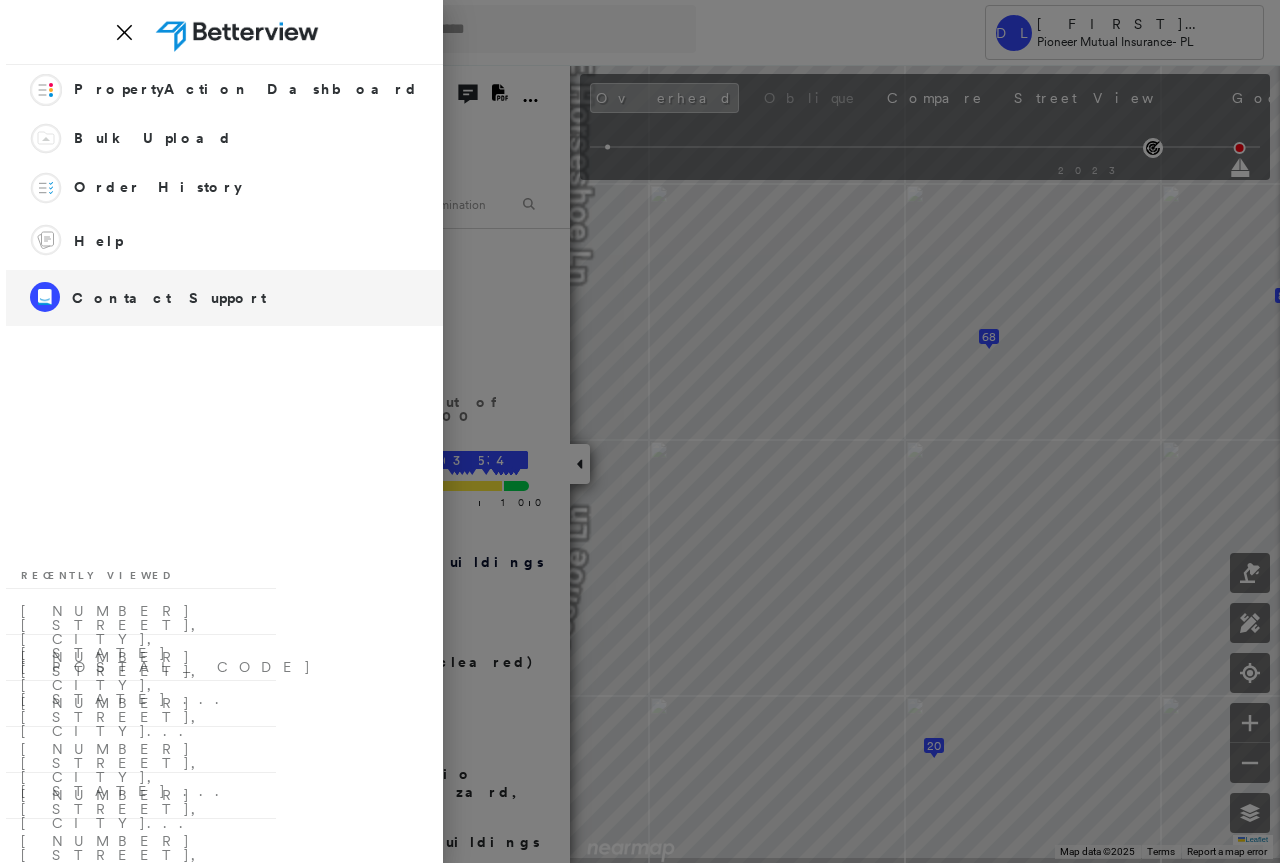 click on "Contact Support" at bounding box center [169, 298] 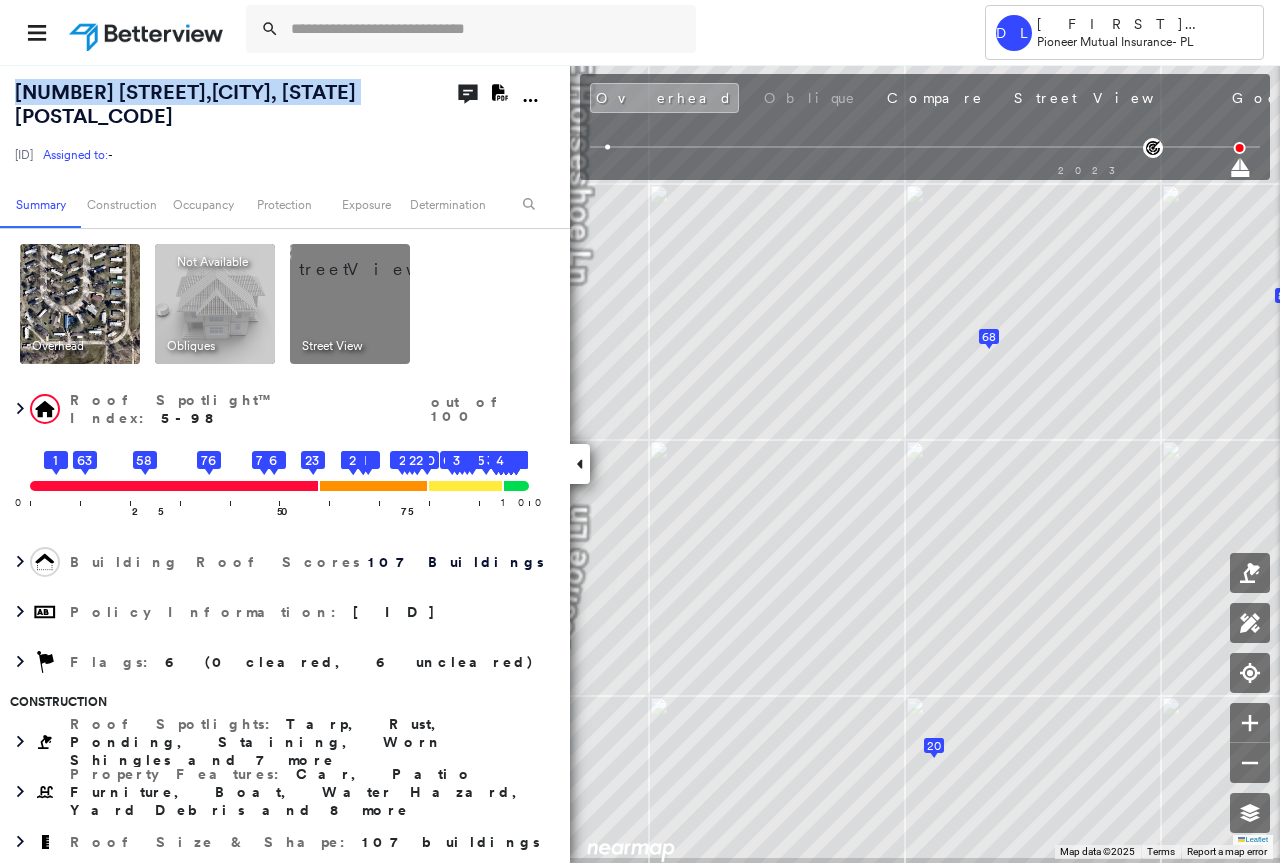 drag, startPoint x: 382, startPoint y: 101, endPoint x: 10, endPoint y: 93, distance: 372.086 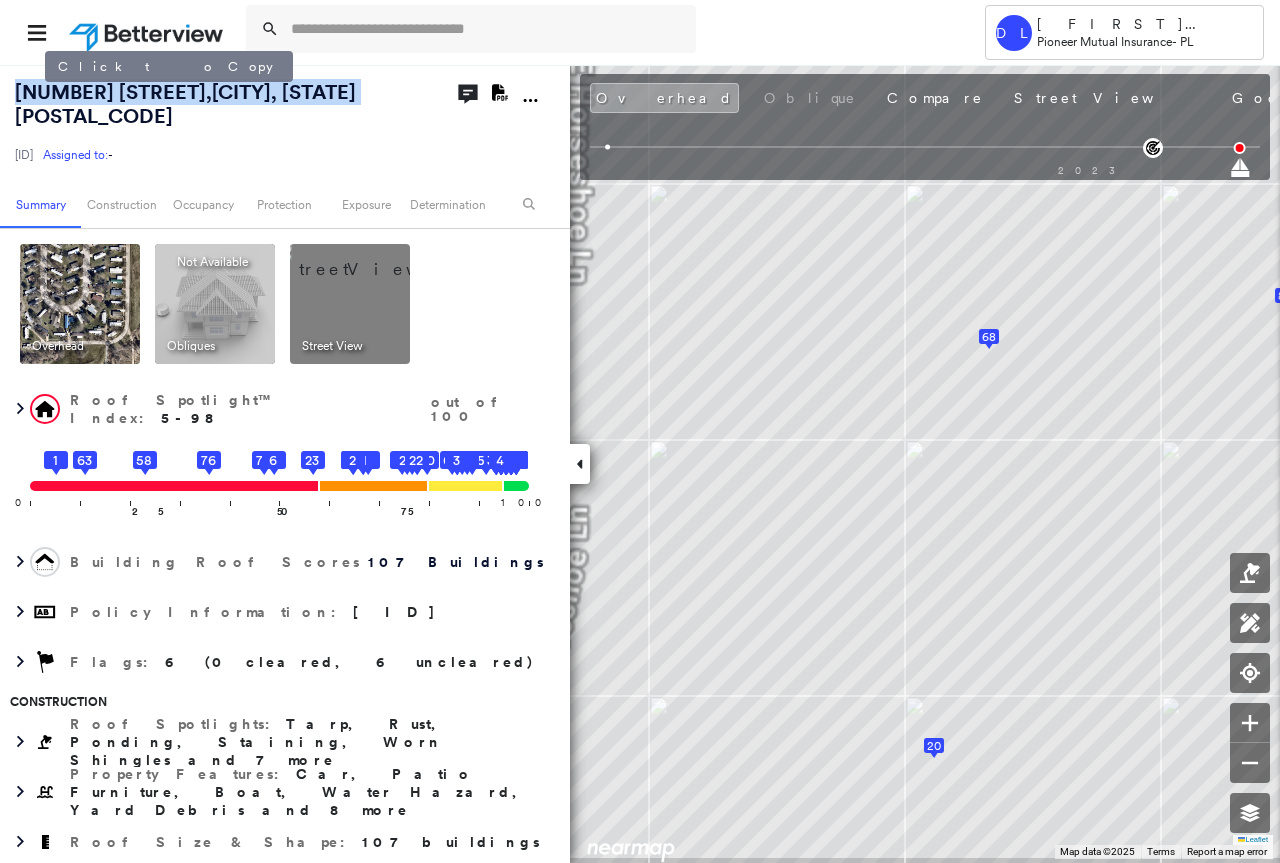 copy on "[NUMBER] [STREET], [CITY], [STATE] [POSTAL_CODE]" 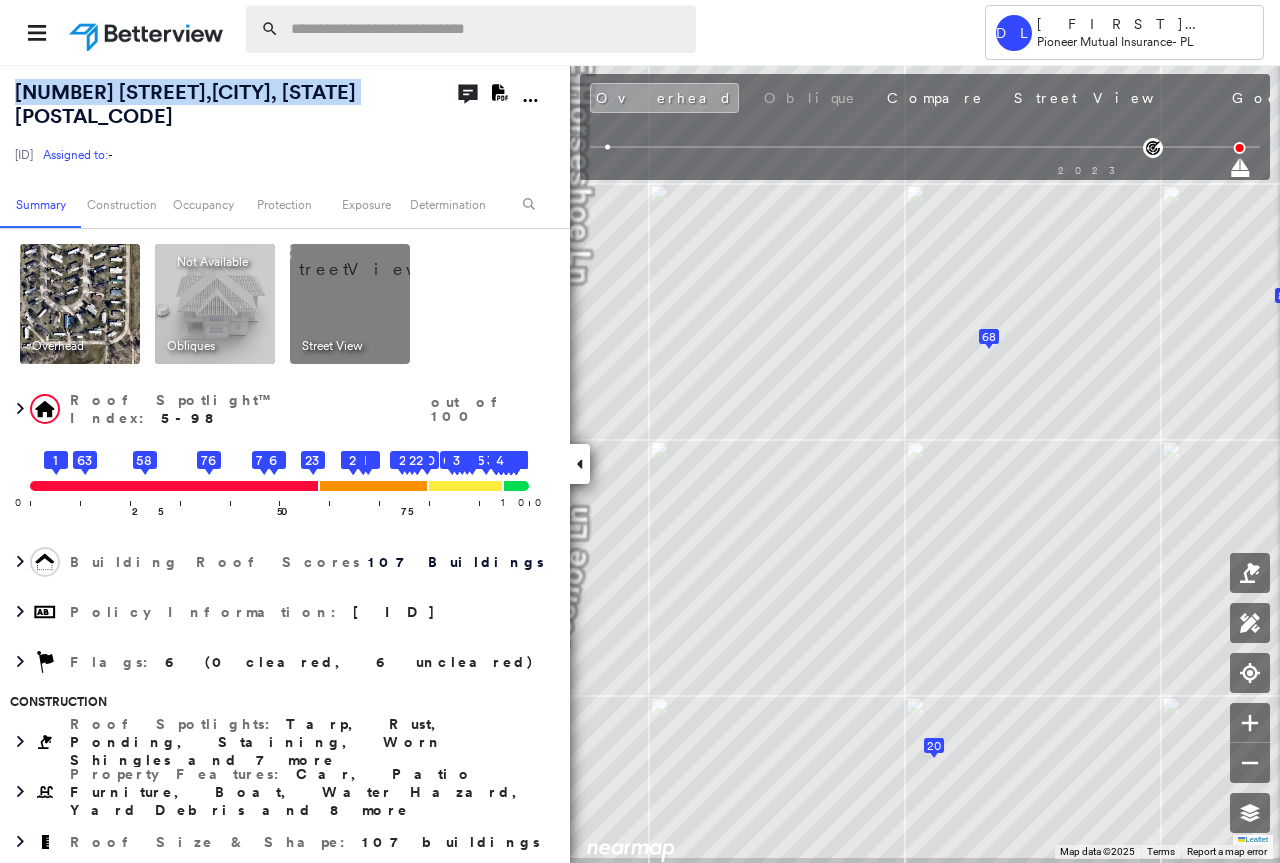 click at bounding box center [487, 29] 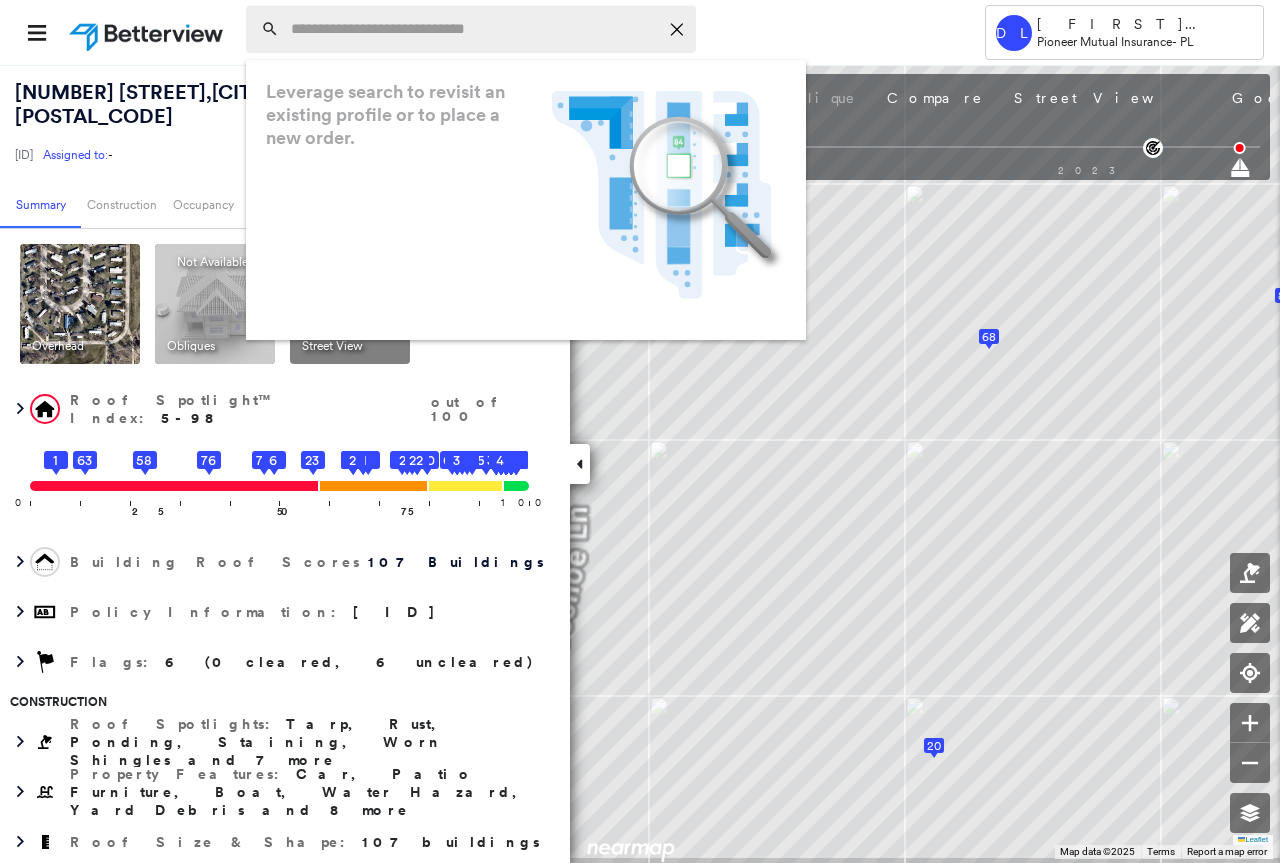 paste on "**********" 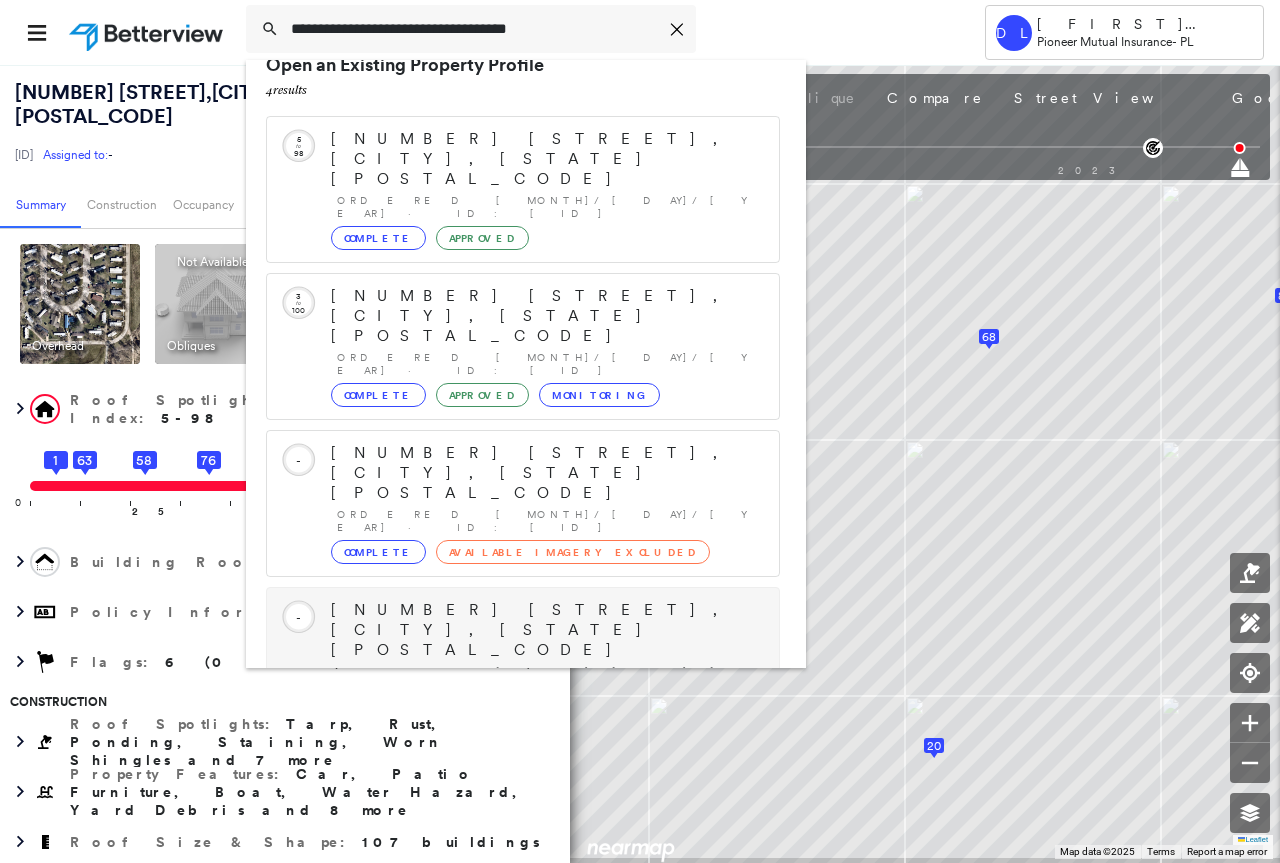 scroll, scrollTop: 0, scrollLeft: 0, axis: both 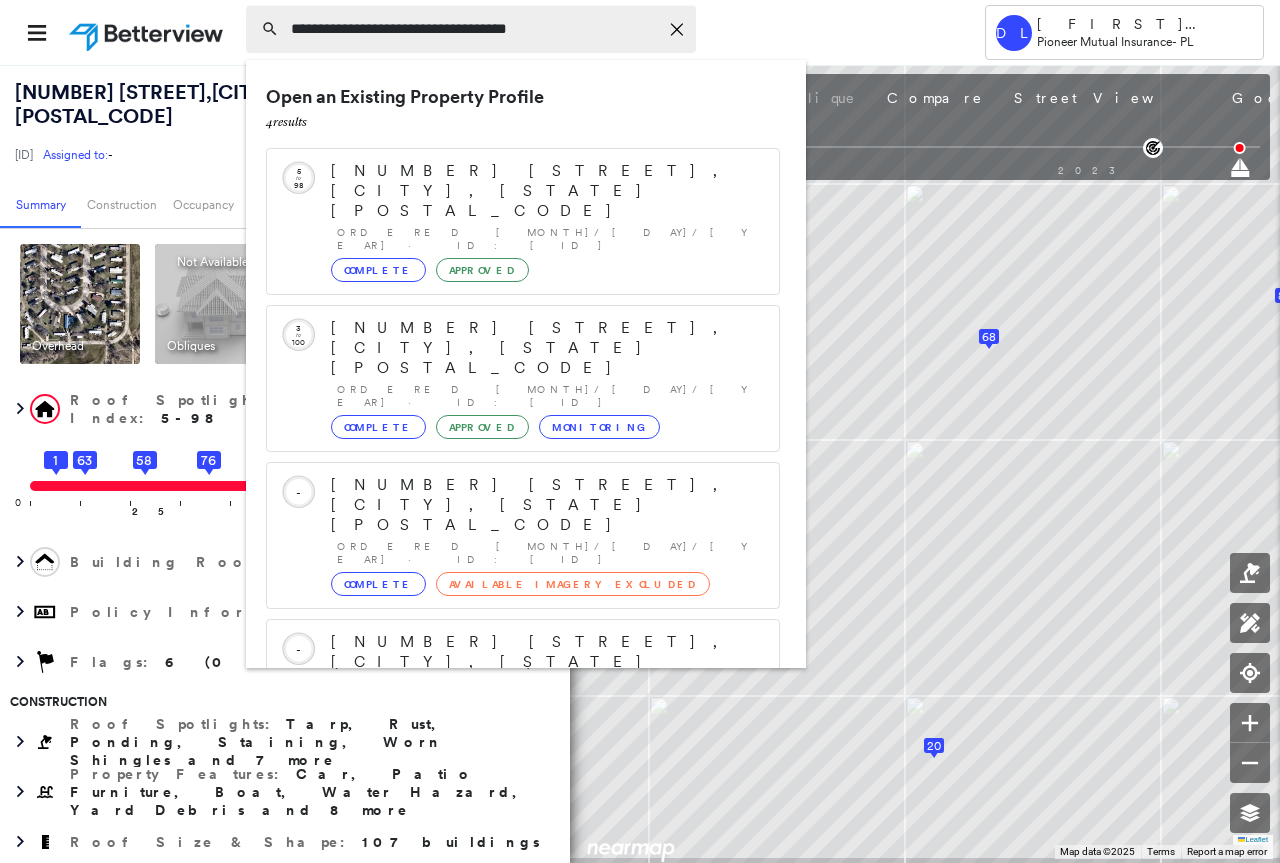click on "**********" at bounding box center [474, 29] 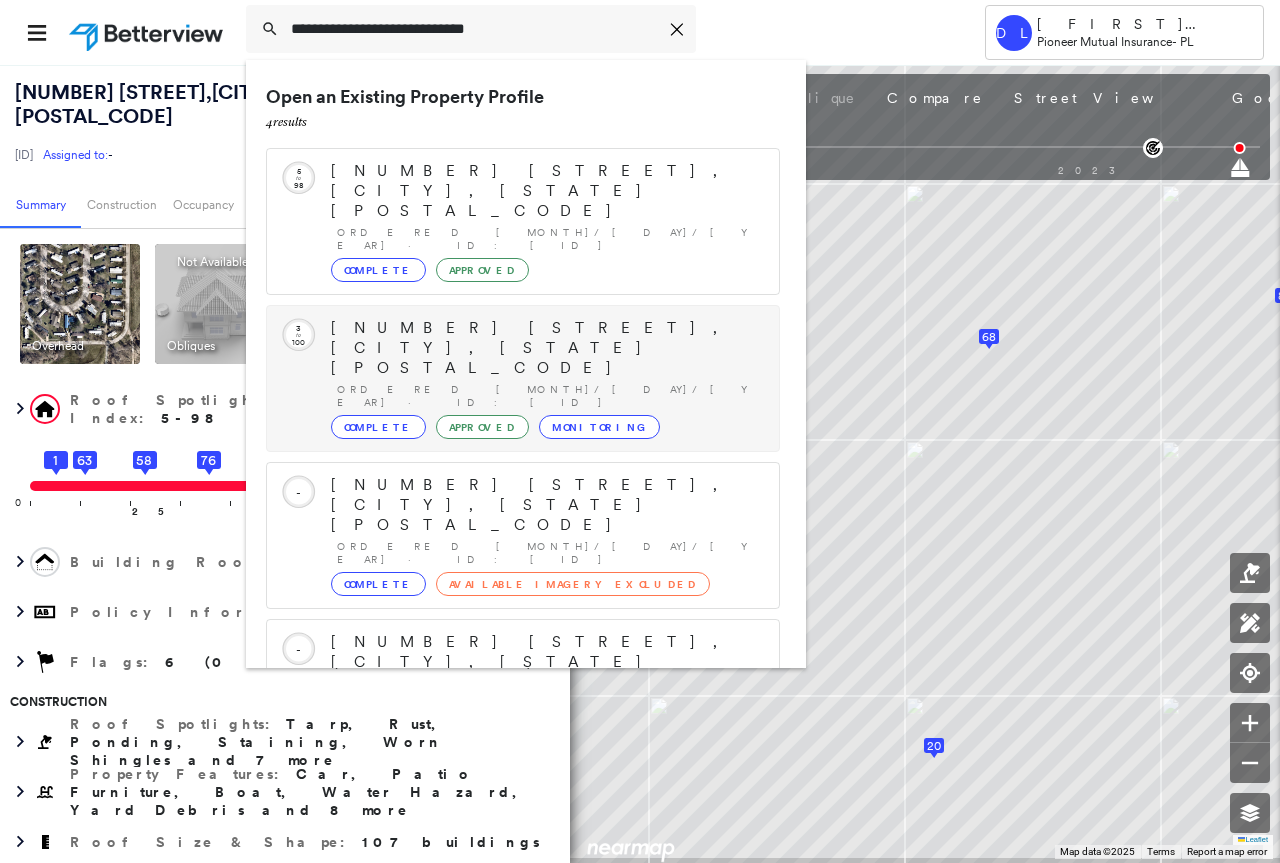 scroll, scrollTop: 57, scrollLeft: 0, axis: vertical 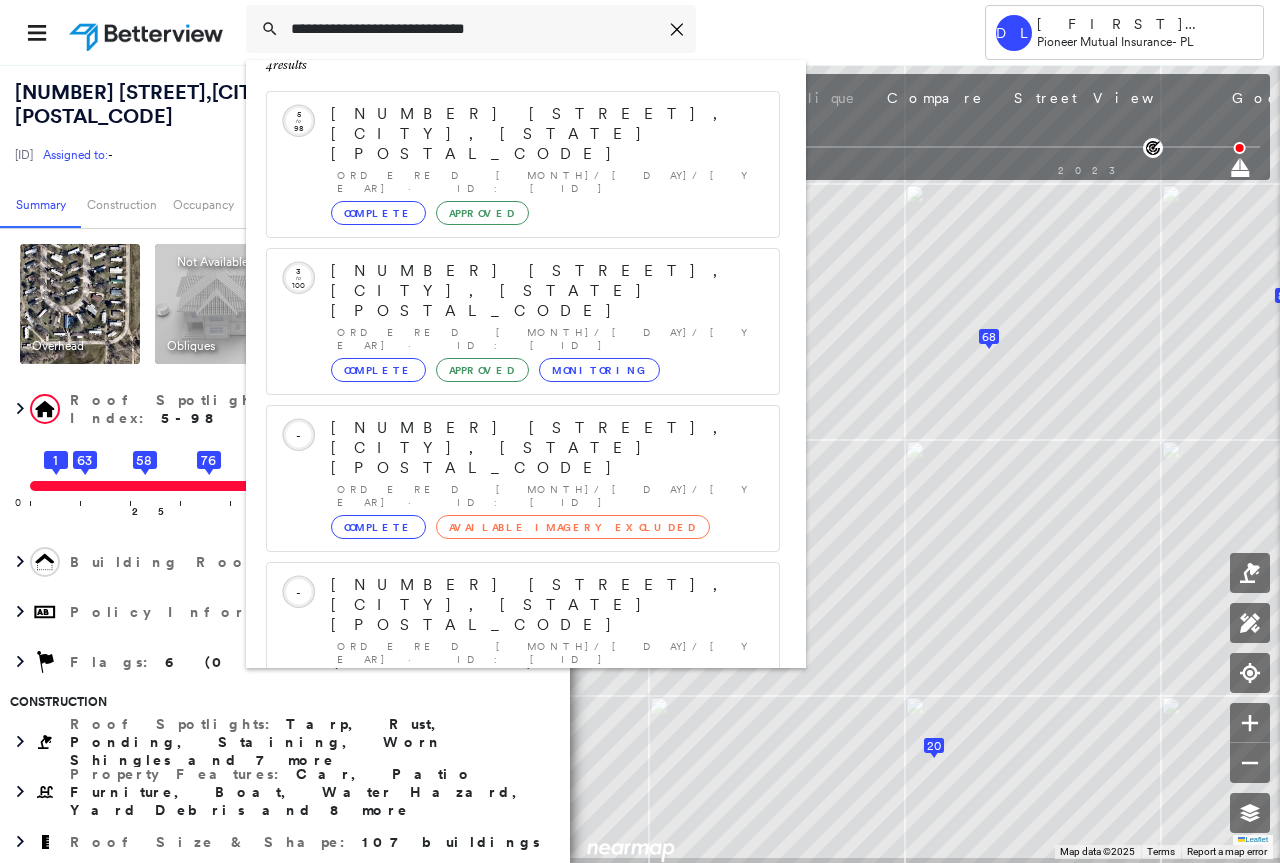 type on "**********" 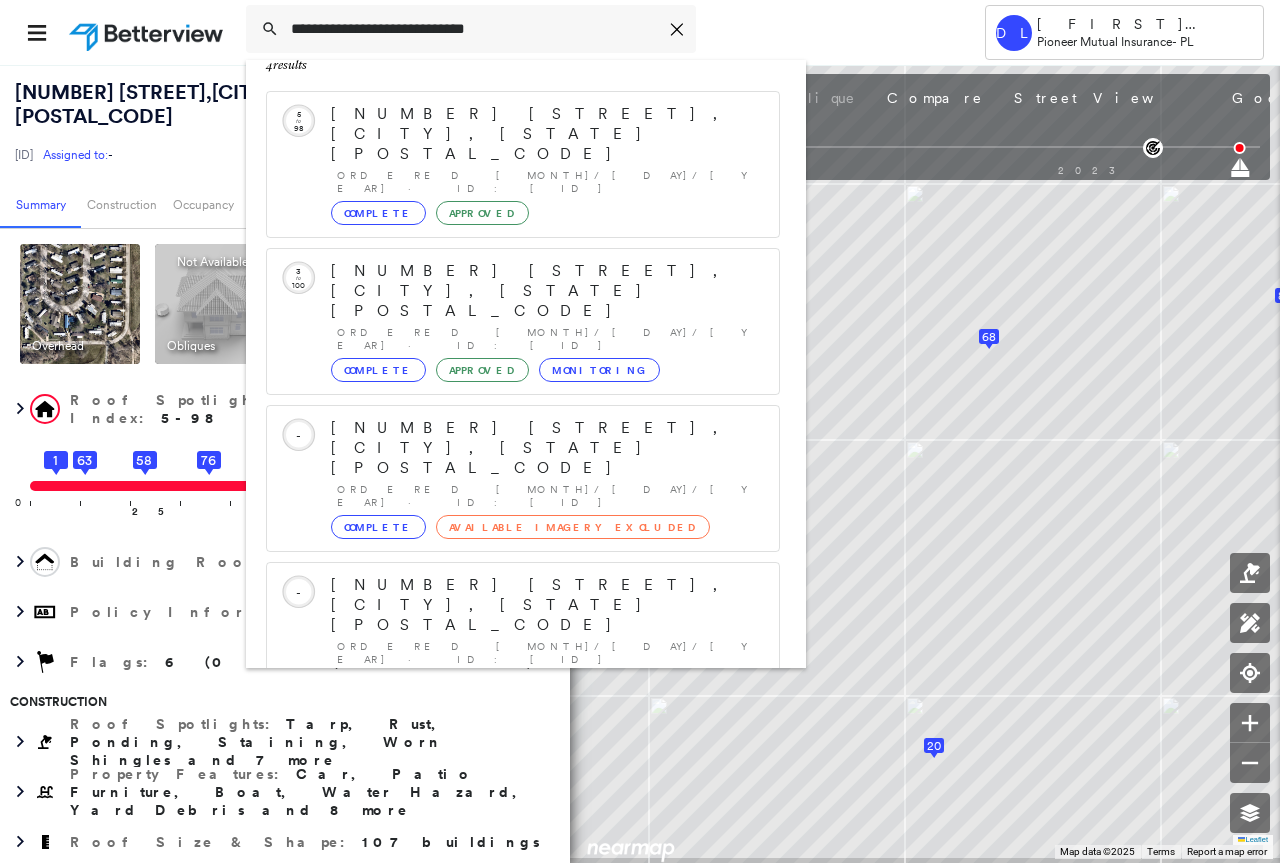 click on "[NUMBER] [STREET], [CITY], [STATE], [COUNTRY]" at bounding box center (501, 845) 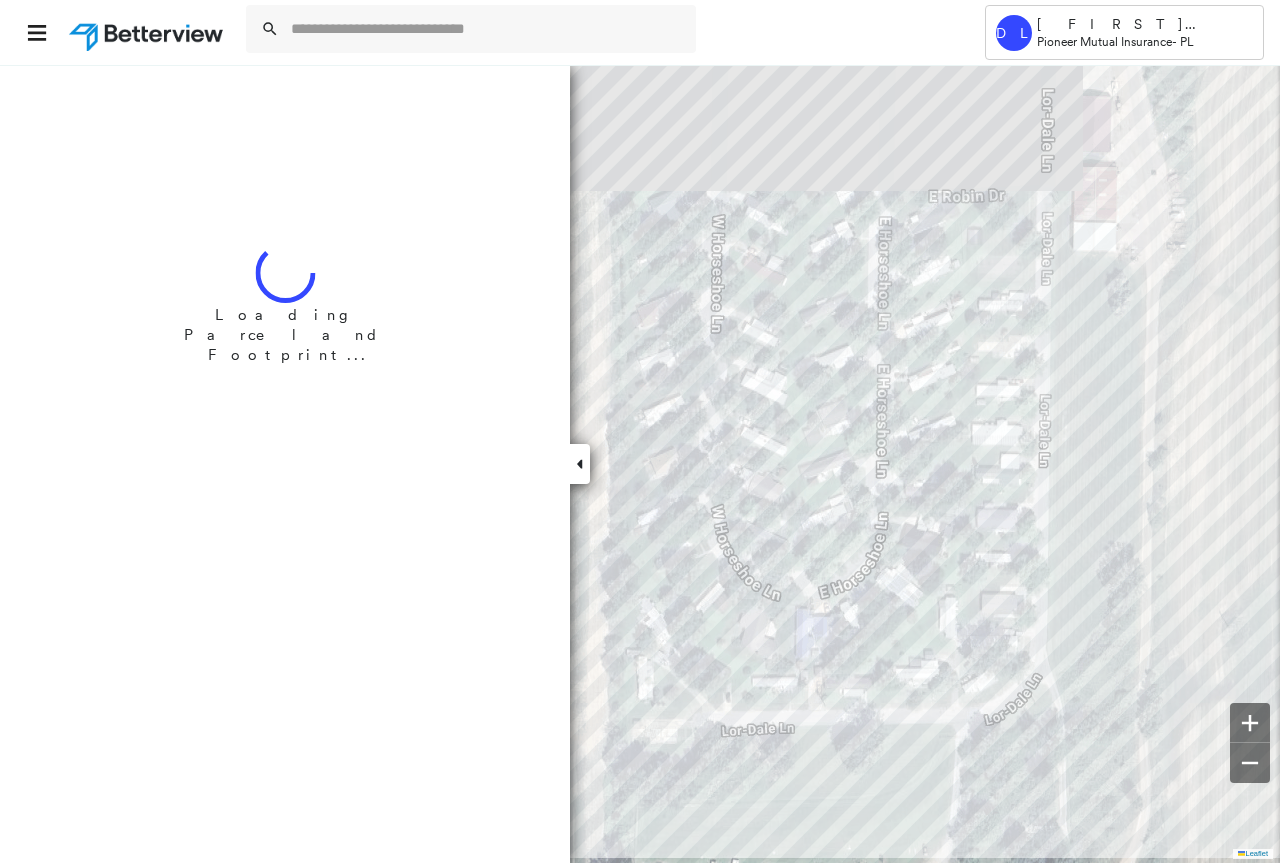 scroll, scrollTop: 0, scrollLeft: 0, axis: both 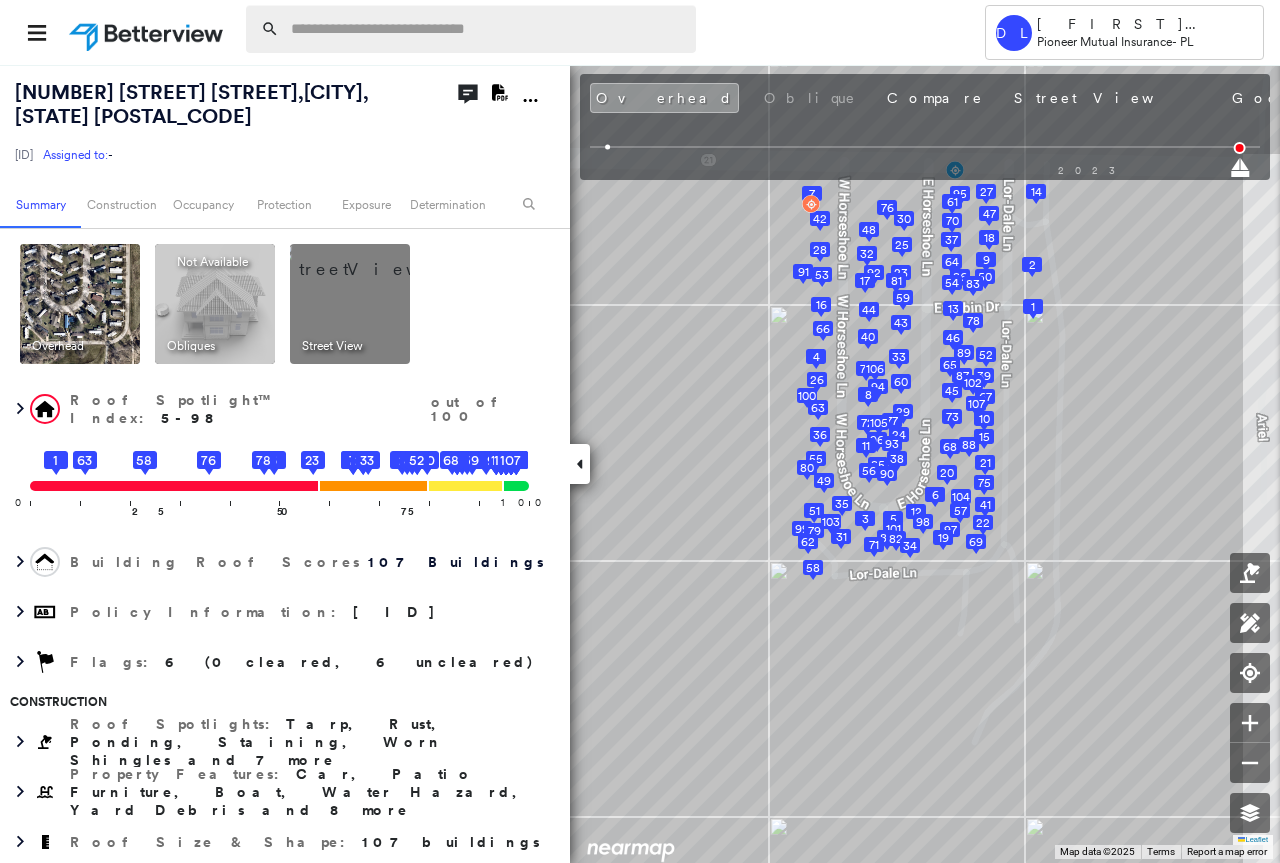 paste on "**********" 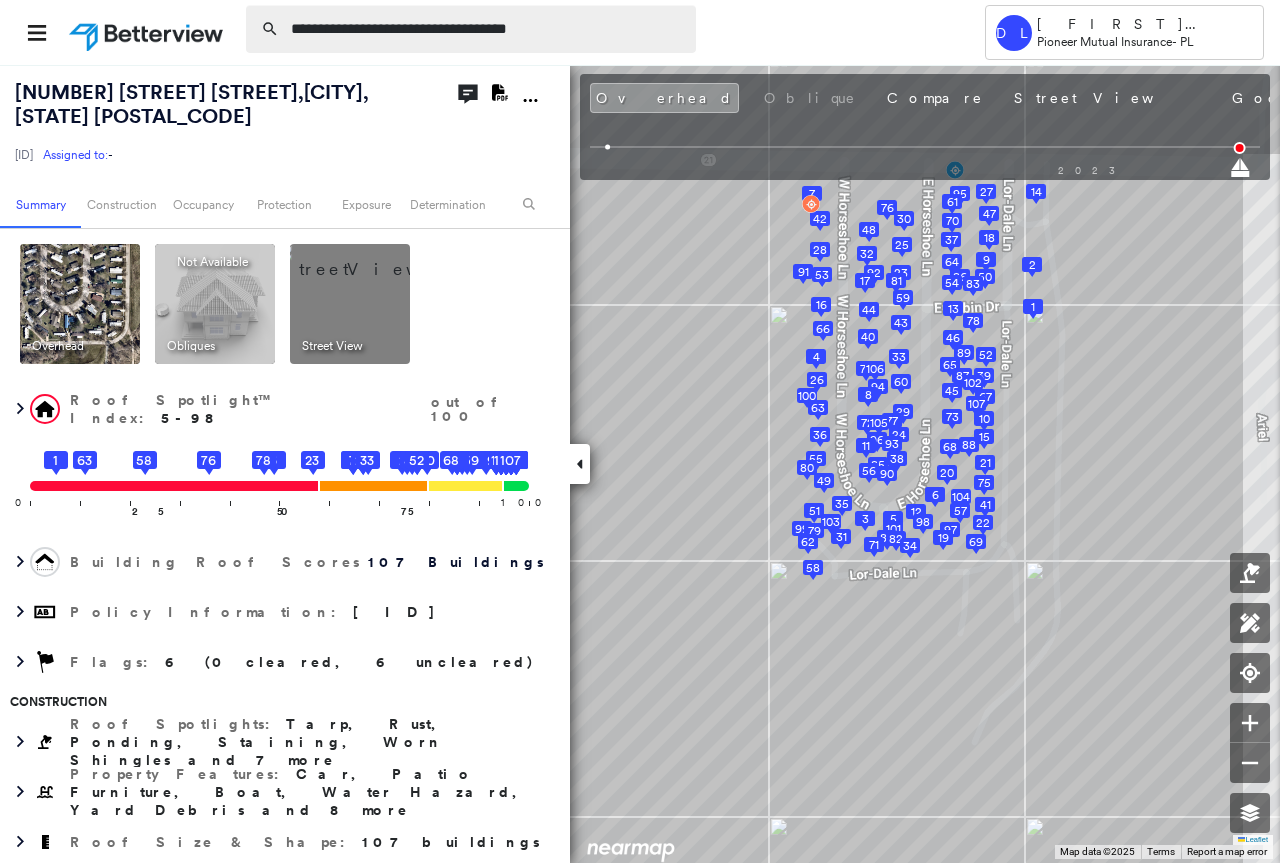 click on "**********" at bounding box center [487, 29] 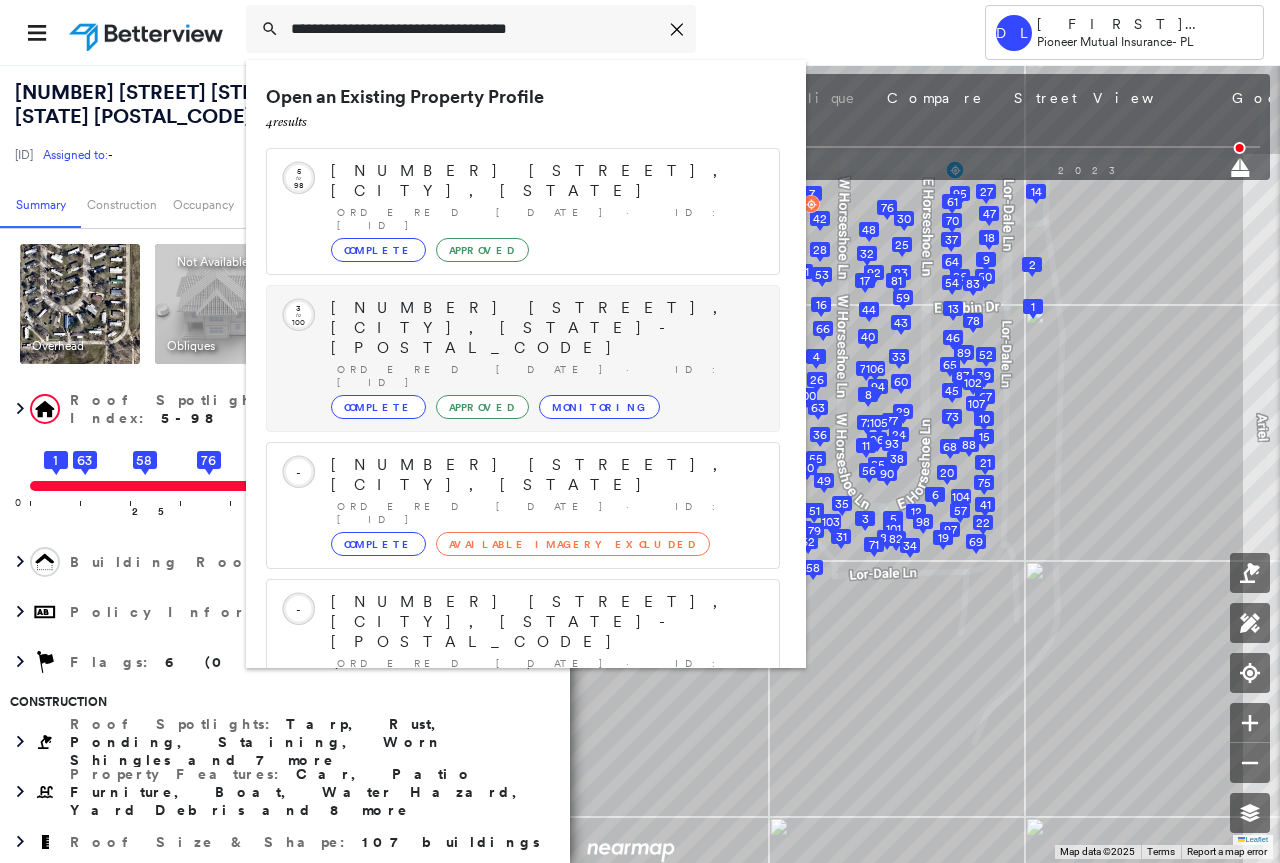 type on "**********" 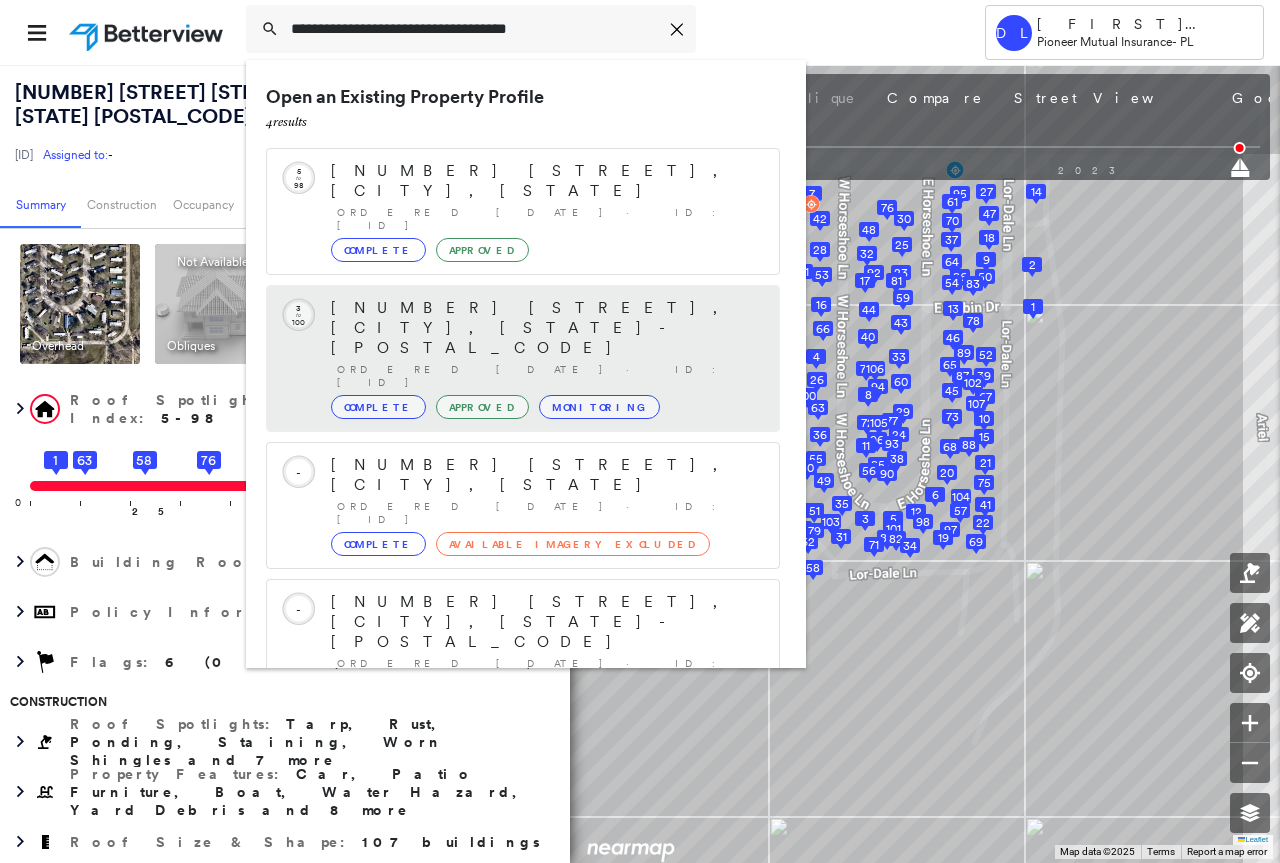 click on "Complete" at bounding box center [378, 407] 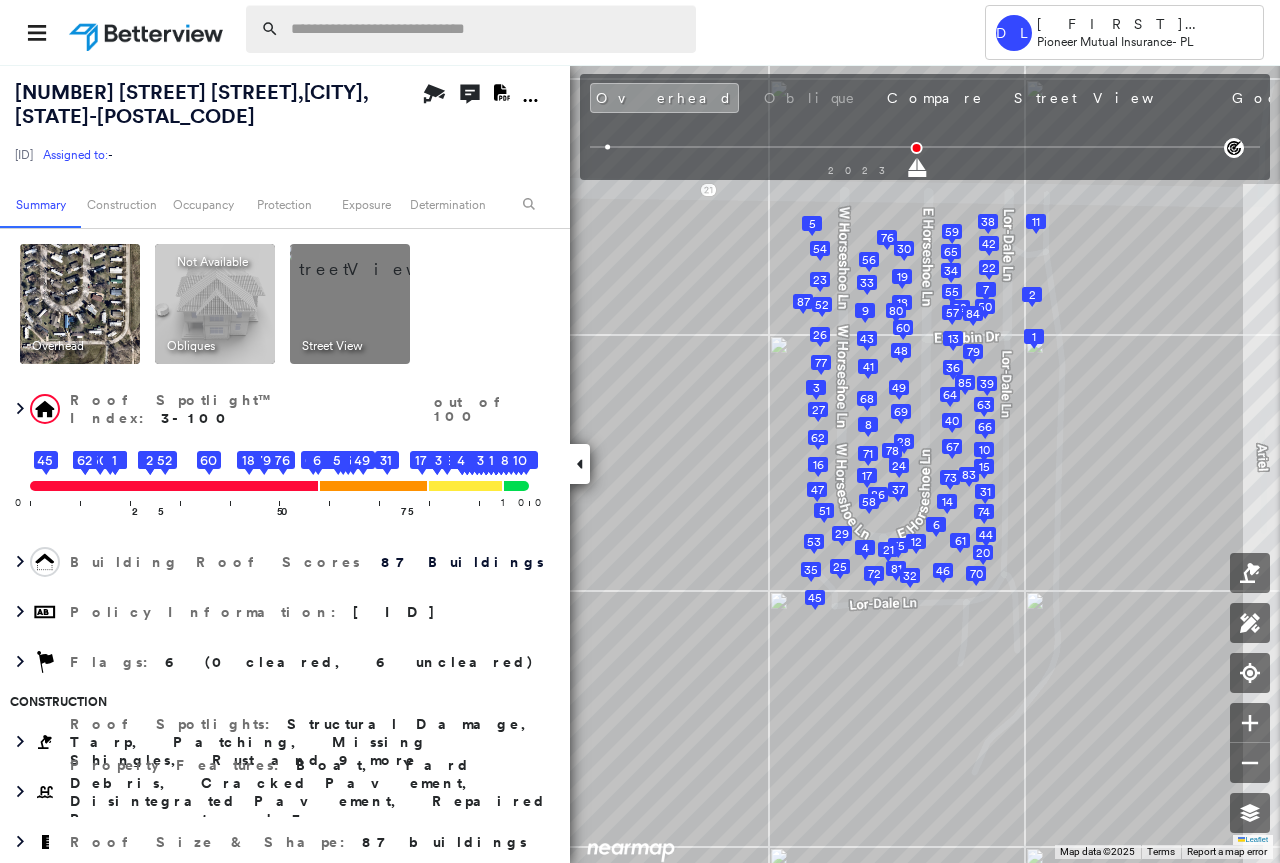 paste on "**********" 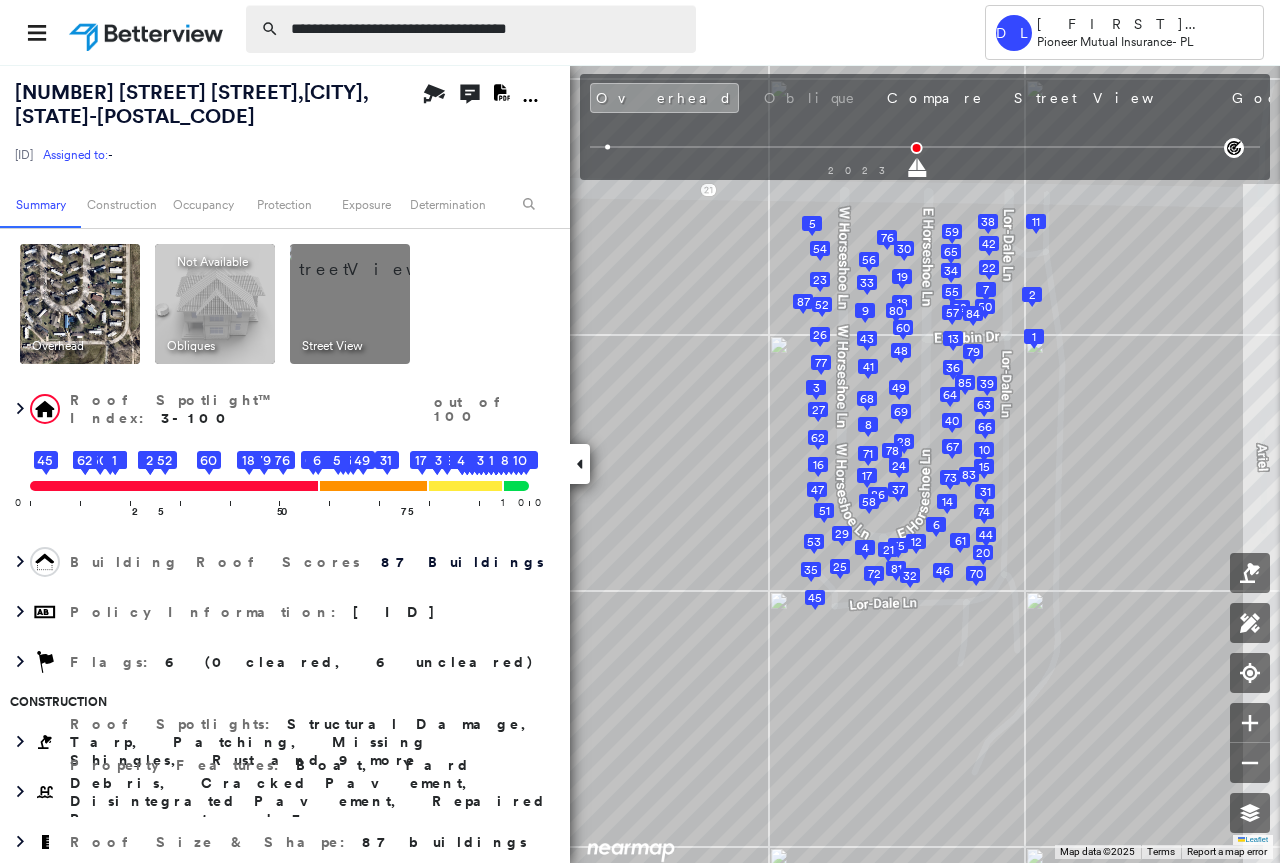 click on "**********" at bounding box center [487, 29] 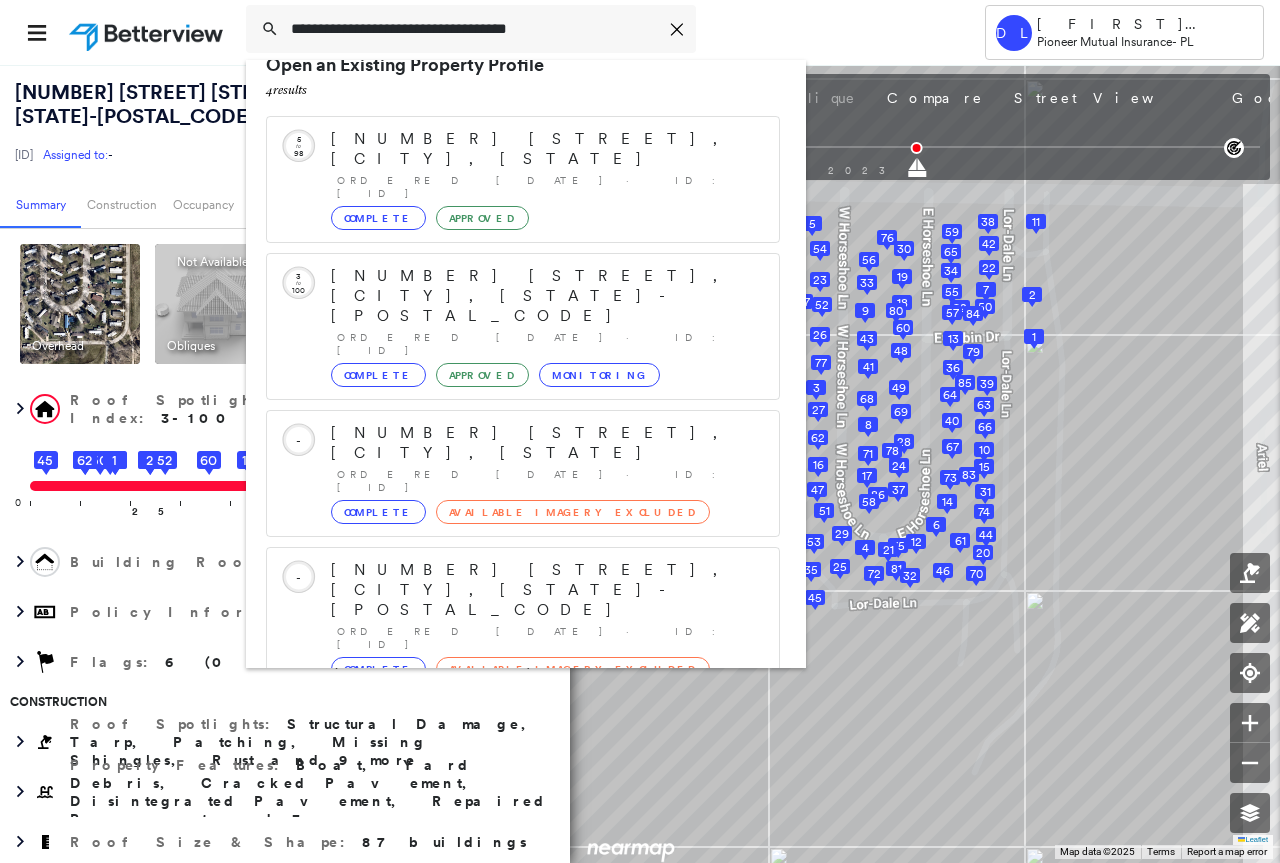 scroll, scrollTop: 0, scrollLeft: 0, axis: both 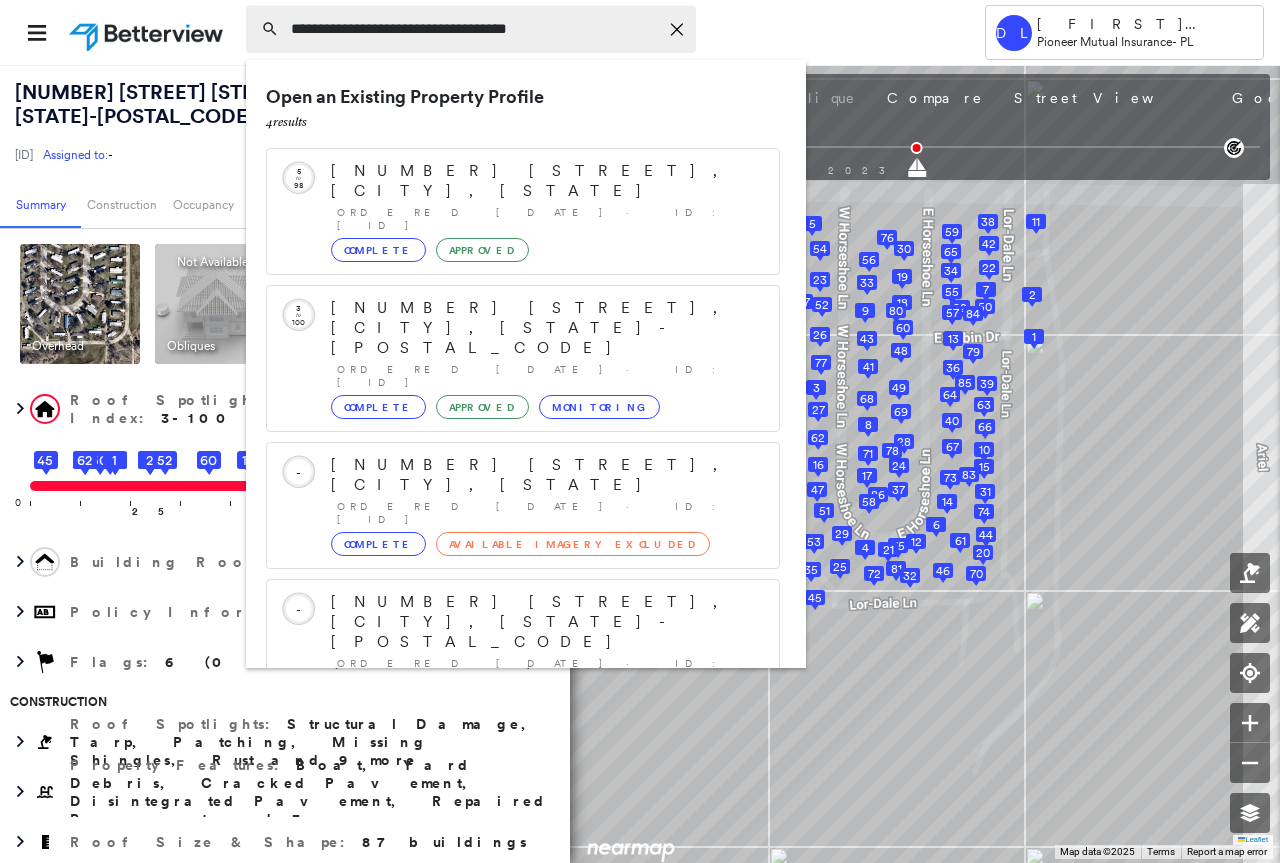 click on "**********" at bounding box center (474, 29) 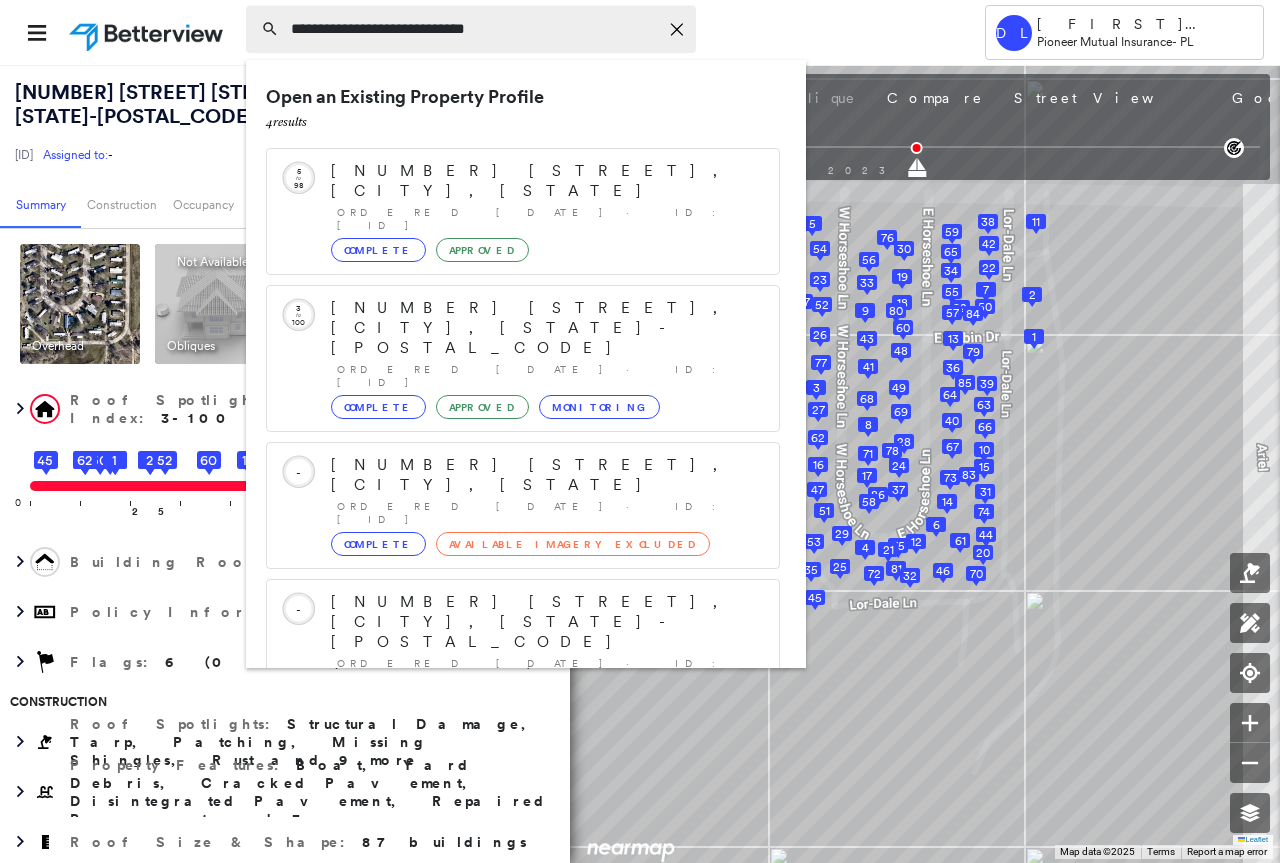 click on "**********" at bounding box center [474, 29] 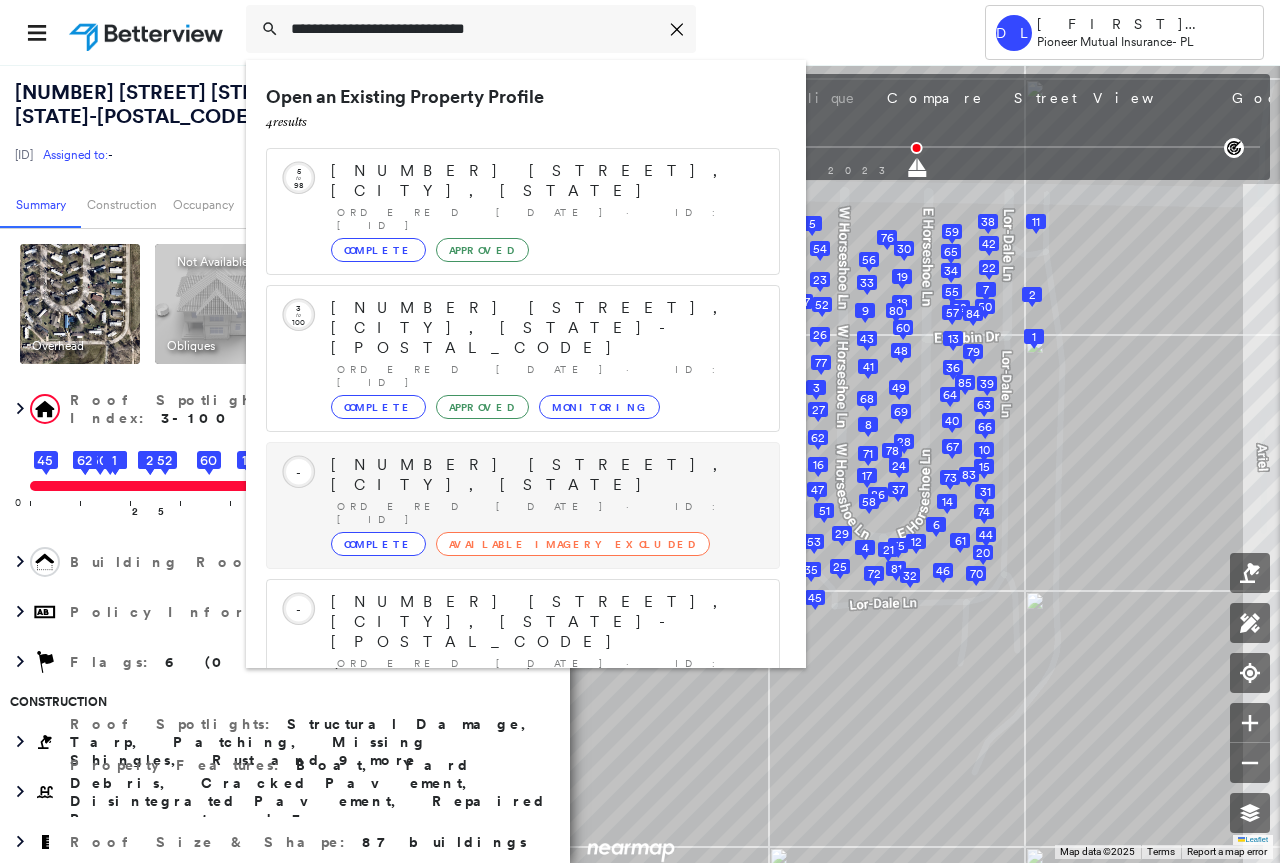 scroll, scrollTop: 57, scrollLeft: 0, axis: vertical 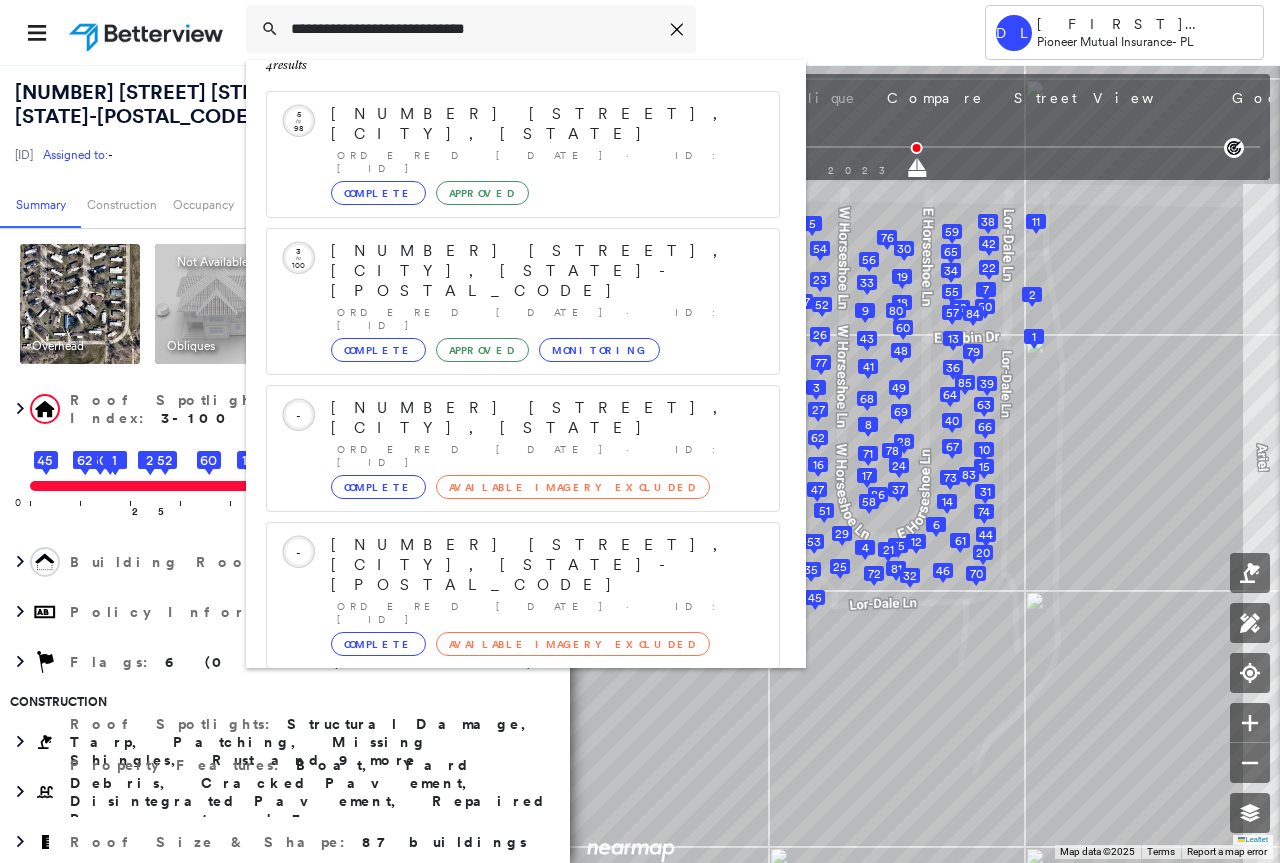 type on "**********" 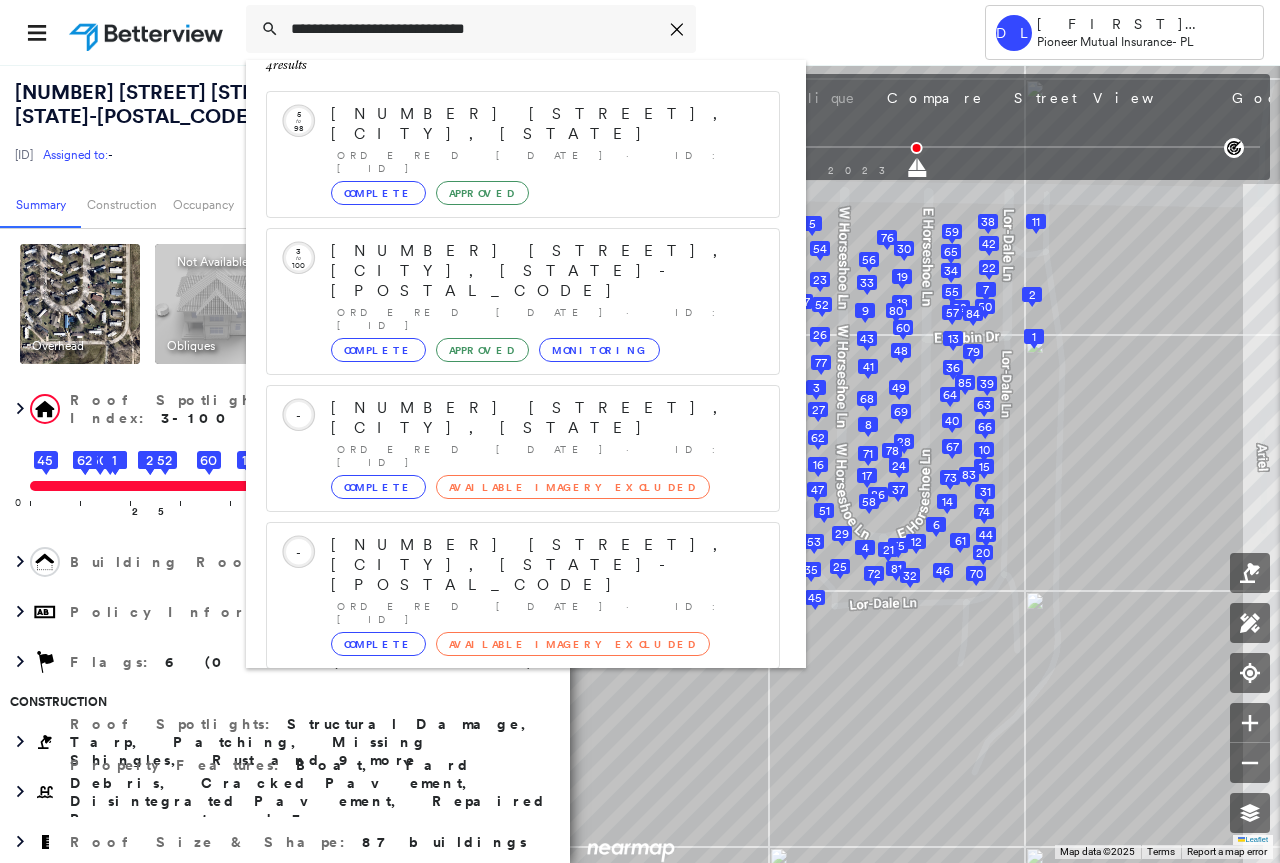 click on "[NUMBER] [STREET], [CITY], [STATE], [COUNTRY]" at bounding box center (501, 805) 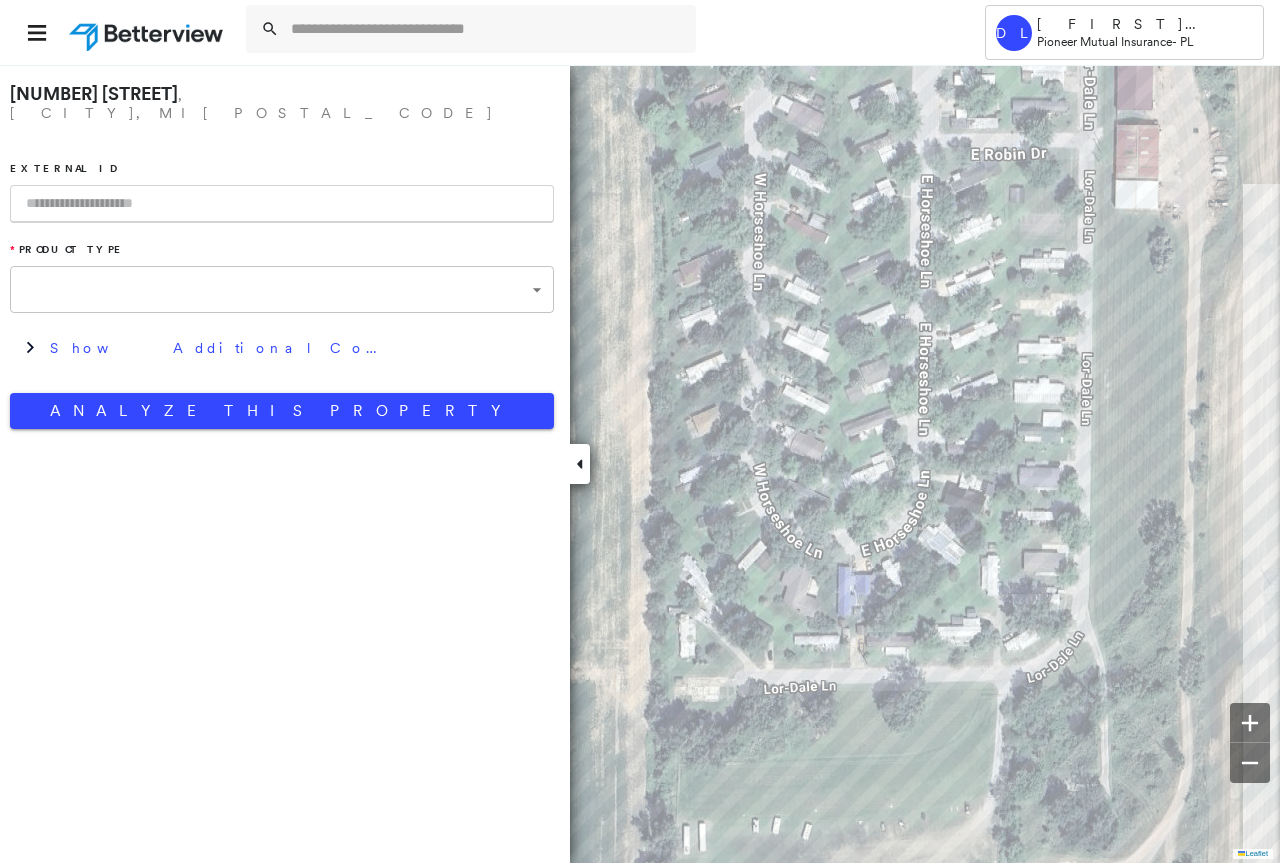 type on "**********" 